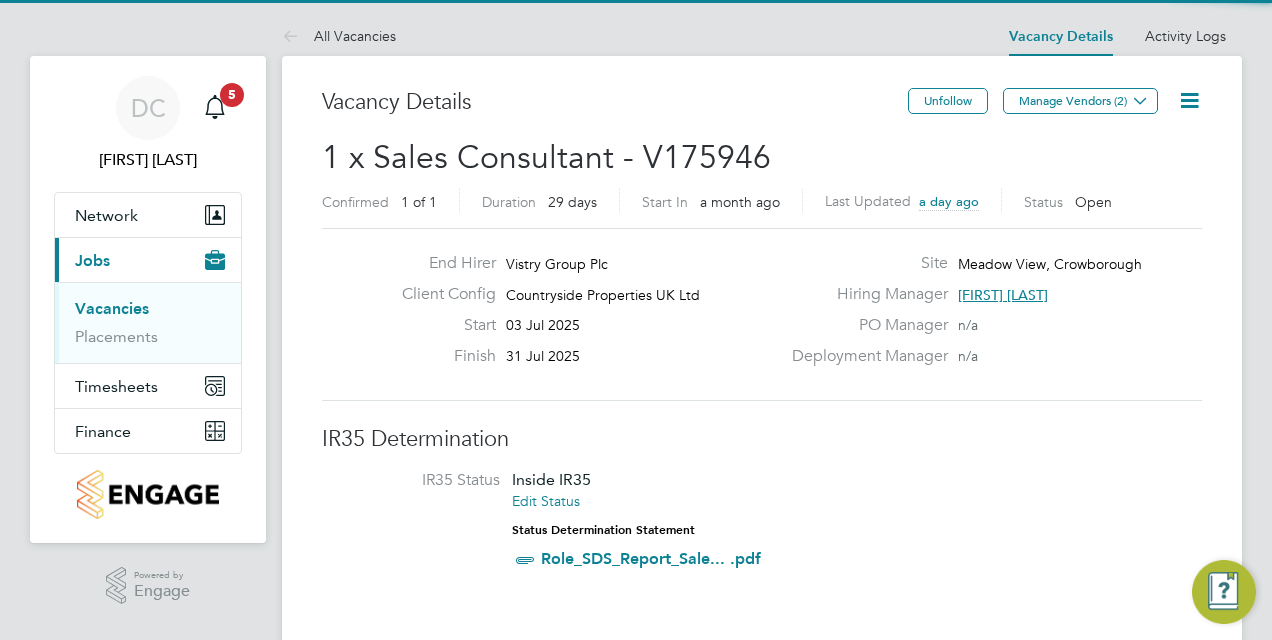 scroll, scrollTop: 0, scrollLeft: 0, axis: both 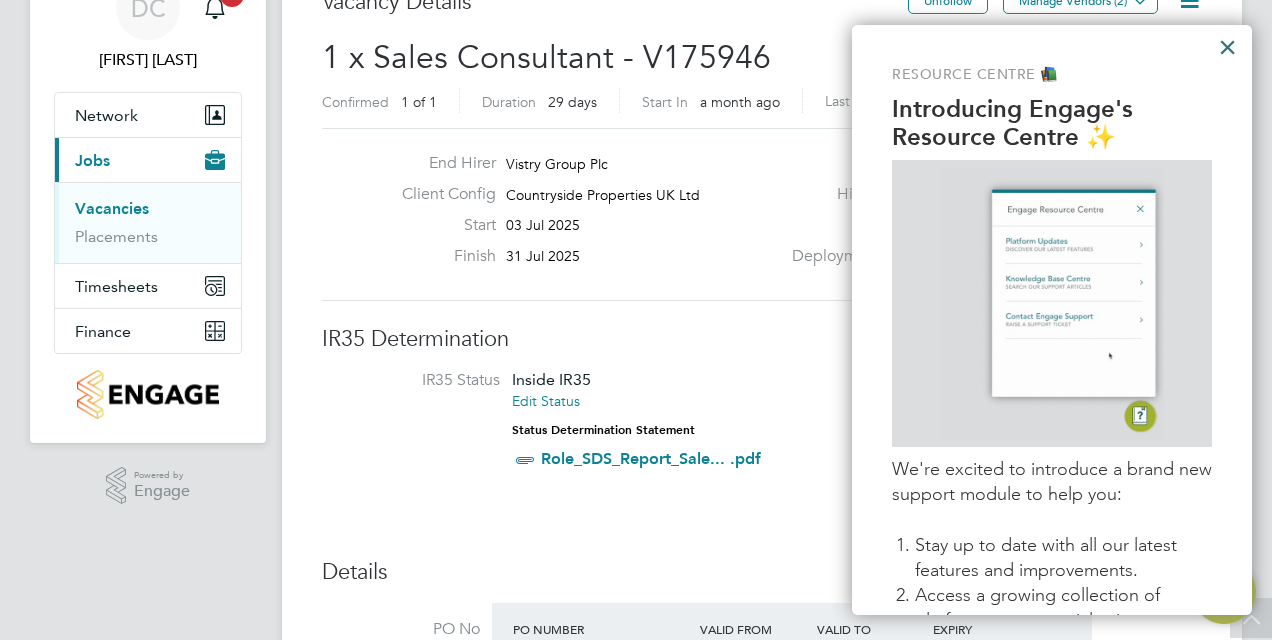 click on "×" at bounding box center (1227, 47) 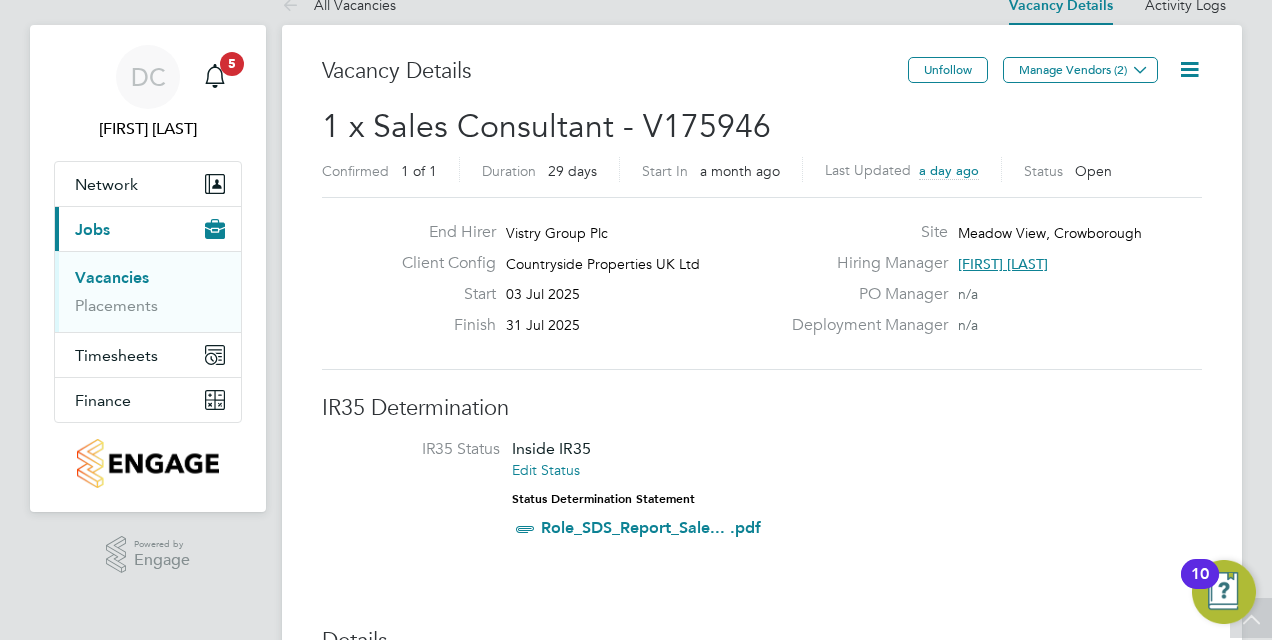 scroll, scrollTop: 0, scrollLeft: 0, axis: both 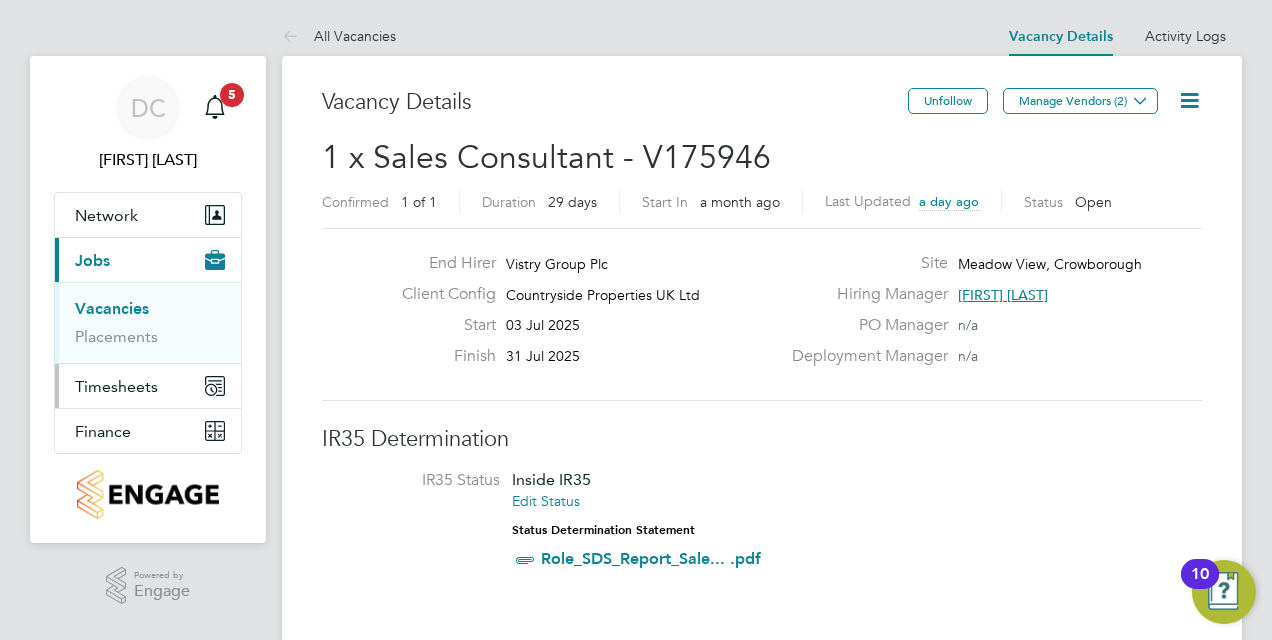 click on "Timesheets" at bounding box center [116, 386] 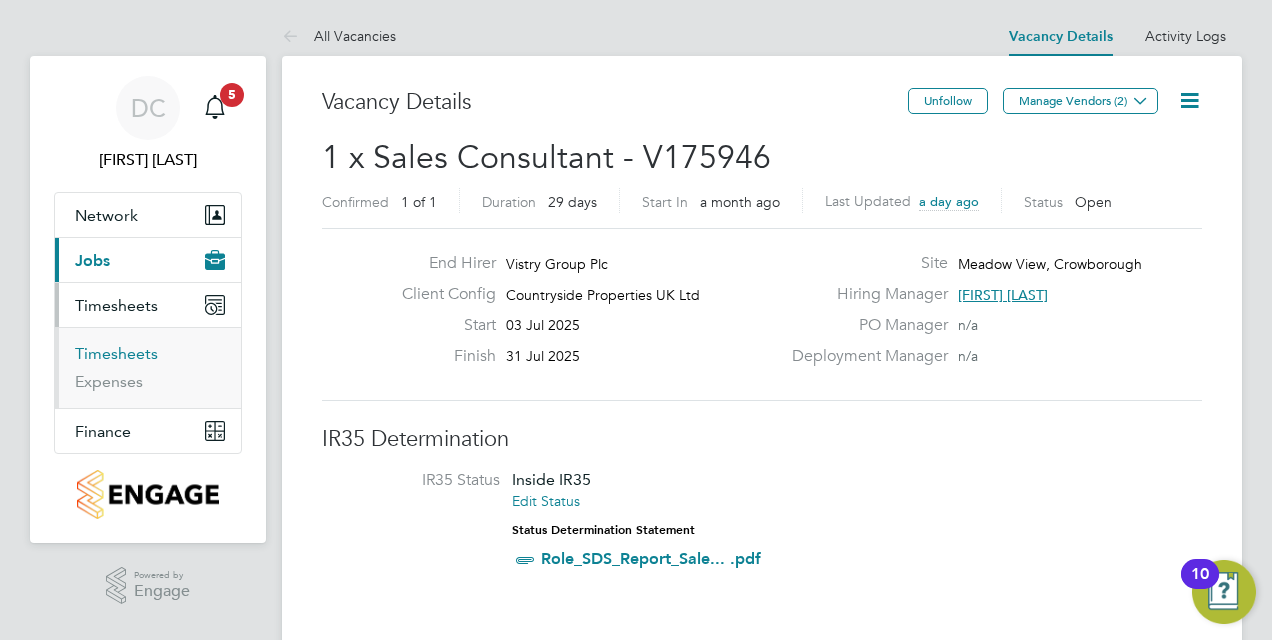 click on "Timesheets" at bounding box center (116, 353) 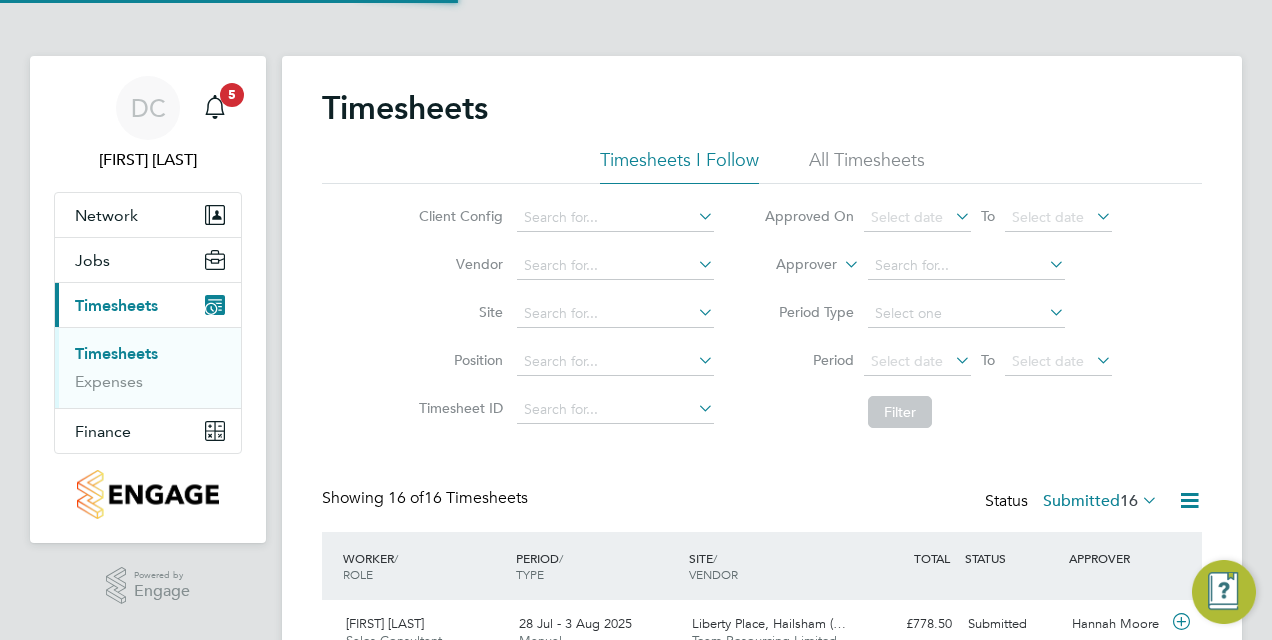 scroll, scrollTop: 10, scrollLeft: 10, axis: both 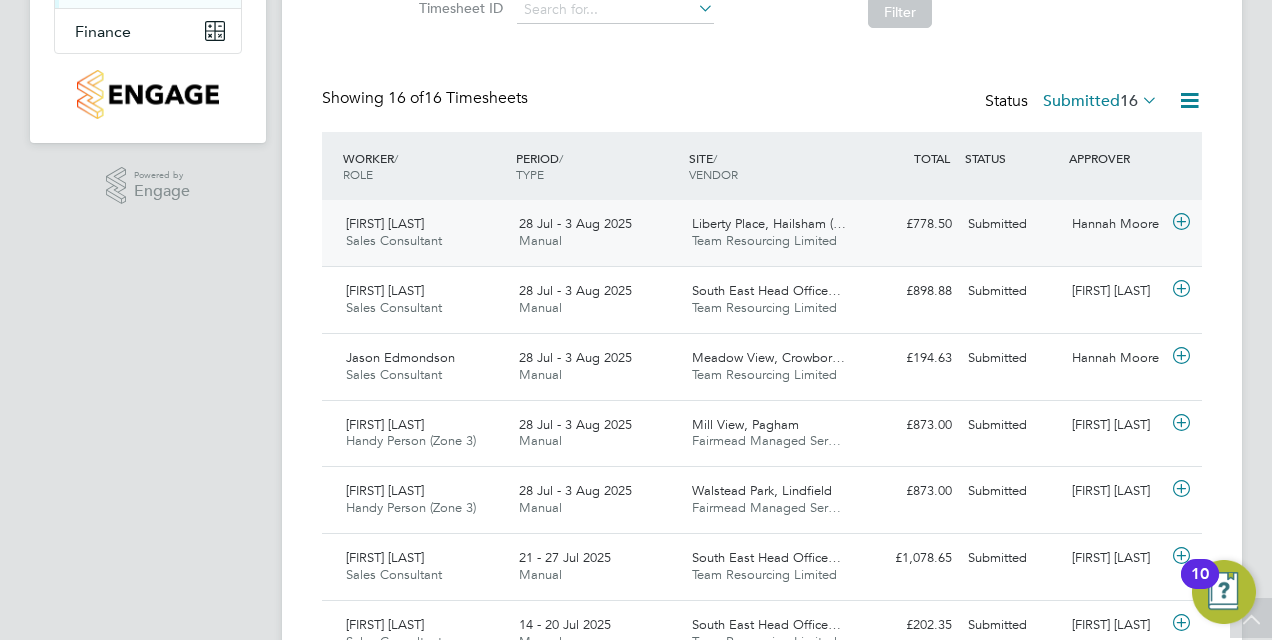 click 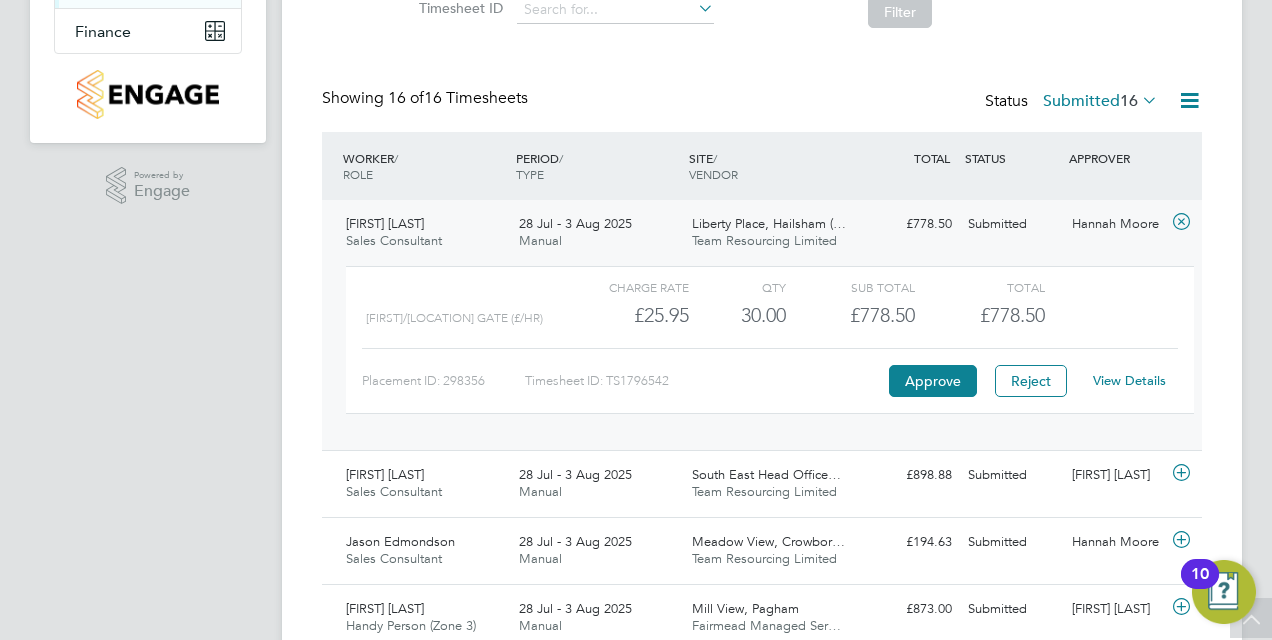 click on "View Details" 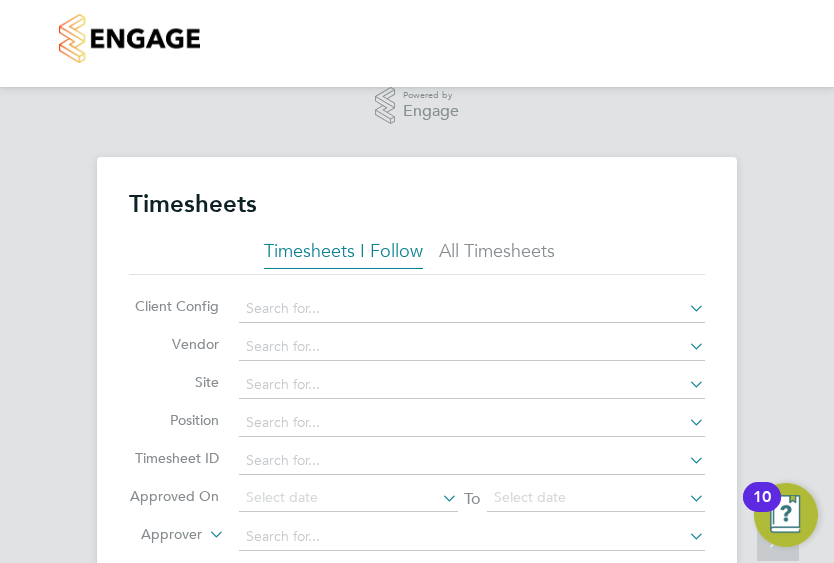 scroll, scrollTop: 10, scrollLeft: 10, axis: both 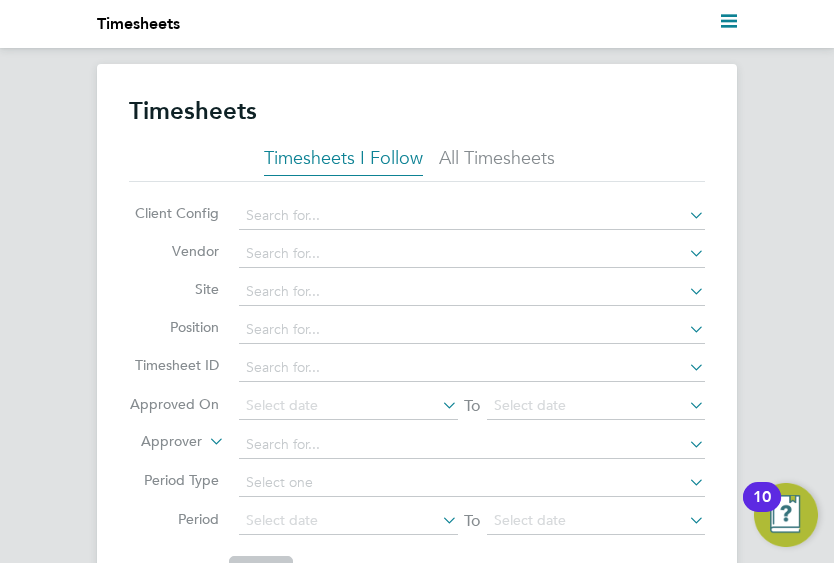 click on "Timesheets I Follow" 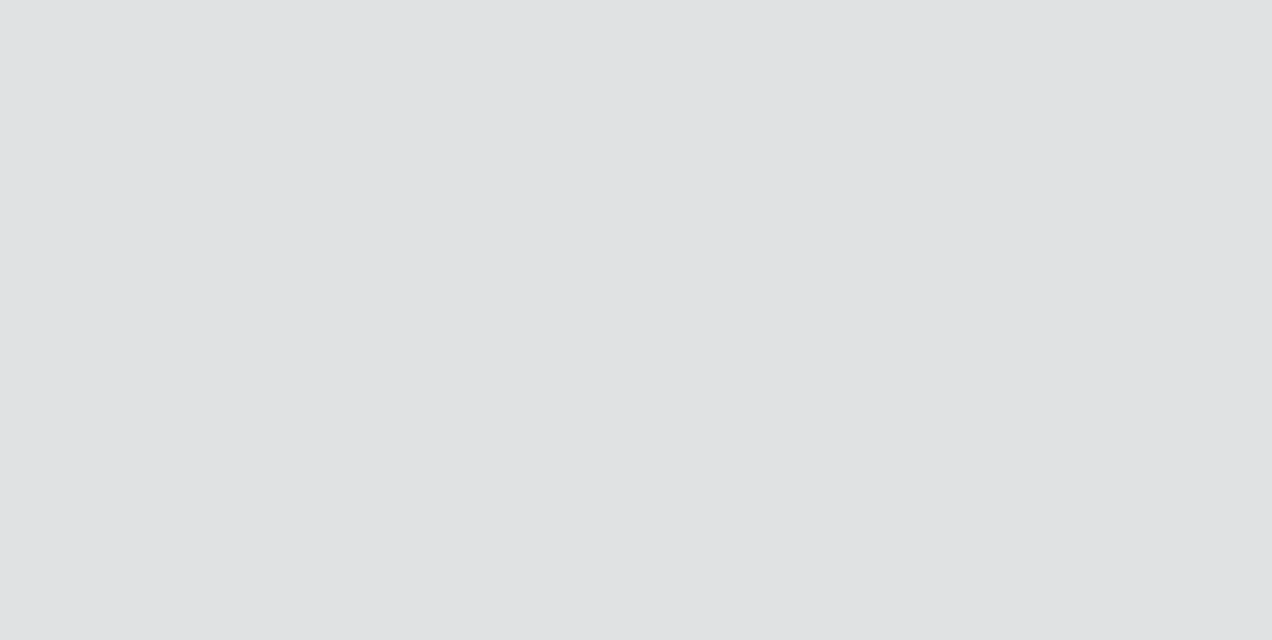 scroll, scrollTop: 0, scrollLeft: 0, axis: both 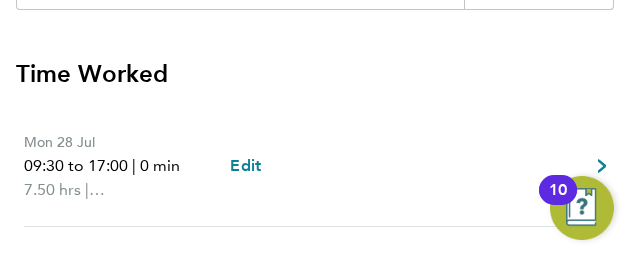 click on "Mon 28 Jul   09:30 to 17:00   |   0 min   7.50 hrs   |   [PERSON]/[LOCATION]   (£25.95) =   £194.63   Edit" 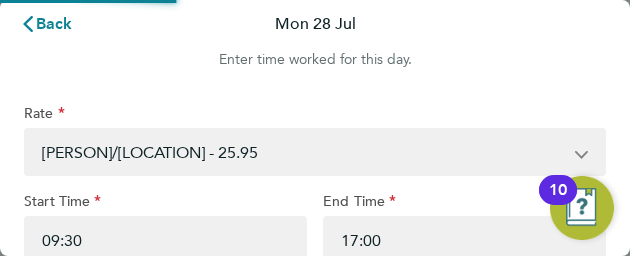 scroll, scrollTop: 0, scrollLeft: 0, axis: both 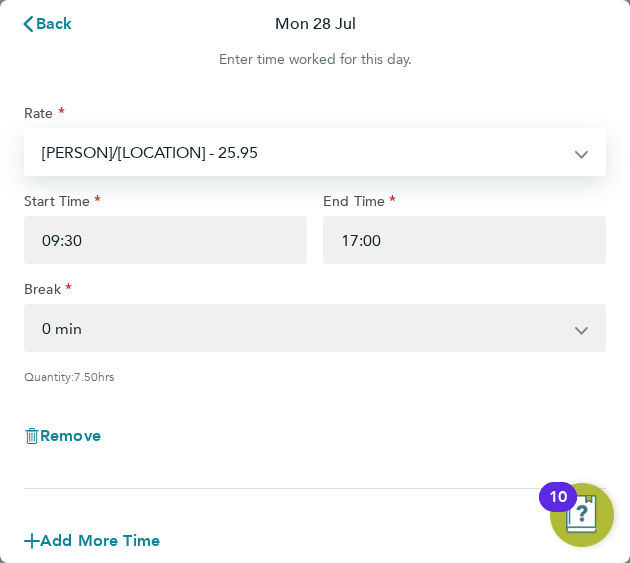 click on "Paul/Liberty Gate - 25.95" at bounding box center (303, 152) 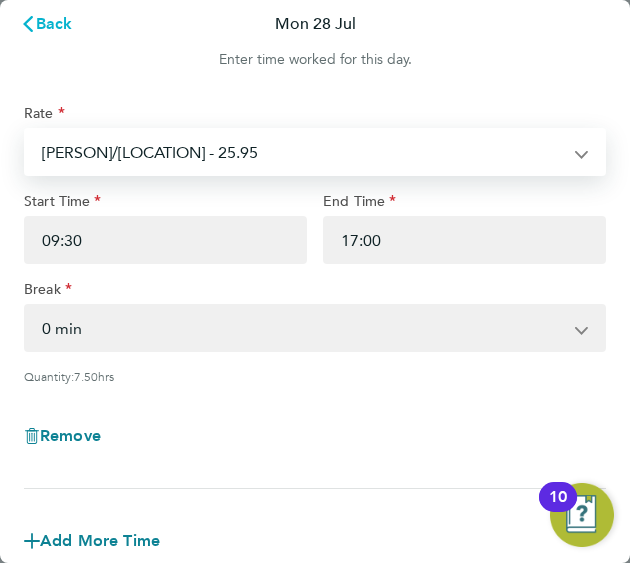 click on "Back" 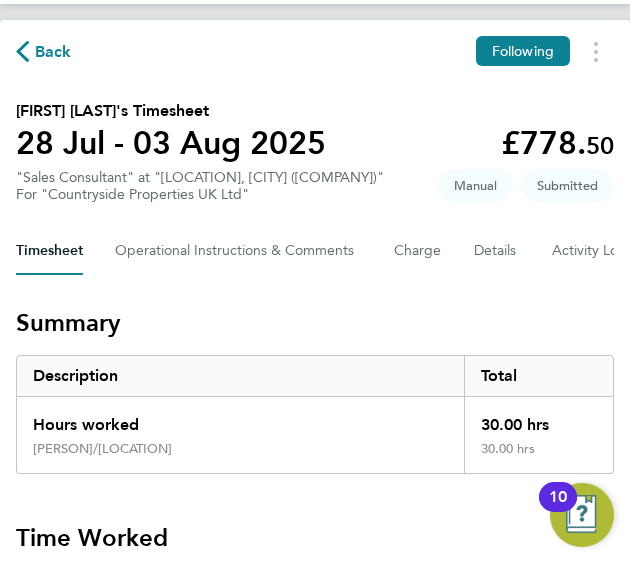 scroll, scrollTop: 0, scrollLeft: 0, axis: both 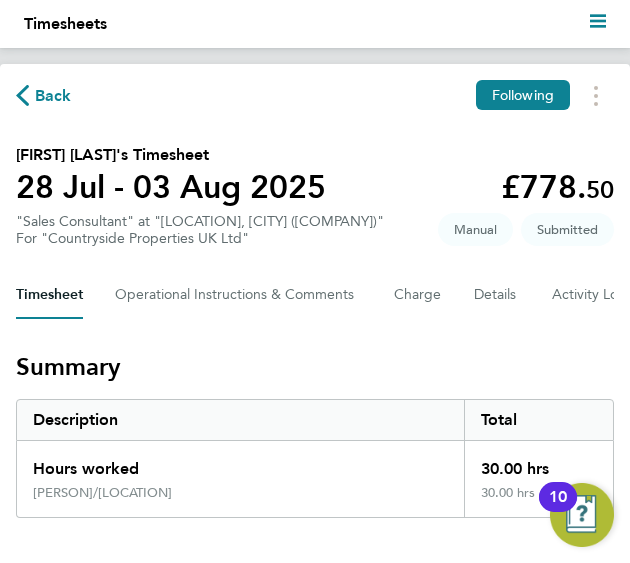 click on "Back" 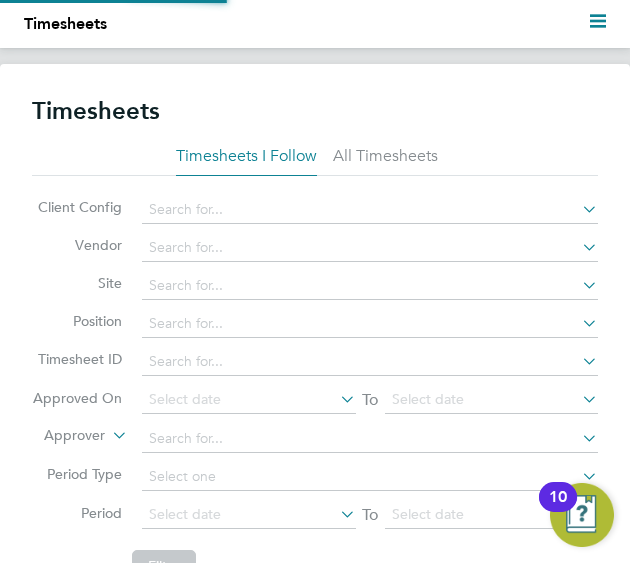 scroll, scrollTop: 10, scrollLeft: 10, axis: both 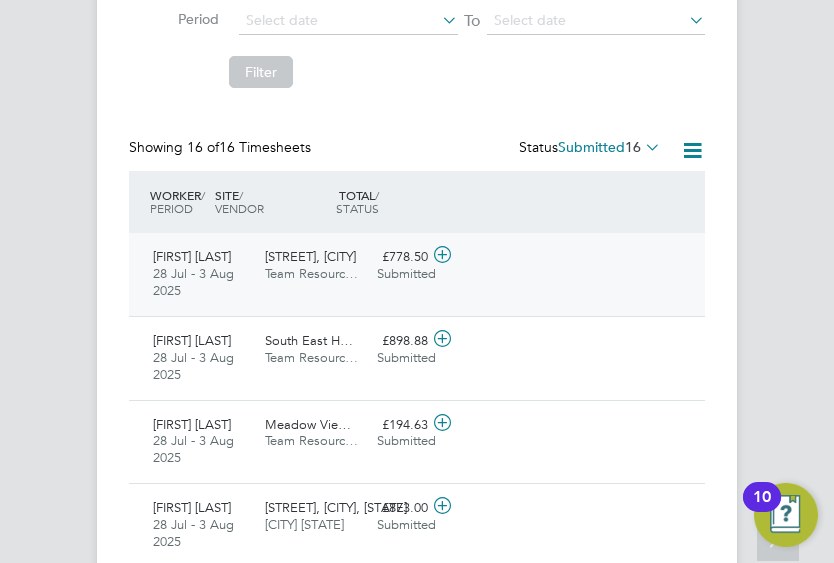 click 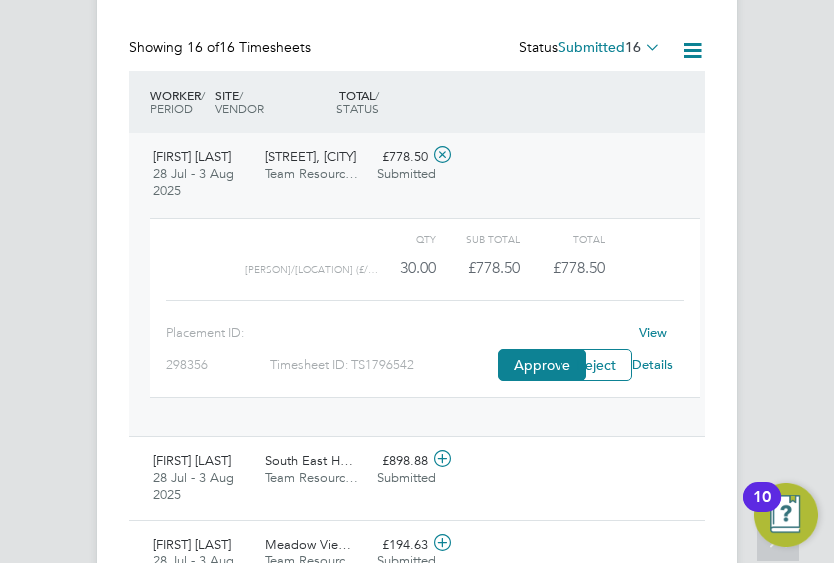 click on "View Details" 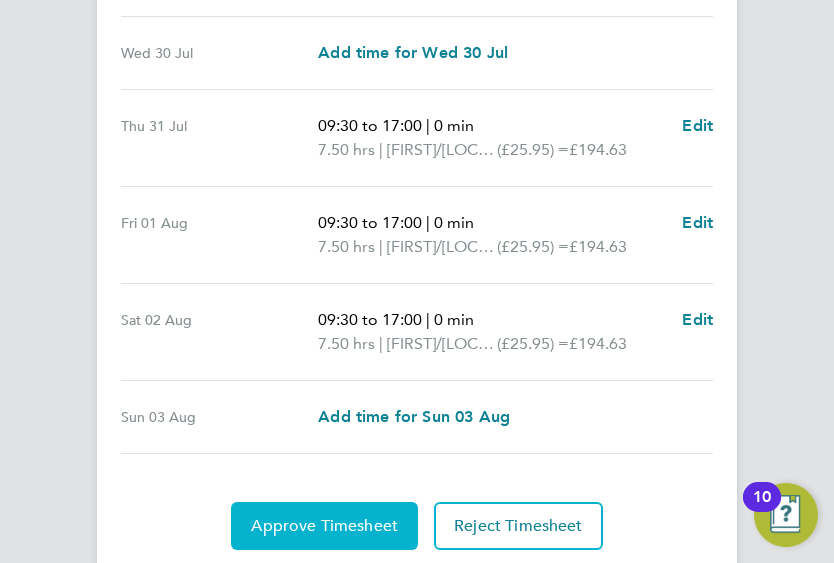 scroll, scrollTop: 798, scrollLeft: 0, axis: vertical 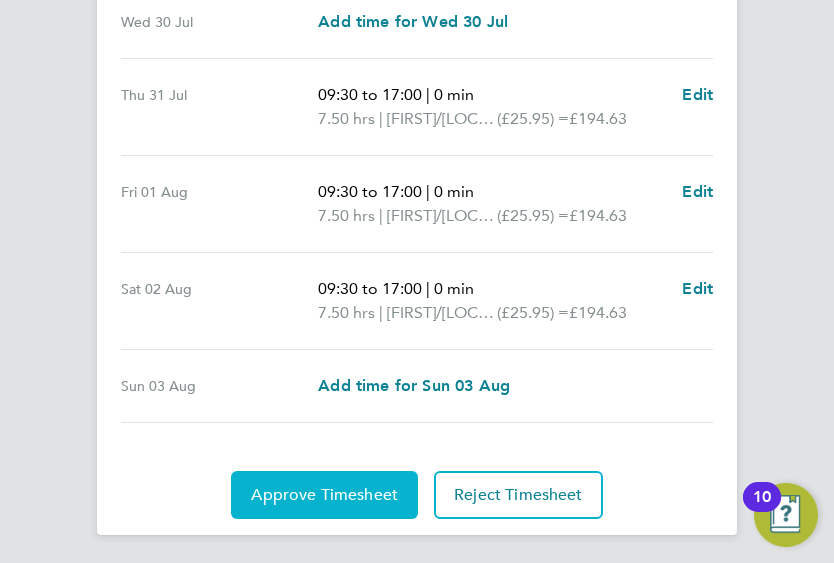 click on "Approve Timesheet" 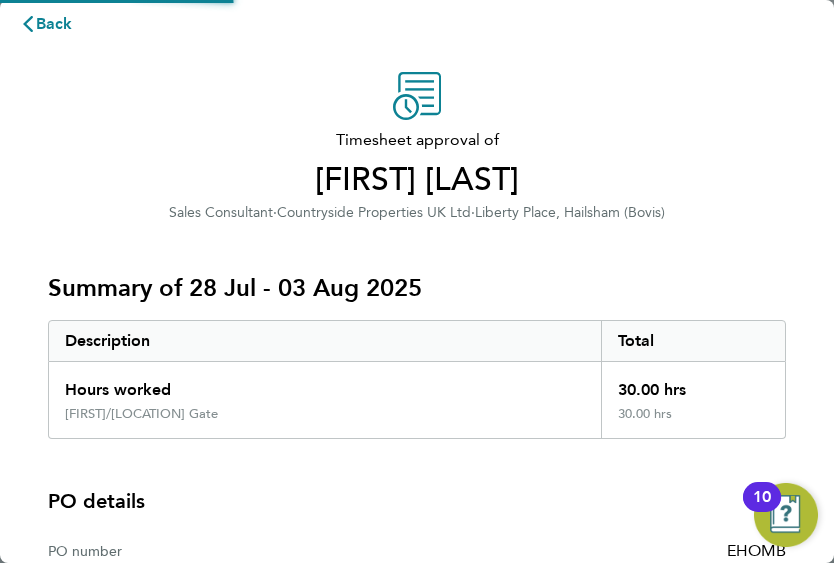 scroll, scrollTop: 0, scrollLeft: 0, axis: both 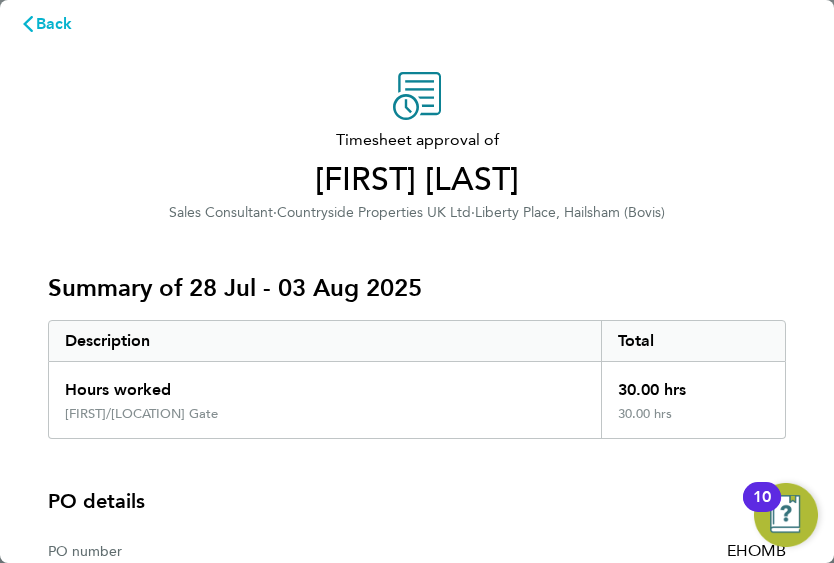 click 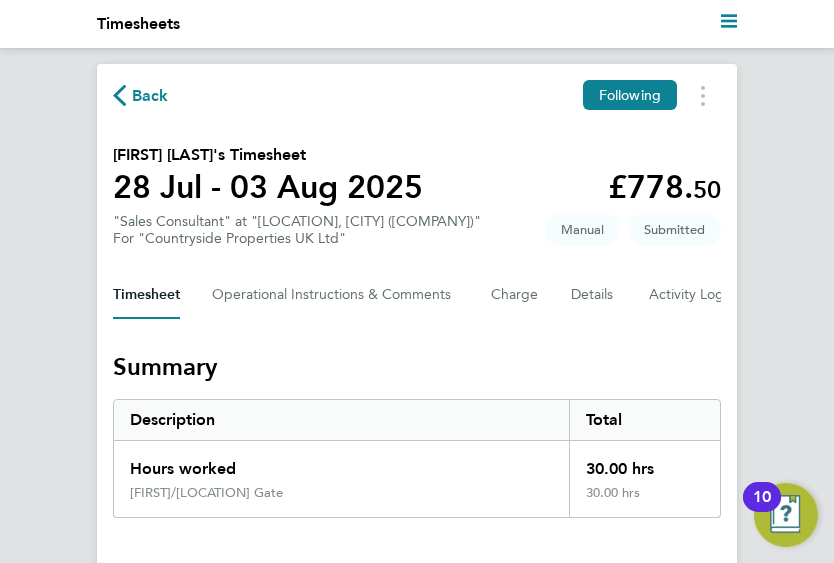 click on "Back" 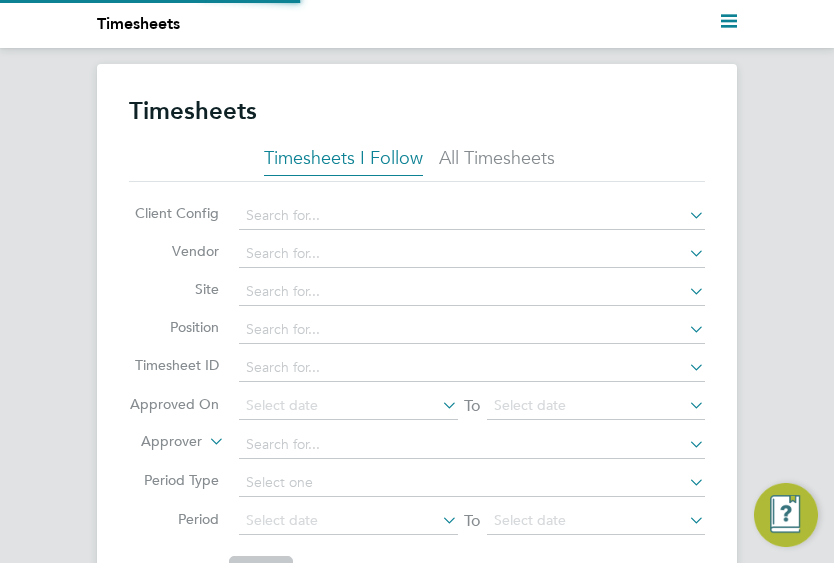 scroll, scrollTop: 10, scrollLeft: 10, axis: both 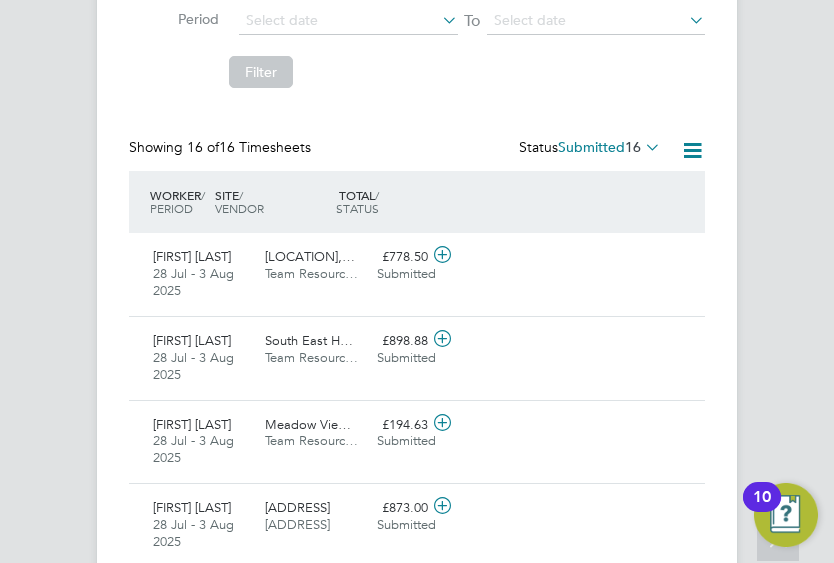 click 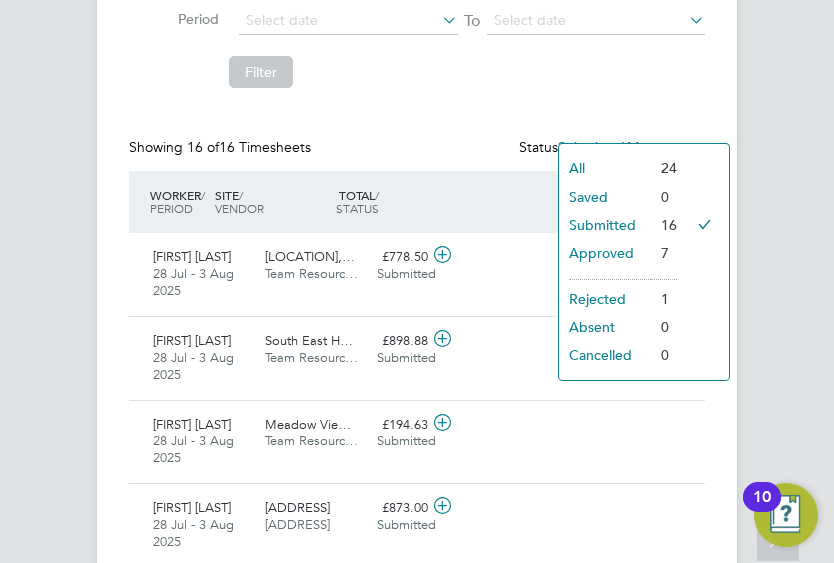 click on "Submitted" 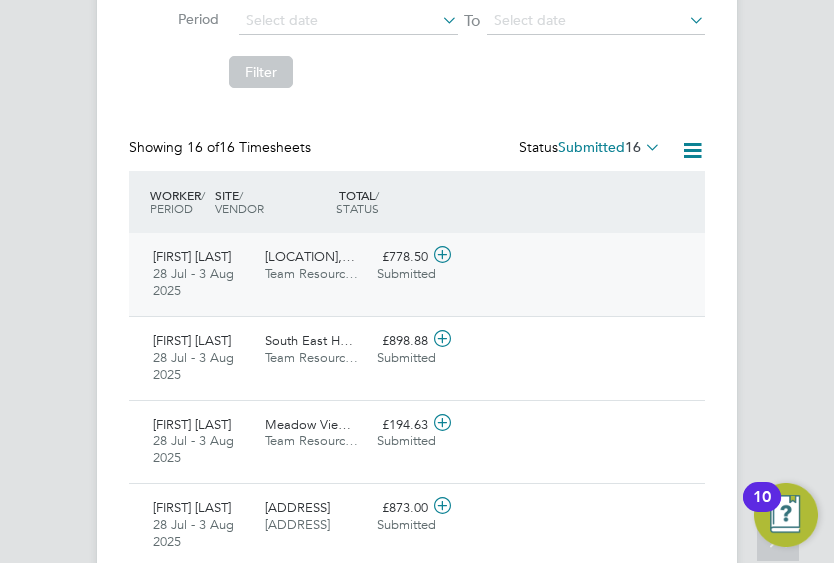 click 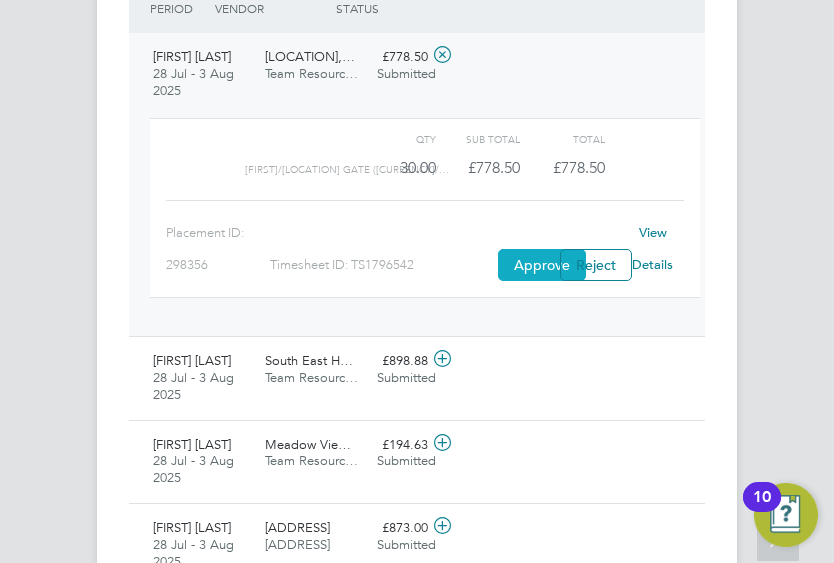 click on "Approve" 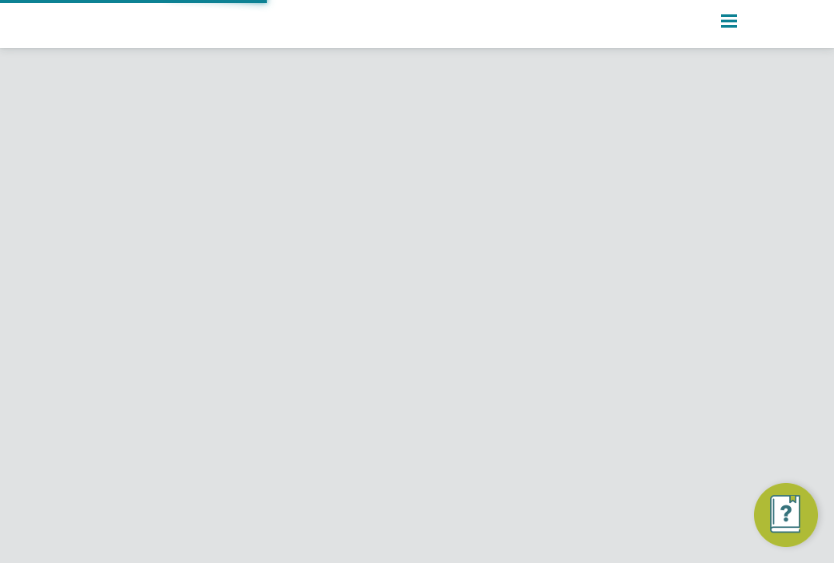 scroll, scrollTop: 0, scrollLeft: 0, axis: both 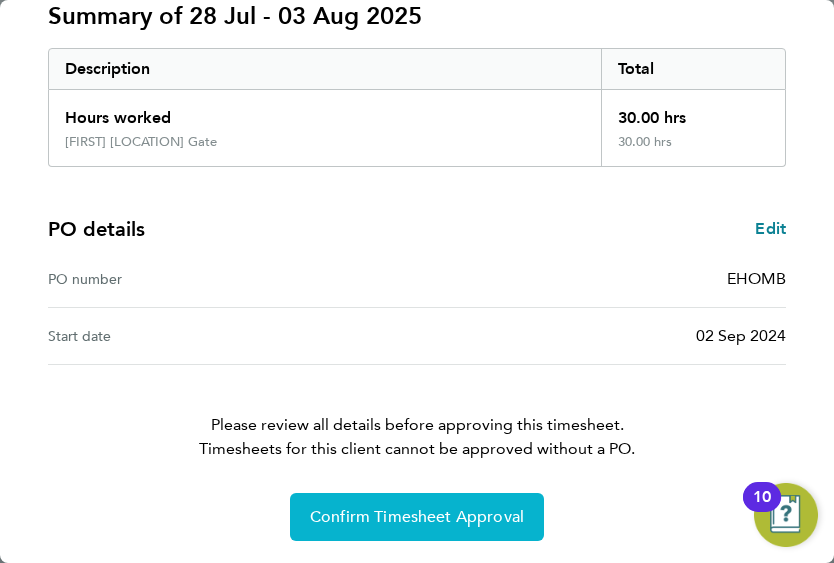 click on "Confirm Timesheet Approval" 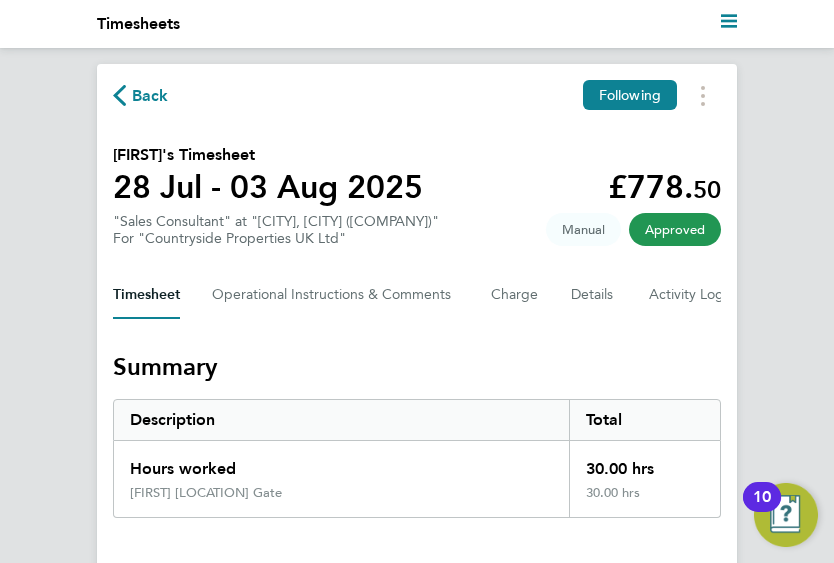 click on "Back" 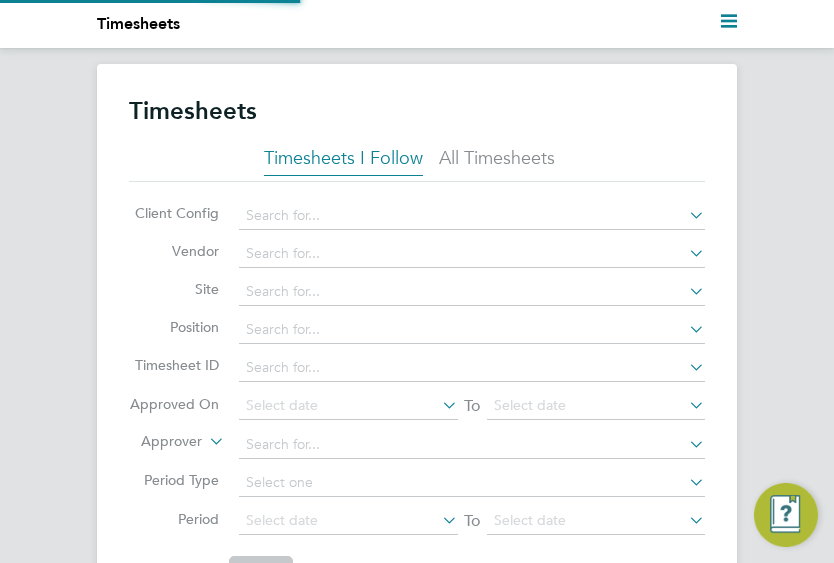 scroll, scrollTop: 10, scrollLeft: 10, axis: both 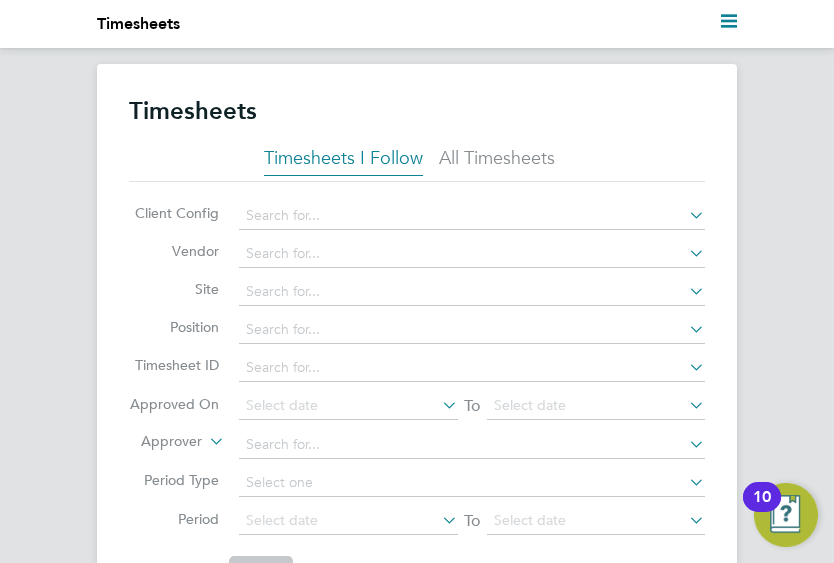click on "Timesheets Timesheets I Follow All Timesheets Client Config   Vendor   Site   Position   Timesheet ID   Approved On
Select date
To
Select date
Approver     Period Type   Period
Select date
To
Select date
Filter Showing   15 of  15 Timesheets Status  Submitted  15  WORKER  / ROLE WORKER  / PERIOD PERIOD  / TYPE SITE  / VENDOR TOTAL   TOTAL  / STATUS STATUS APPROVER [PERSON] Sales Consultant   28 Jul - 3 Aug 2025 28 Jul - 3 Aug 2025 Manual South East H… Team Resourc… £898.88 Submitted Submitted [PERSON] [PERSON] Sales Consultant   28 Jul - 3 Aug 2025 28 Jul - 3 Aug 2025 Manual Meadow Vie… Team Resourc… £194.63 Submitted Submitted [PERSON] [PERSON] Handy Person (Zone 3)   28 Jul - 3 Aug 2025 28 Jul - 3 Aug 2025 Manual [CITY], [CITY] [CITY] Ma… £873.00 Submitted Submitted [PERSON] [PERSON] Handy Person (Zone 3)   28 Jul - 3 Aug 2025 28 Jul - 3 Aug 2025 Manual [CITY] Par… [CITY] Ma… £873.00 Submitted Submitted" 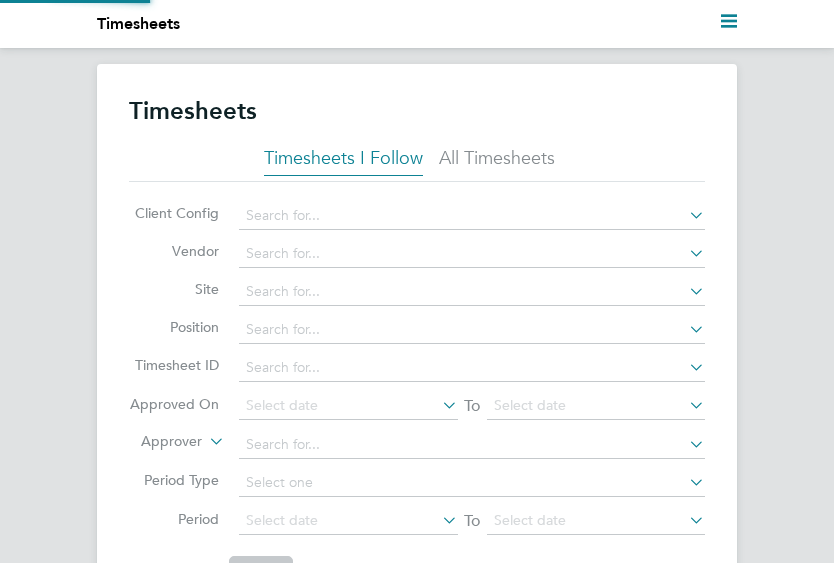 scroll, scrollTop: 0, scrollLeft: 0, axis: both 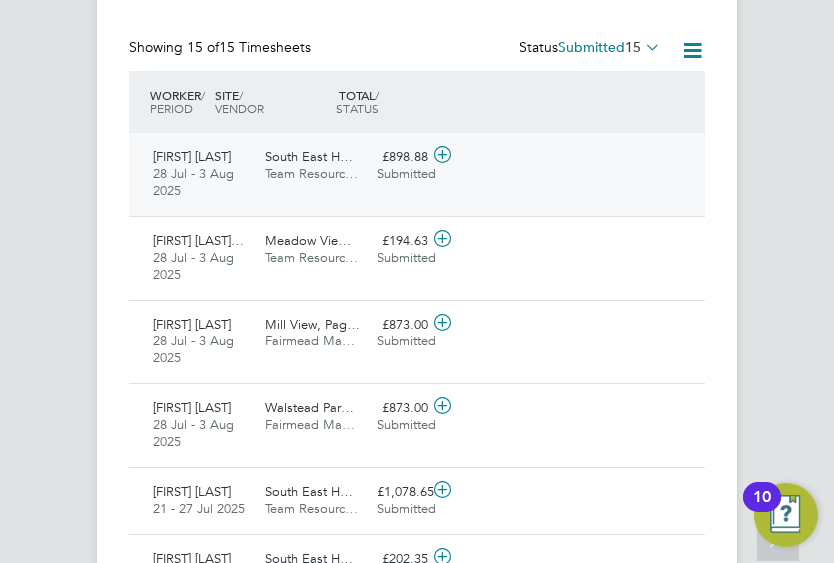 click 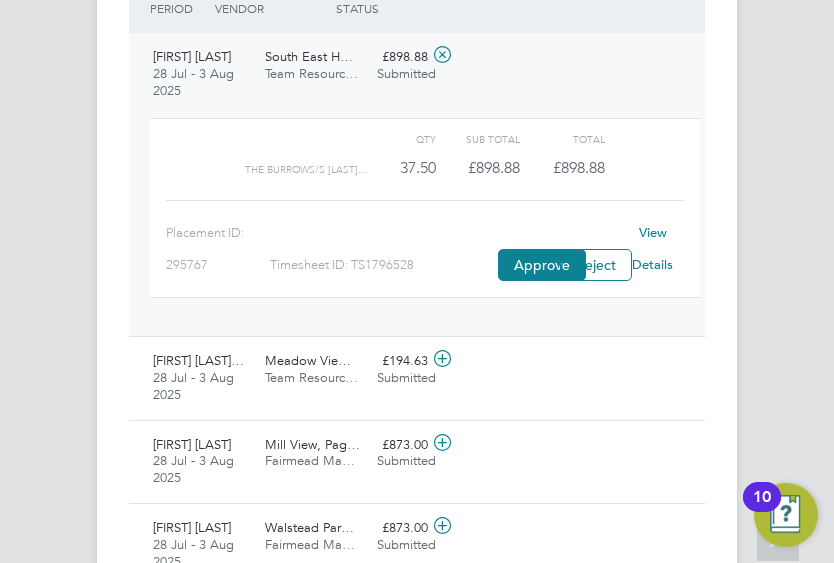 click on "View Details" 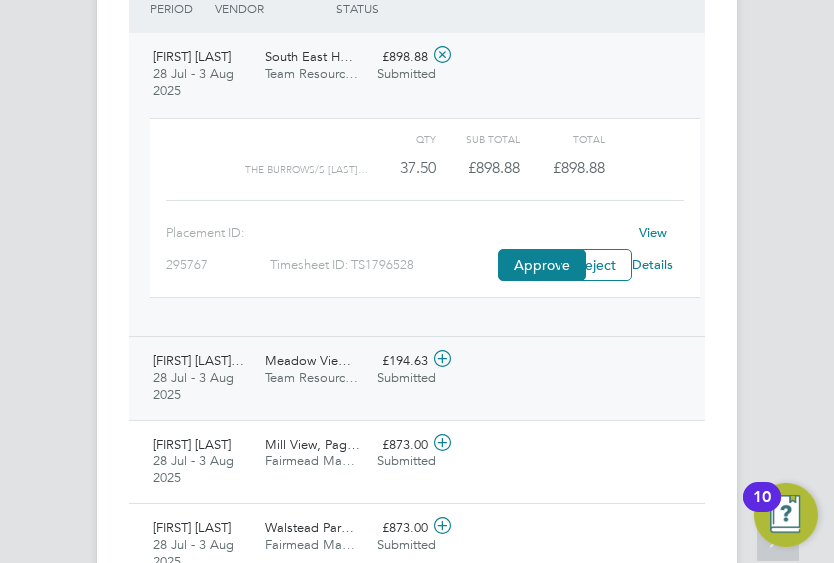 click 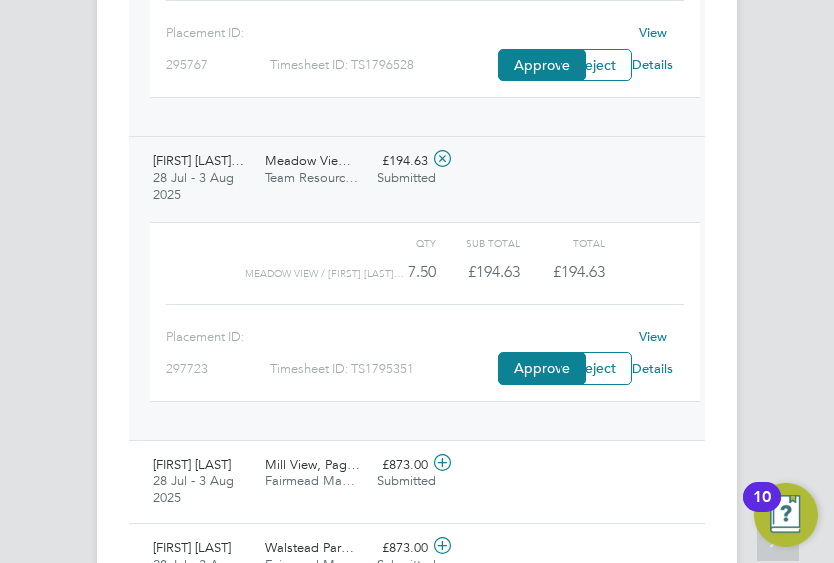 click on "View Details" 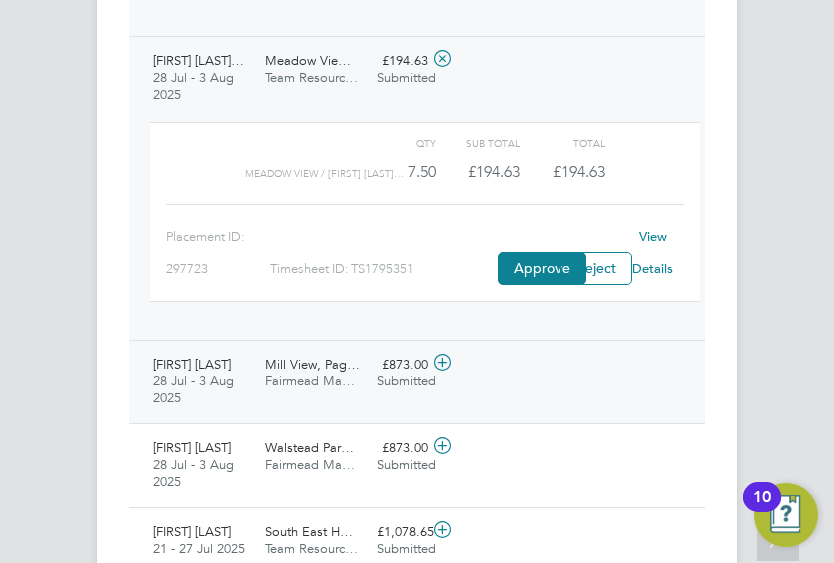 click 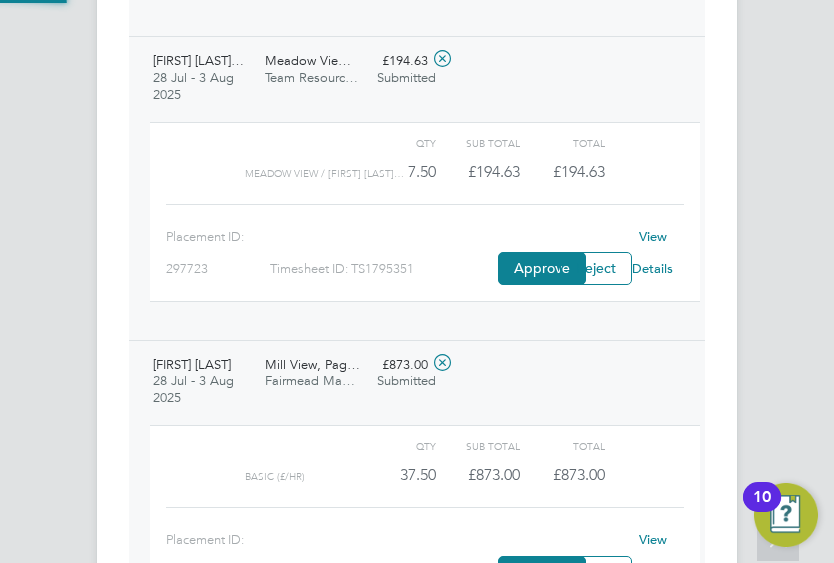 scroll, scrollTop: 10, scrollLeft: 10, axis: both 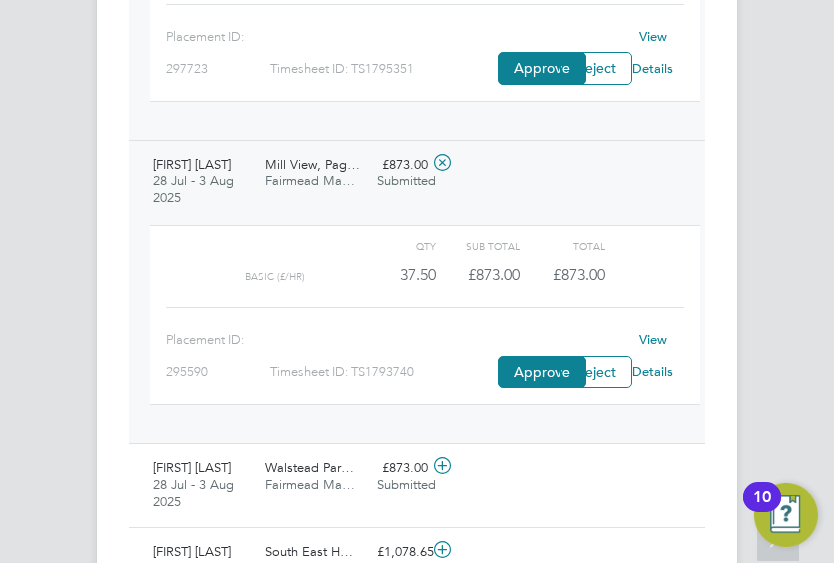 click on "View Details" 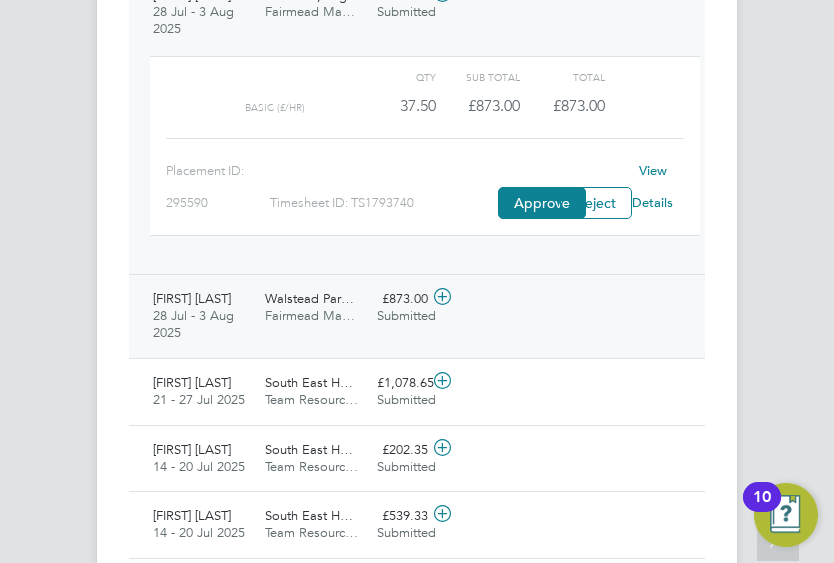 scroll, scrollTop: 1400, scrollLeft: 0, axis: vertical 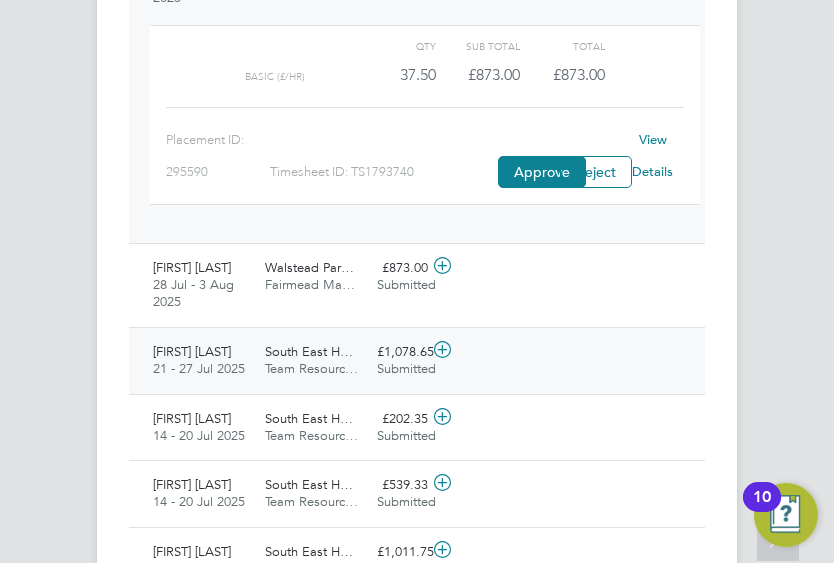 click 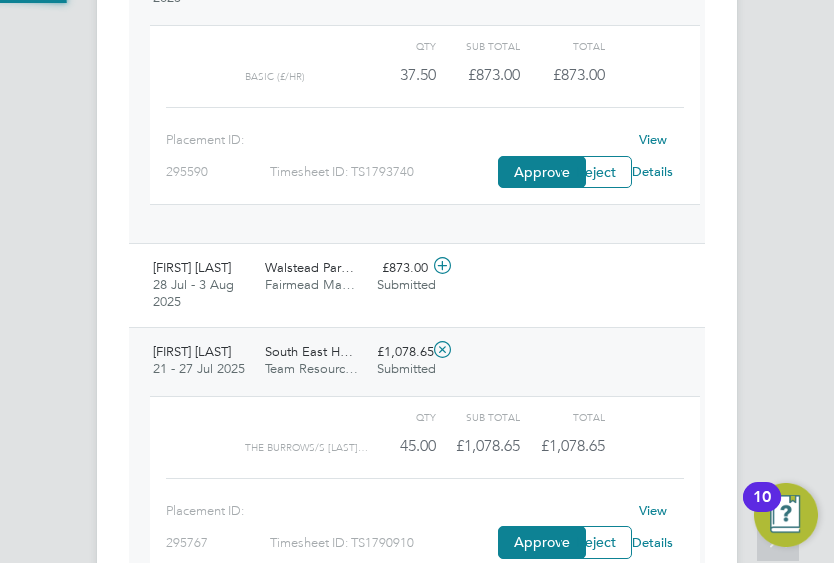 scroll, scrollTop: 10, scrollLeft: 10, axis: both 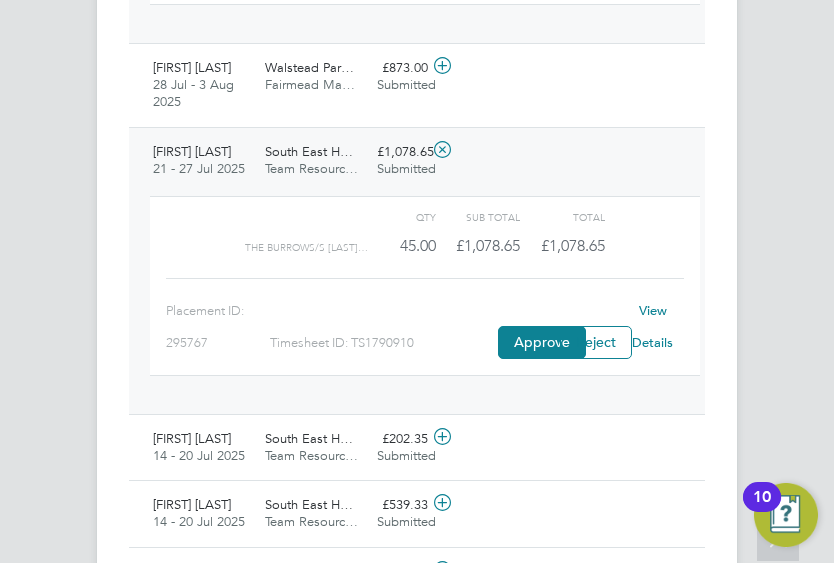click on "View Details" 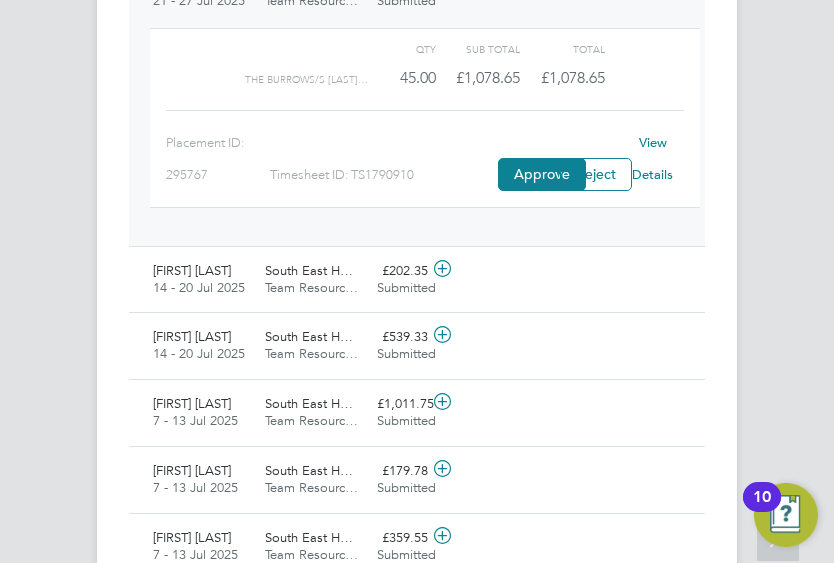 scroll, scrollTop: 1800, scrollLeft: 0, axis: vertical 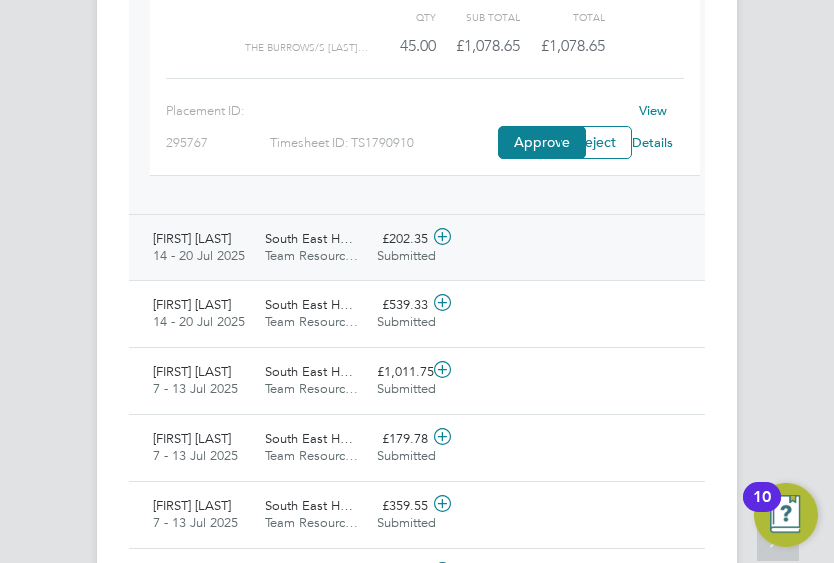 click 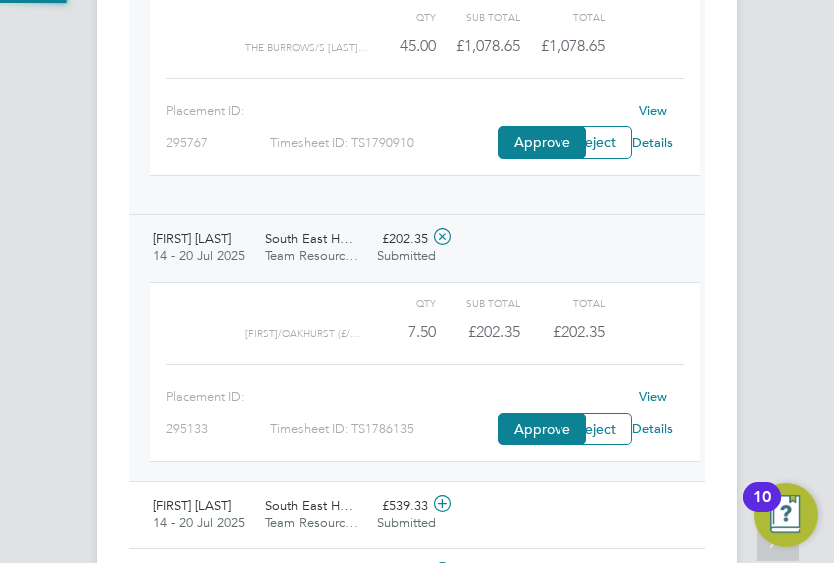 scroll, scrollTop: 10, scrollLeft: 10, axis: both 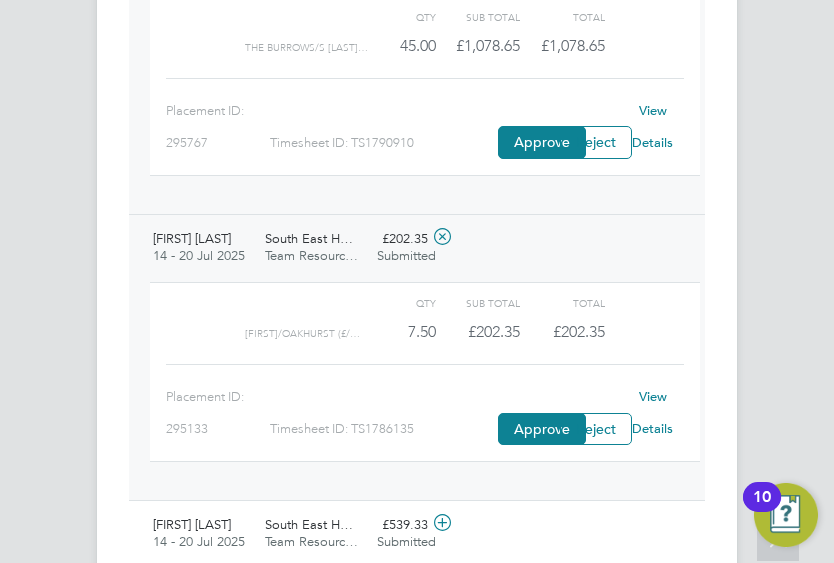 click on "View Details" 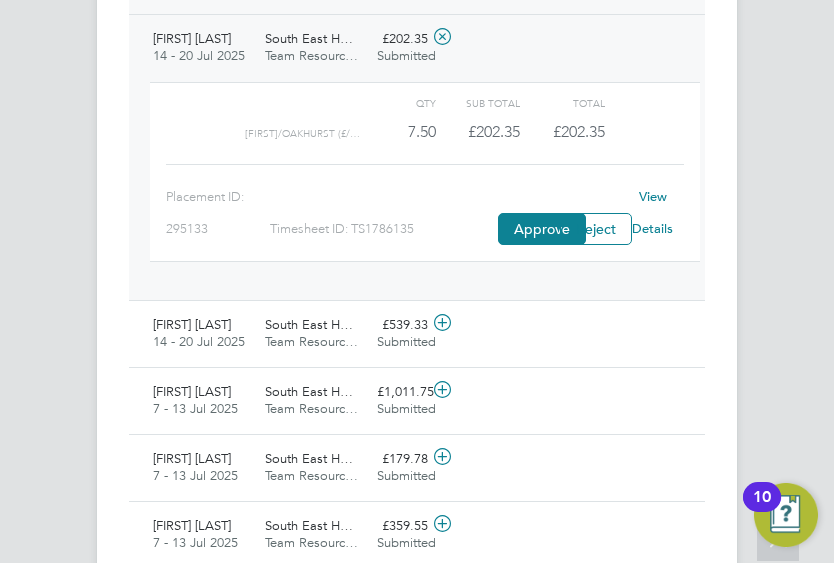 scroll, scrollTop: 2100, scrollLeft: 0, axis: vertical 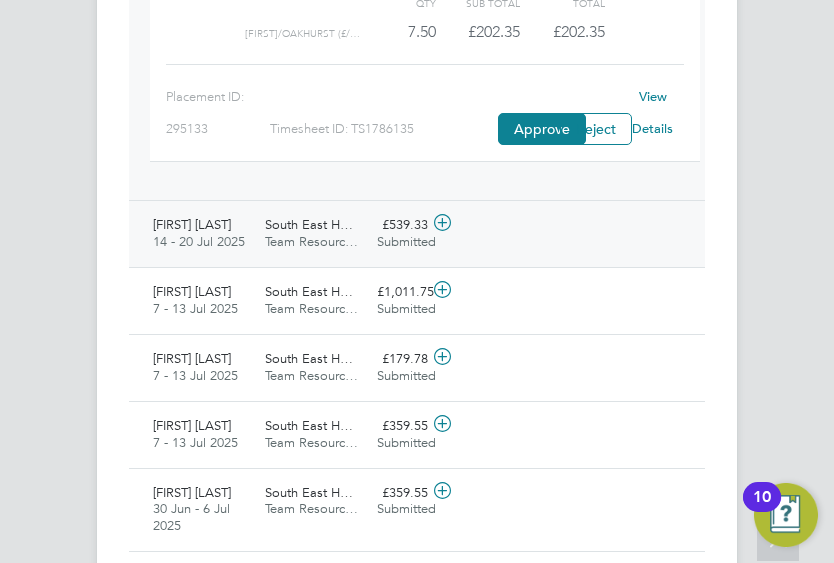click 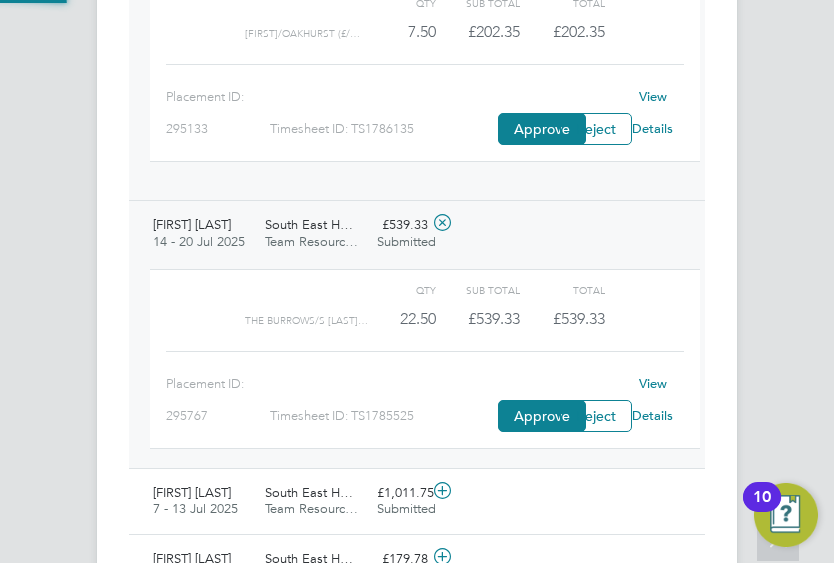 scroll, scrollTop: 10, scrollLeft: 10, axis: both 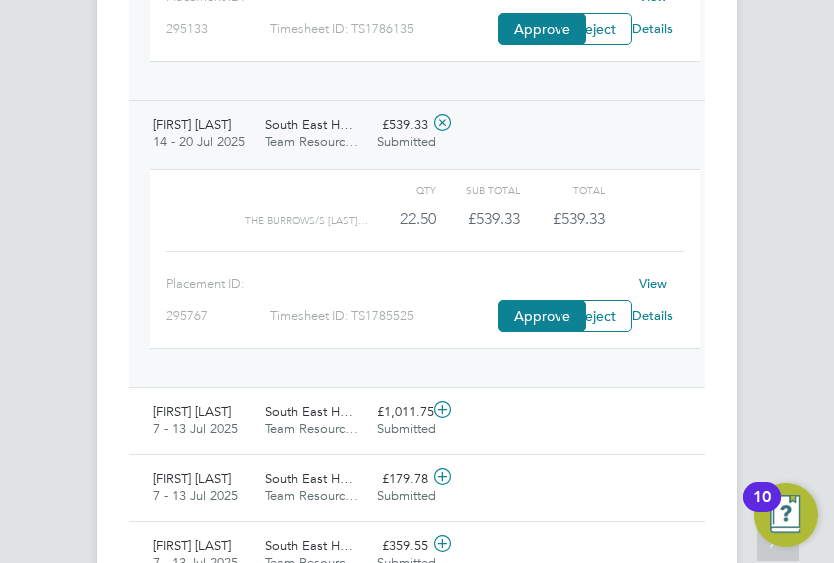 click on "View Details" 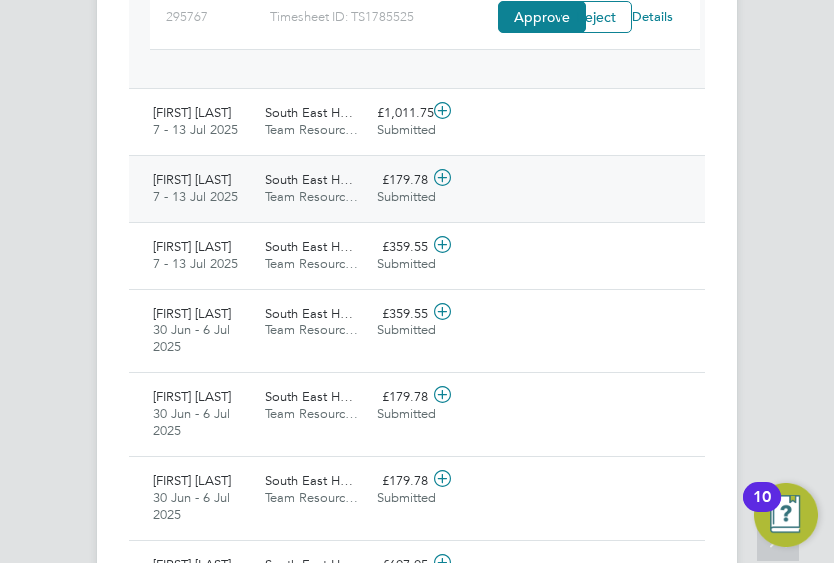 scroll, scrollTop: 2500, scrollLeft: 0, axis: vertical 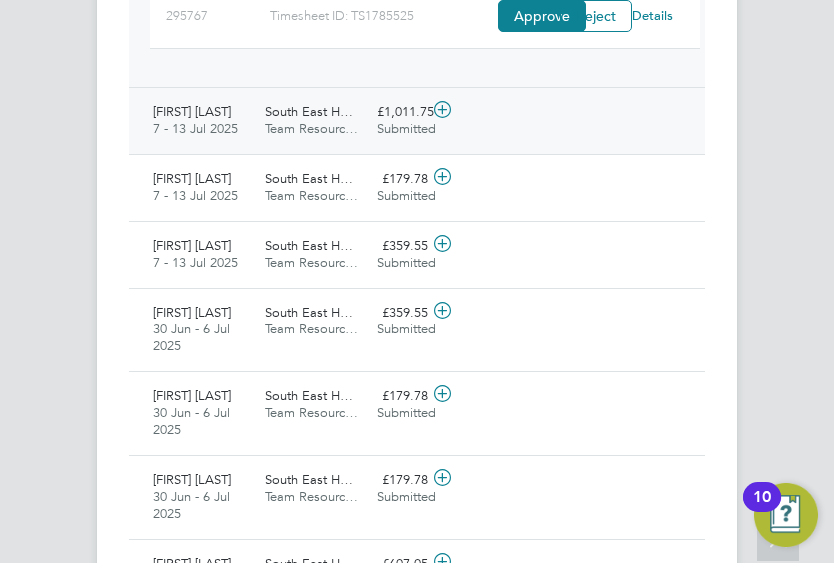 click 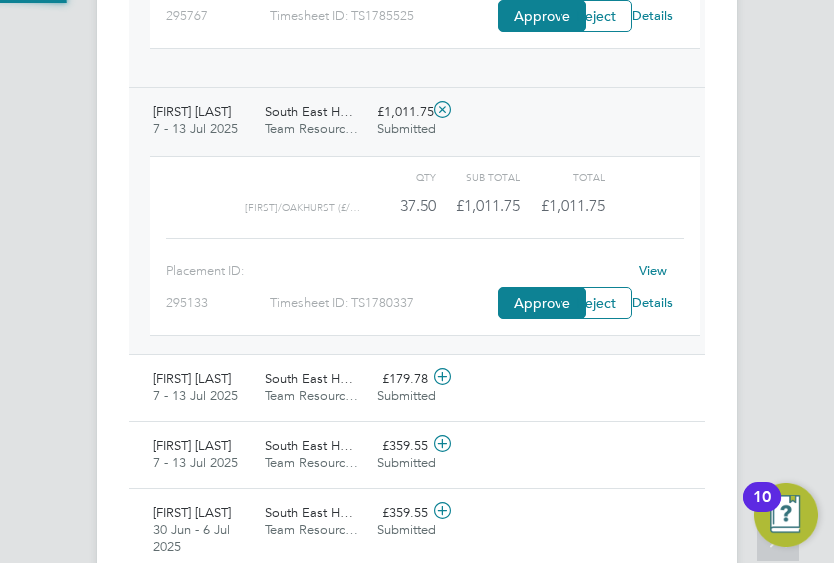 scroll, scrollTop: 10, scrollLeft: 10, axis: both 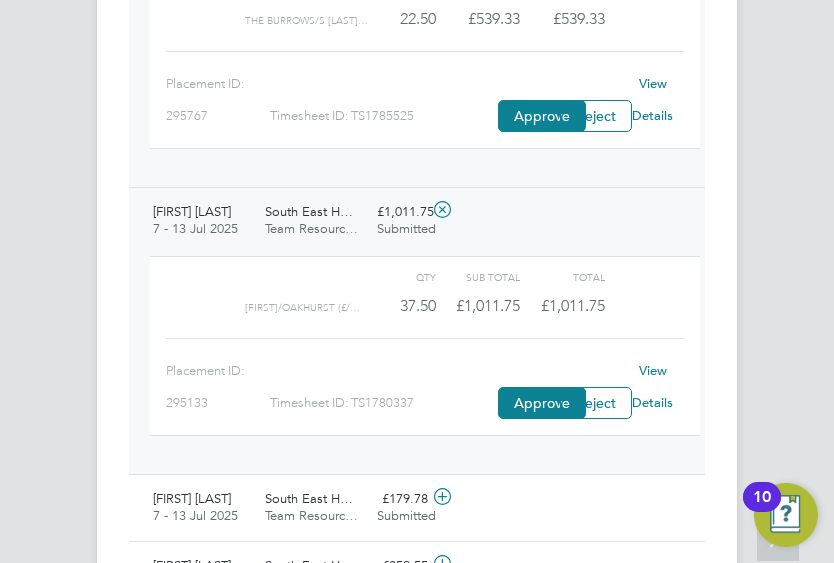 click on "View Details" 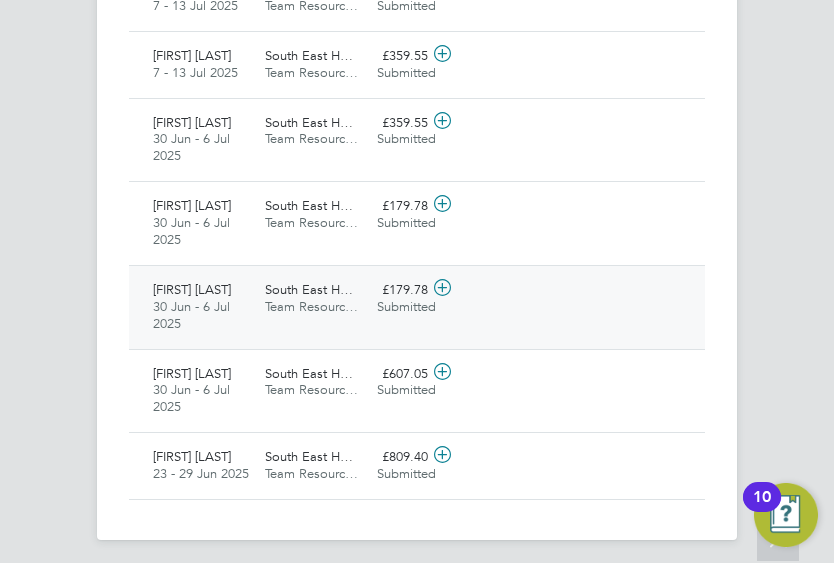 scroll, scrollTop: 2920, scrollLeft: 0, axis: vertical 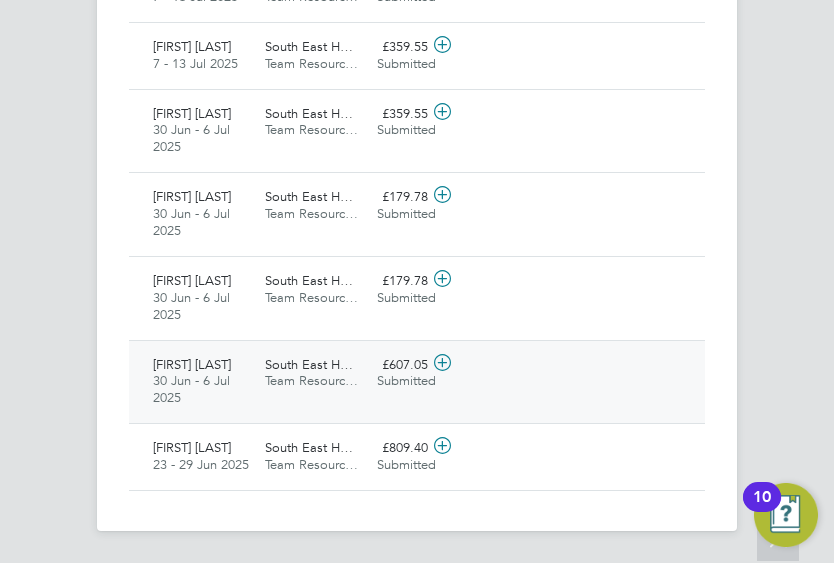 click 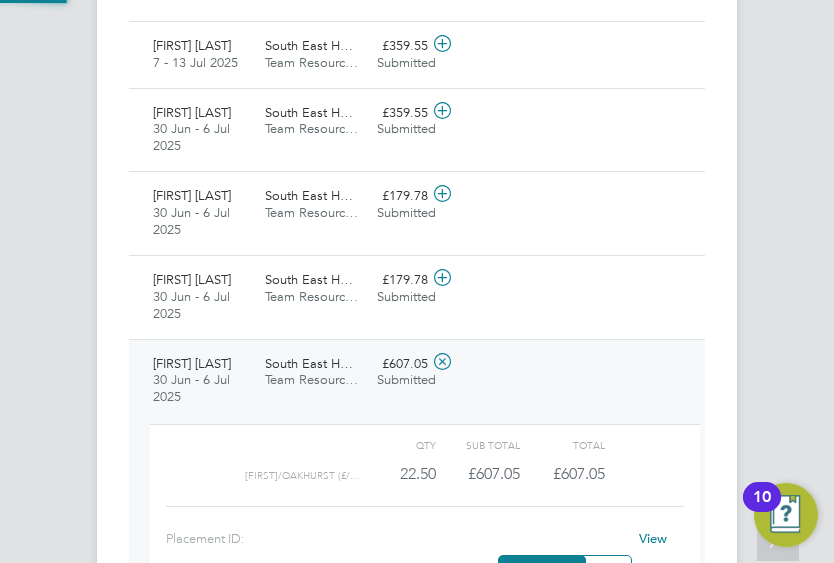 scroll, scrollTop: 10, scrollLeft: 10, axis: both 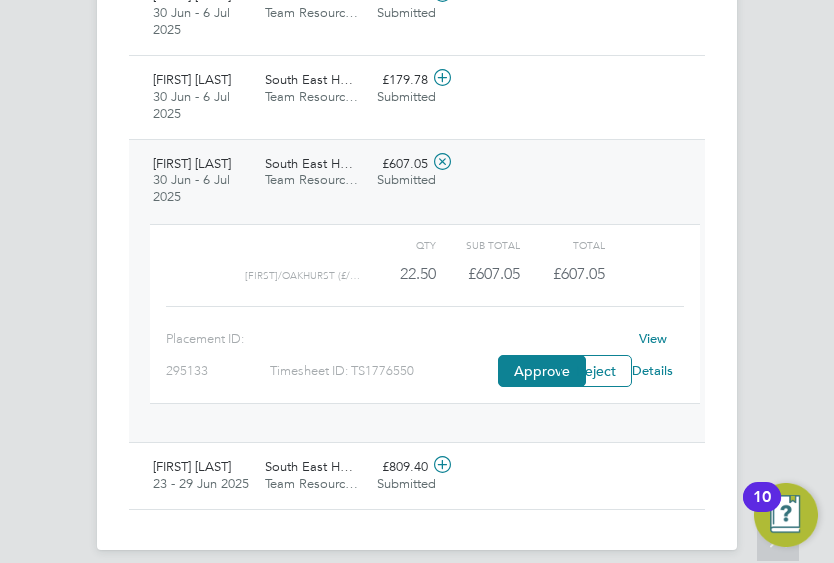 click on "View Details" 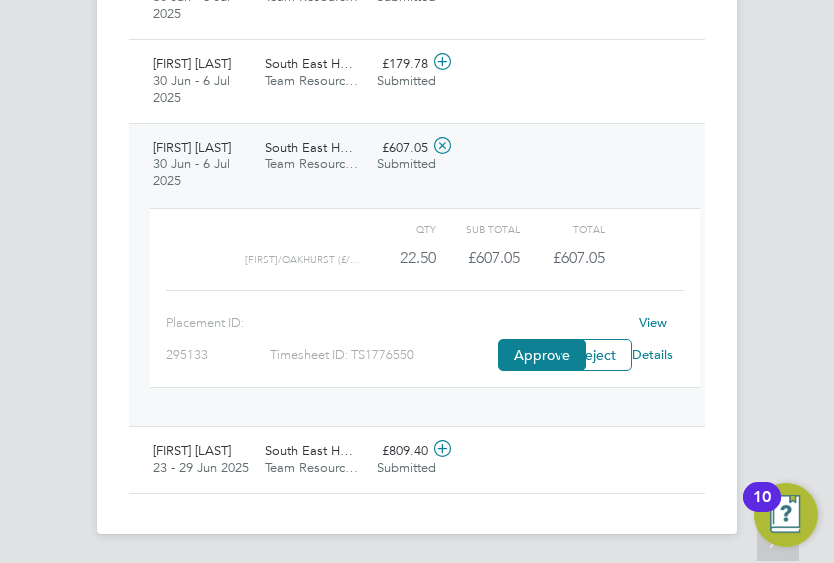 scroll, scrollTop: 3141, scrollLeft: 0, axis: vertical 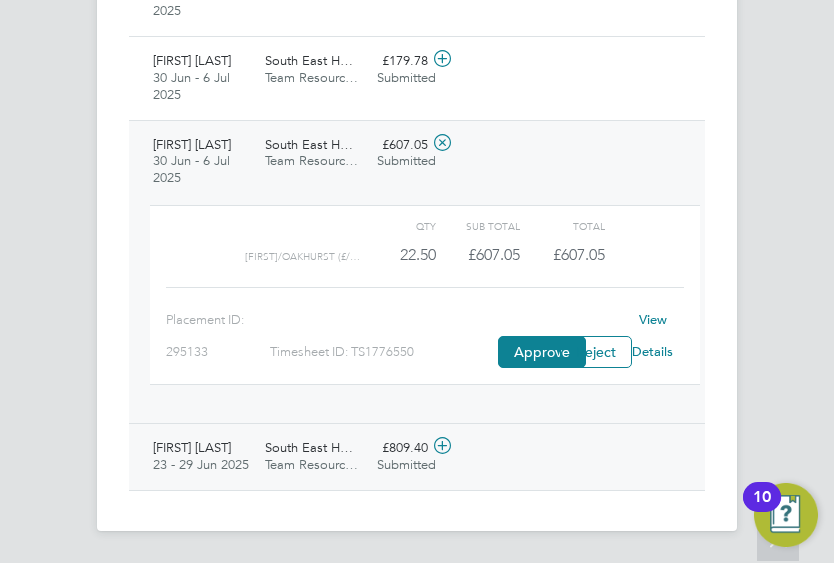 click 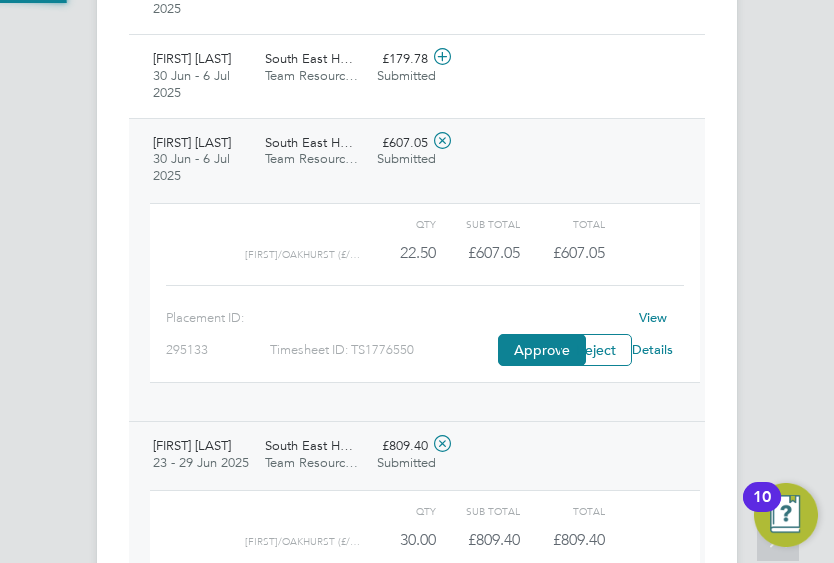 scroll, scrollTop: 10, scrollLeft: 10, axis: both 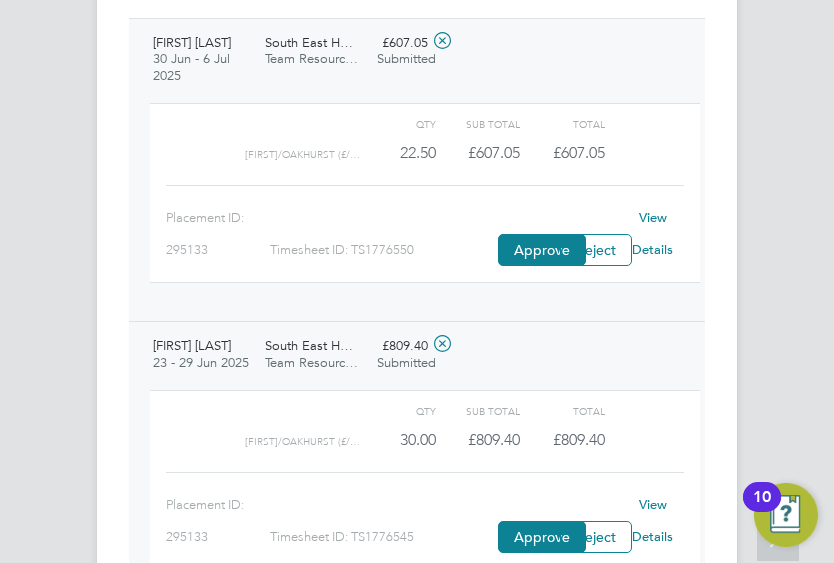 click 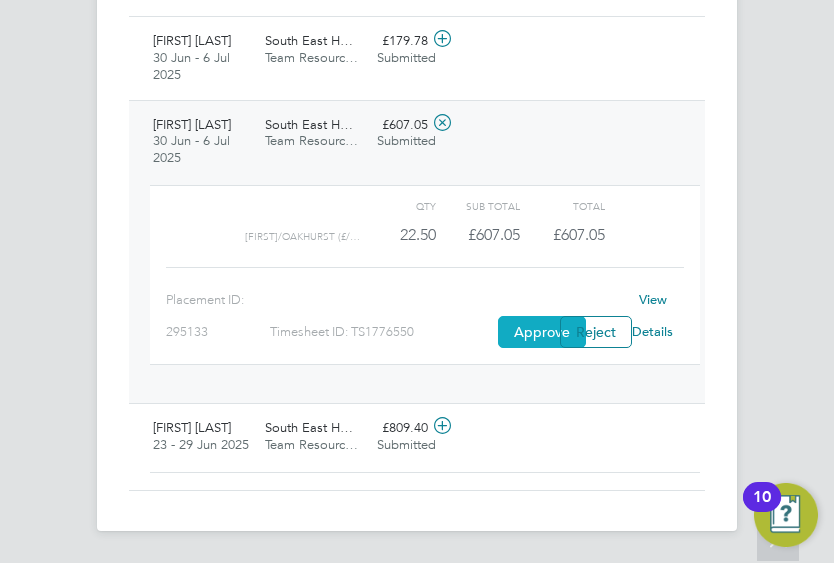 scroll, scrollTop: 3141, scrollLeft: 0, axis: vertical 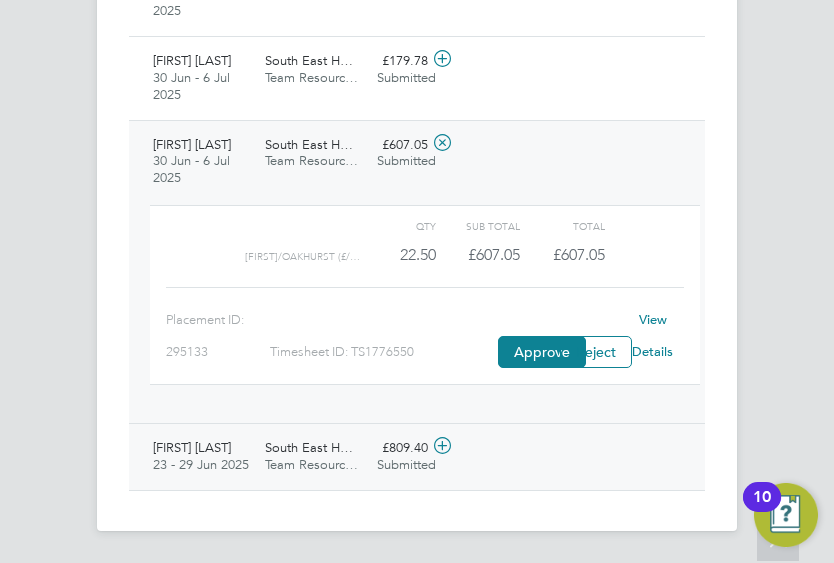 click 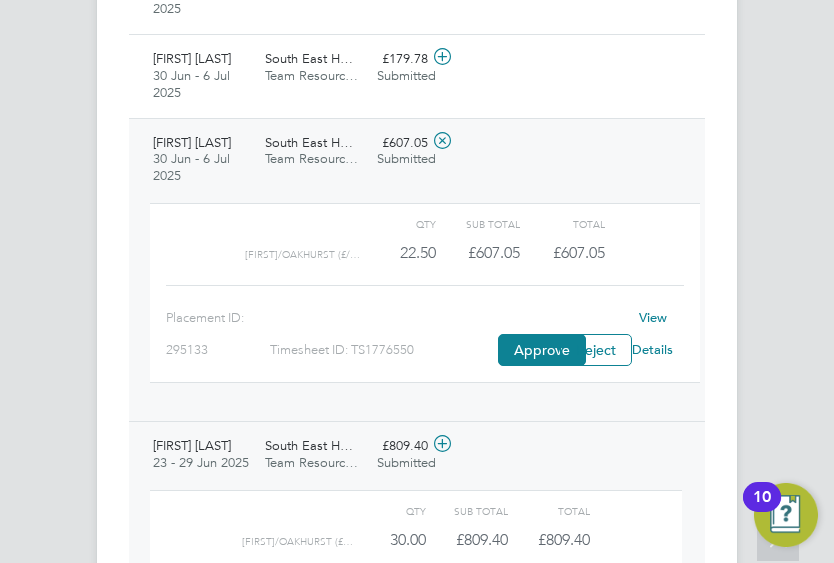 scroll, scrollTop: 3161, scrollLeft: 0, axis: vertical 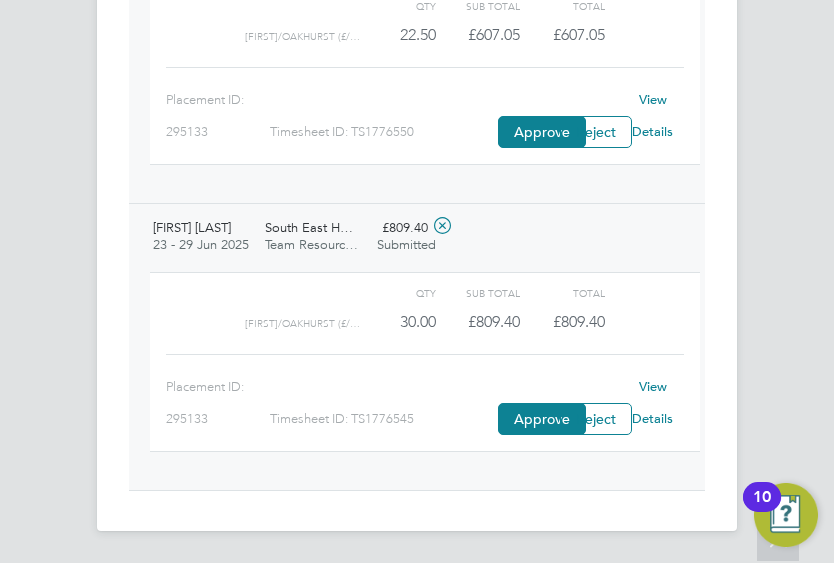 click on "View Details" 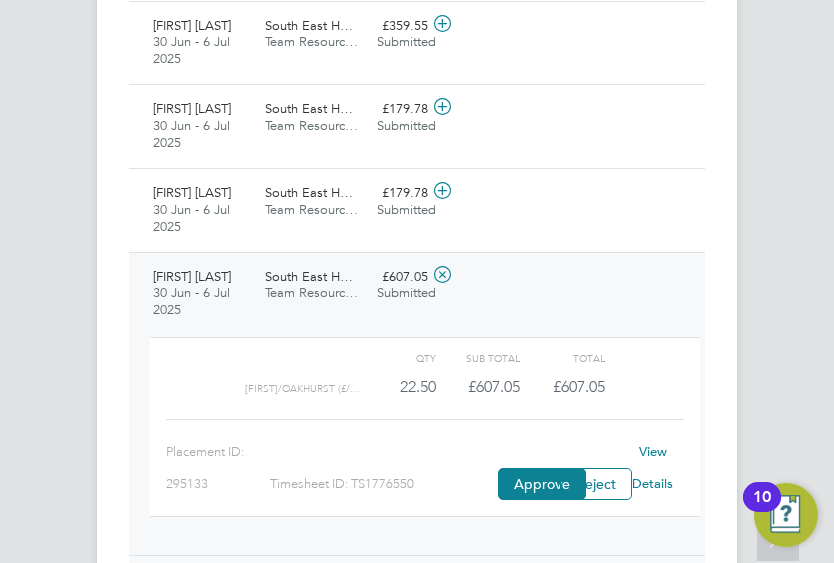 scroll, scrollTop: 2961, scrollLeft: 0, axis: vertical 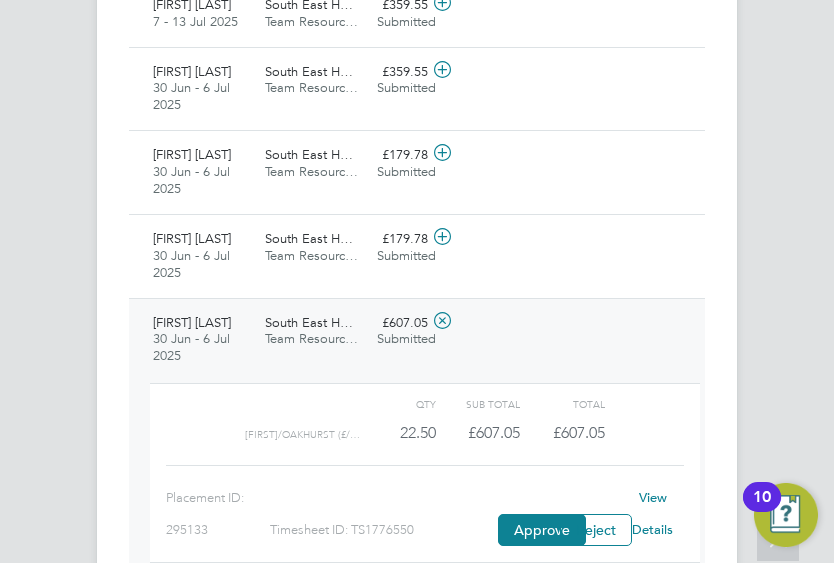 click 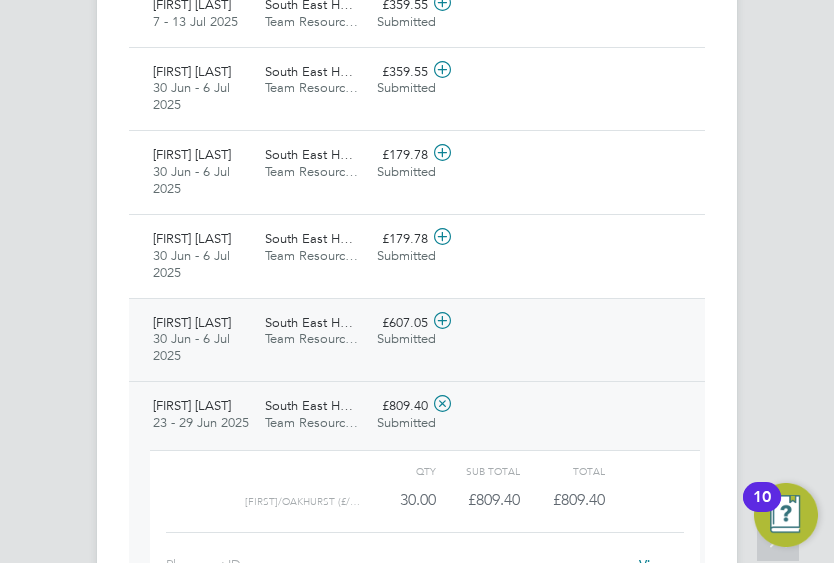 click 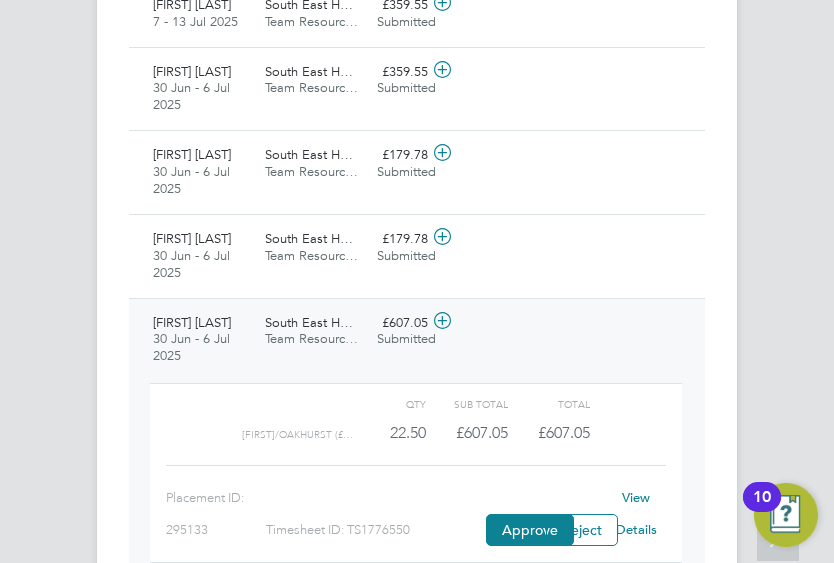 scroll, scrollTop: 10, scrollLeft: 10, axis: both 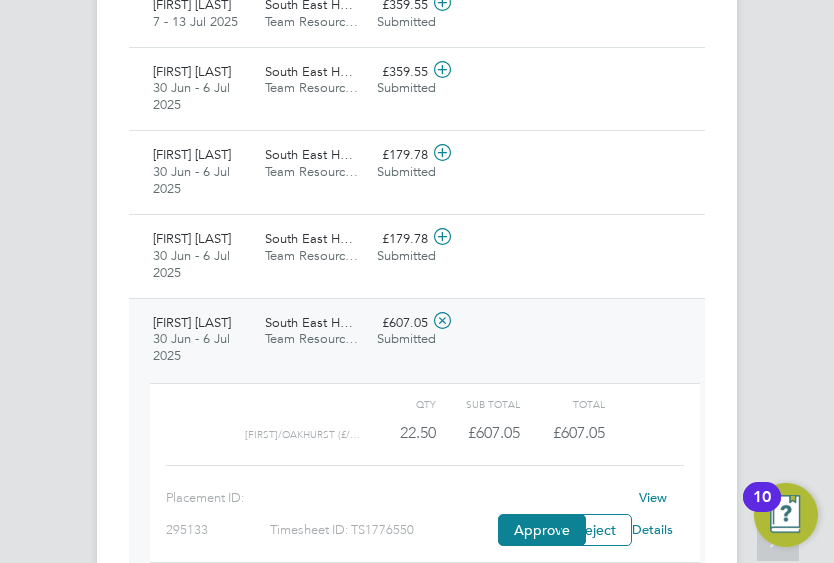 click 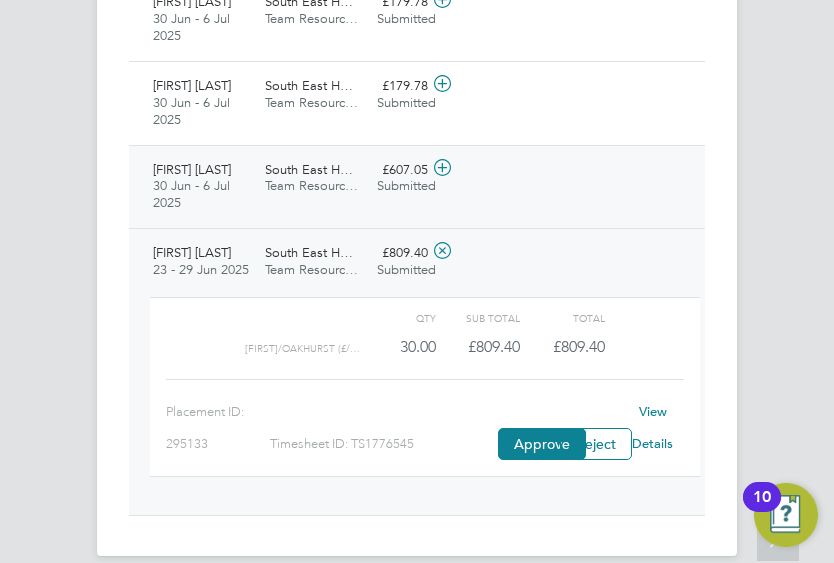 scroll, scrollTop: 3141, scrollLeft: 0, axis: vertical 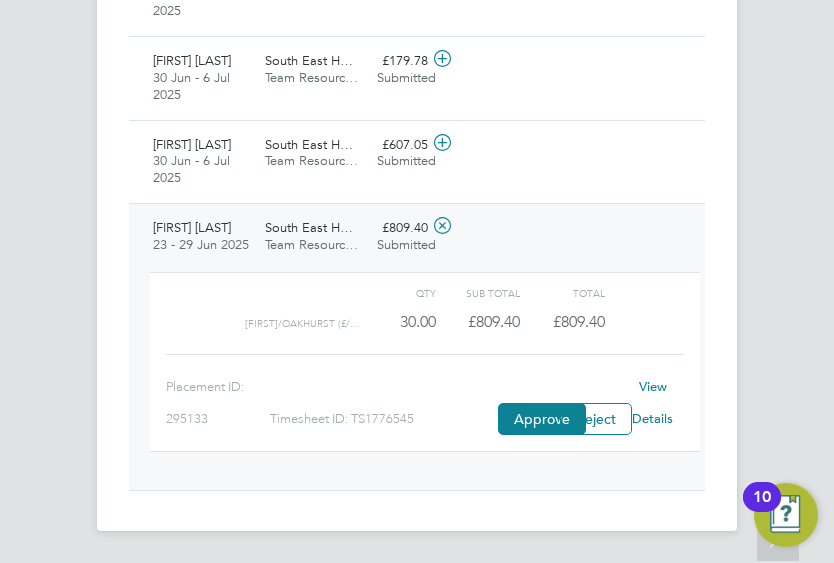 click on "View Details" 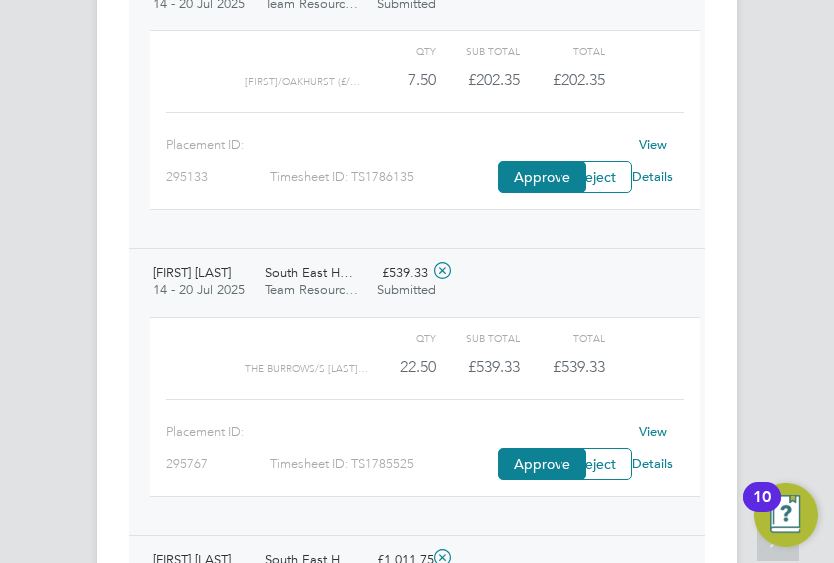 scroll, scrollTop: 2020, scrollLeft: 0, axis: vertical 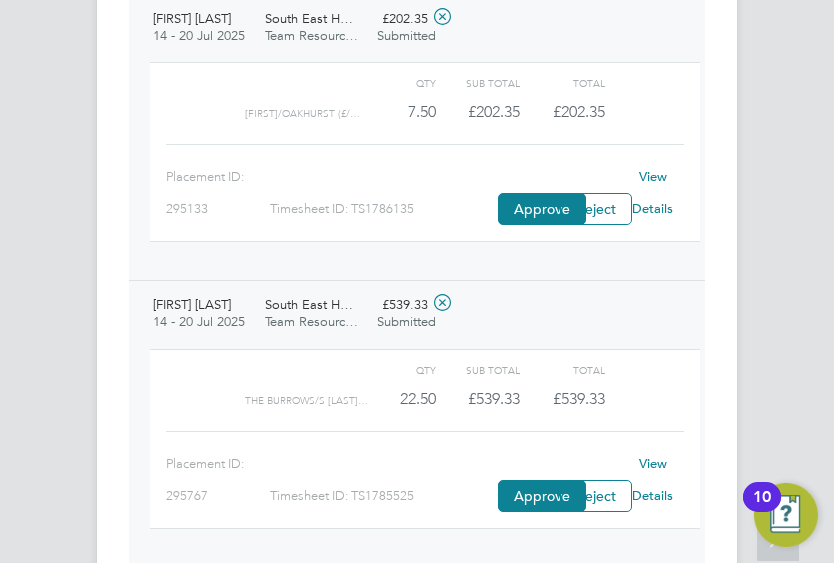 click 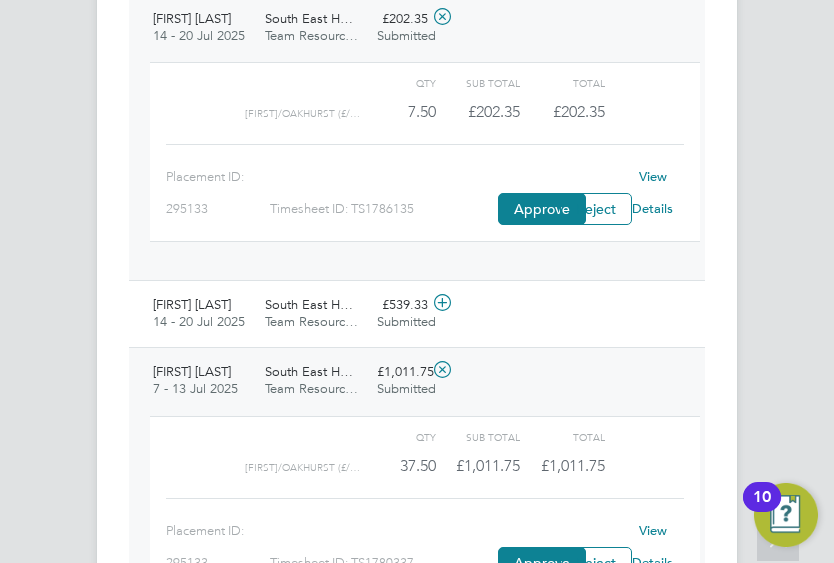 click 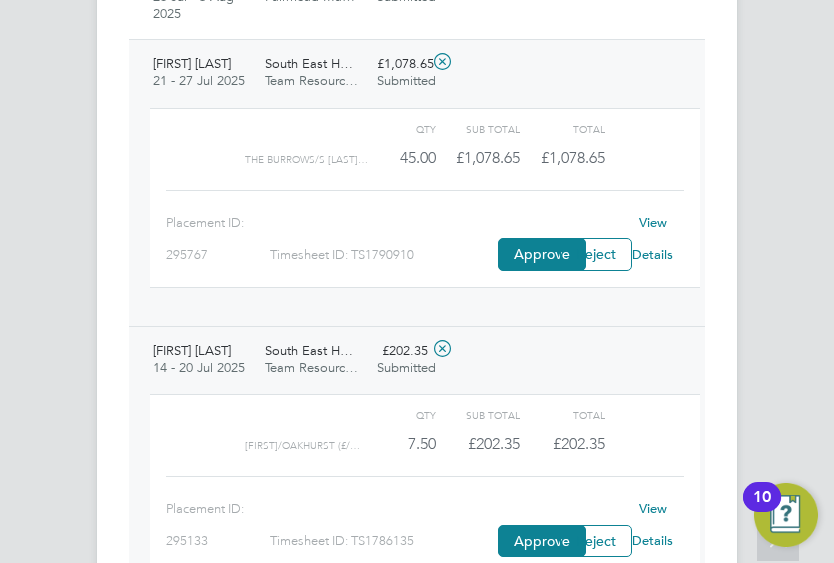 scroll, scrollTop: 1680, scrollLeft: 0, axis: vertical 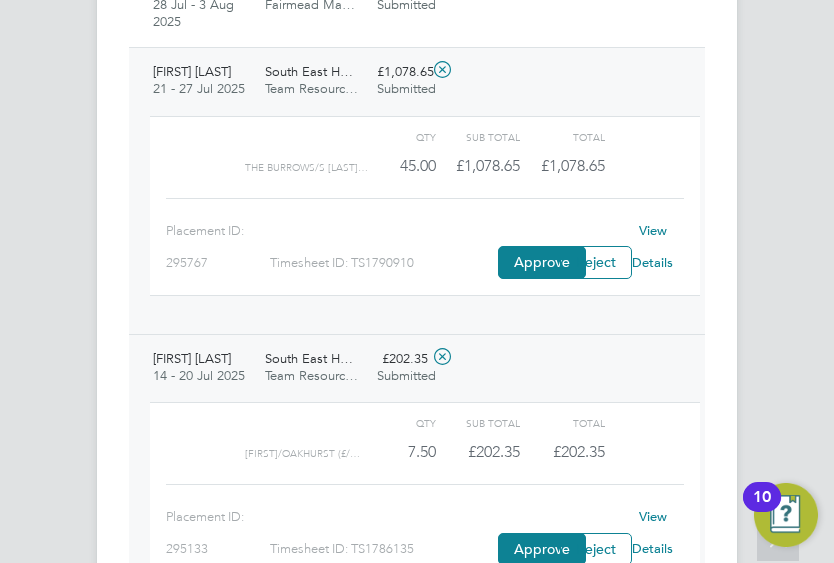 click 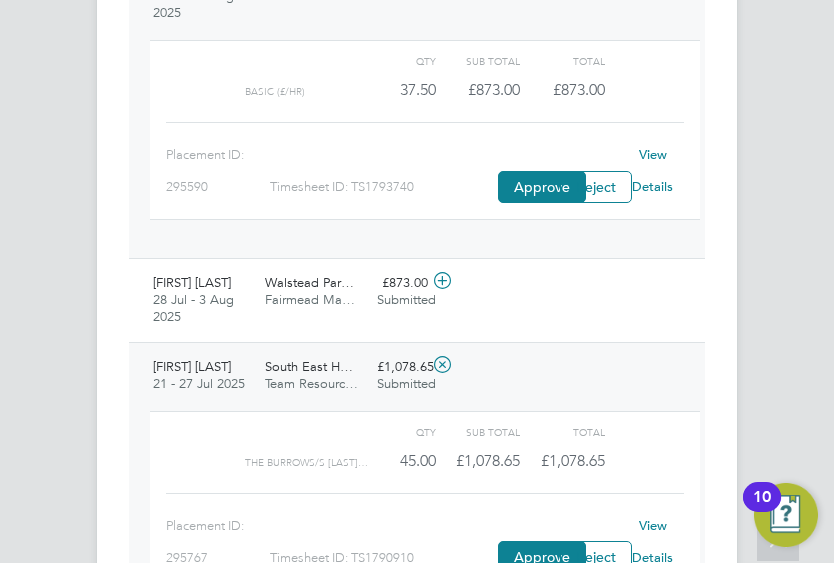 scroll, scrollTop: 1380, scrollLeft: 0, axis: vertical 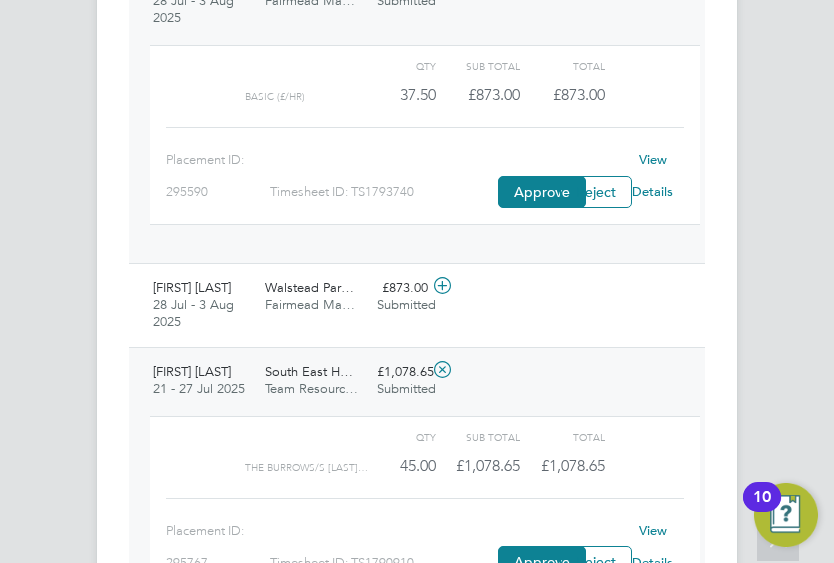 click 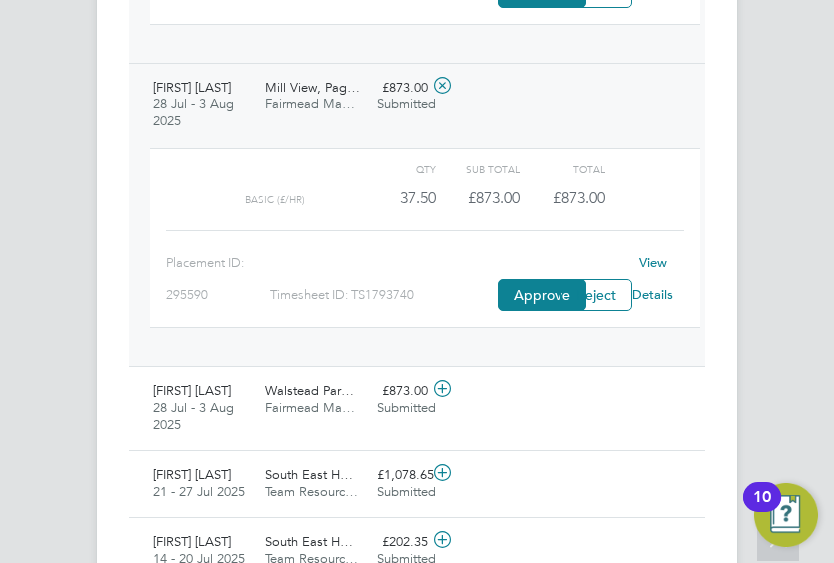 scroll, scrollTop: 1280, scrollLeft: 0, axis: vertical 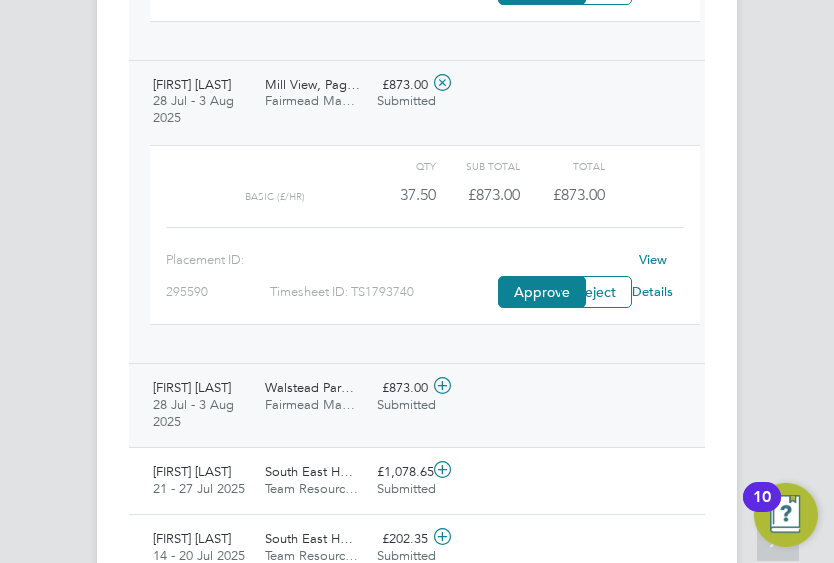 click 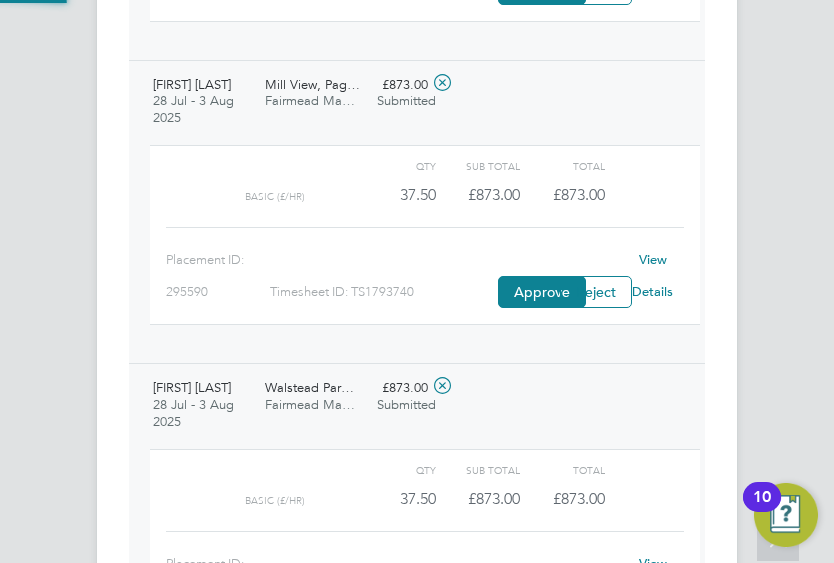 scroll, scrollTop: 10, scrollLeft: 10, axis: both 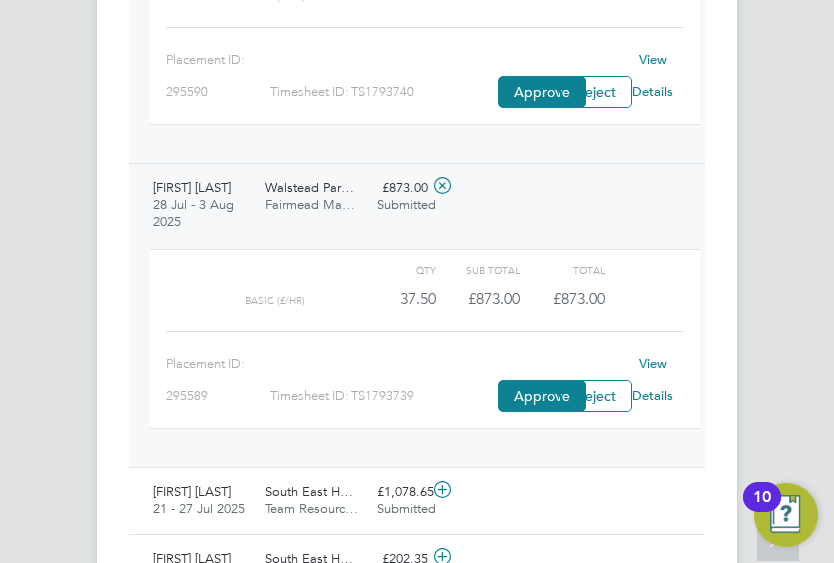 click on "View Details" 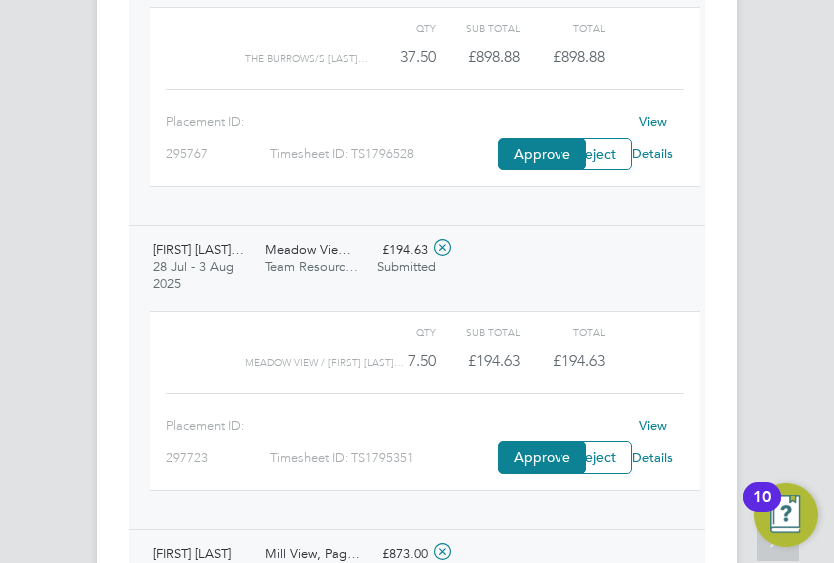 scroll, scrollTop: 780, scrollLeft: 0, axis: vertical 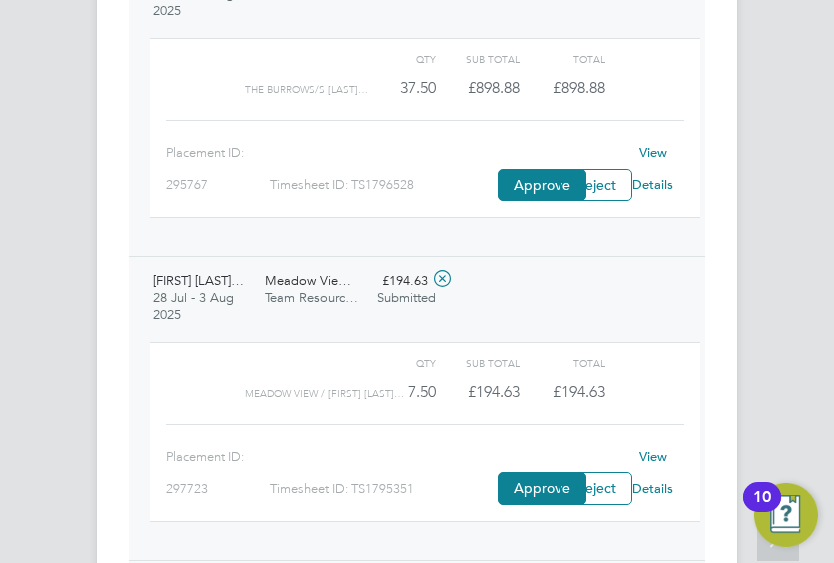 click 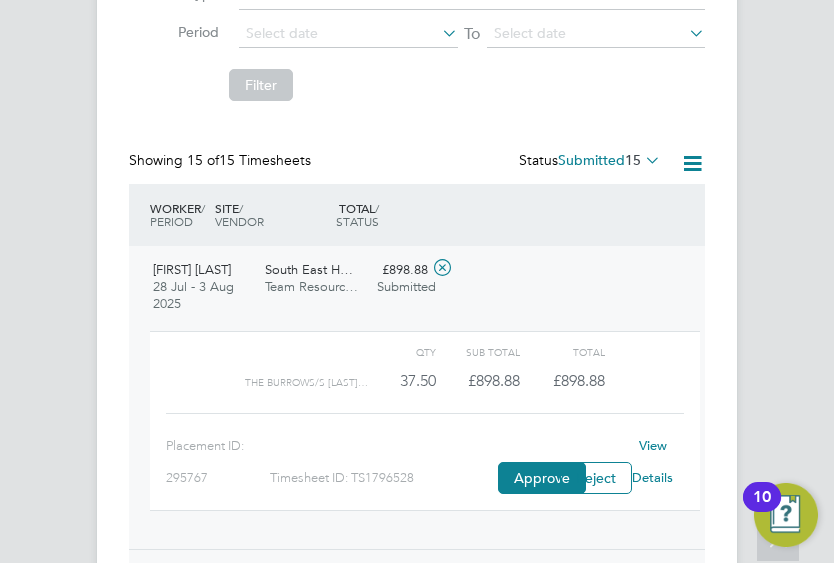 scroll, scrollTop: 480, scrollLeft: 0, axis: vertical 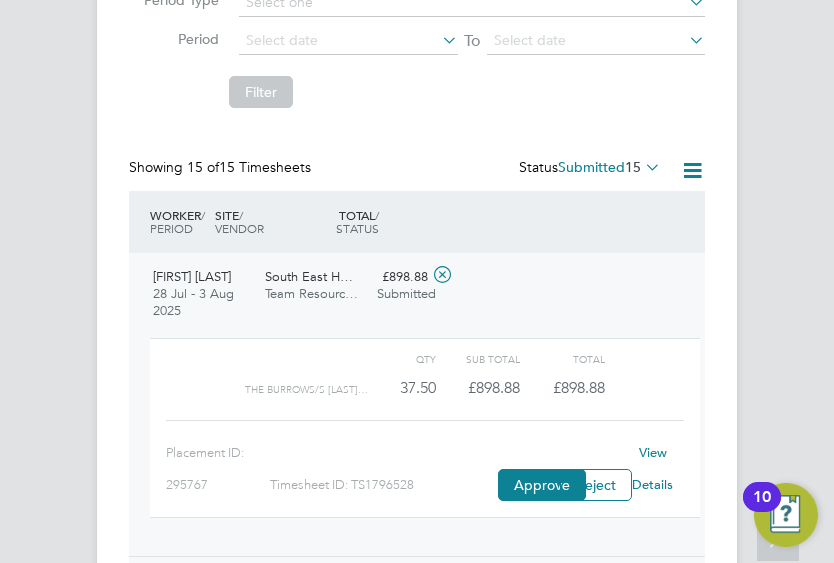 click 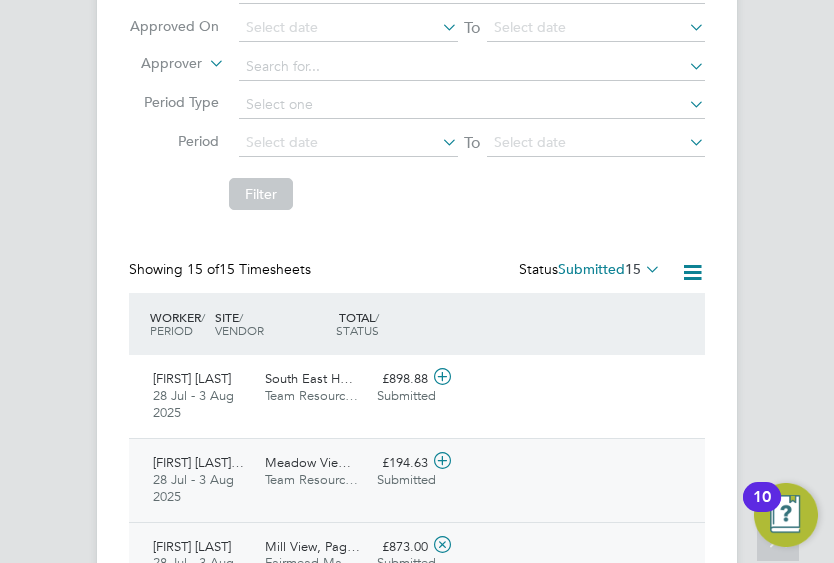 scroll, scrollTop: 480, scrollLeft: 0, axis: vertical 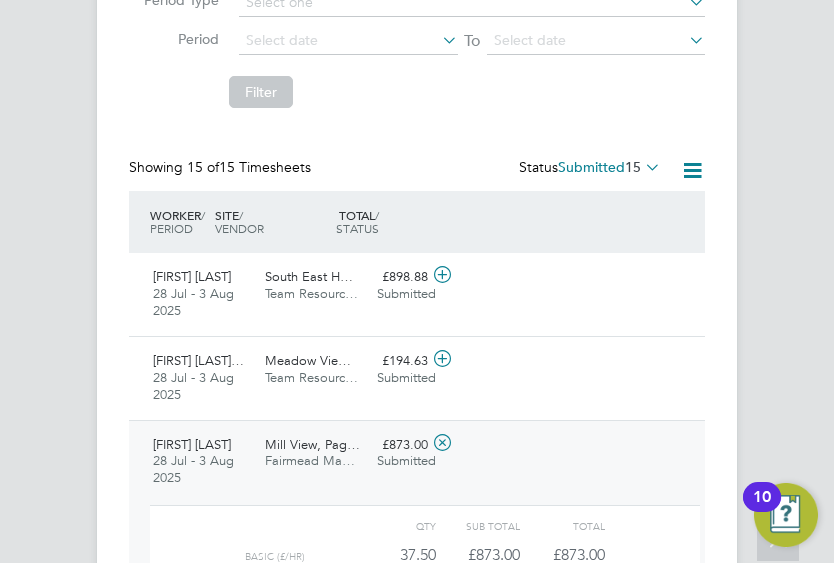 click 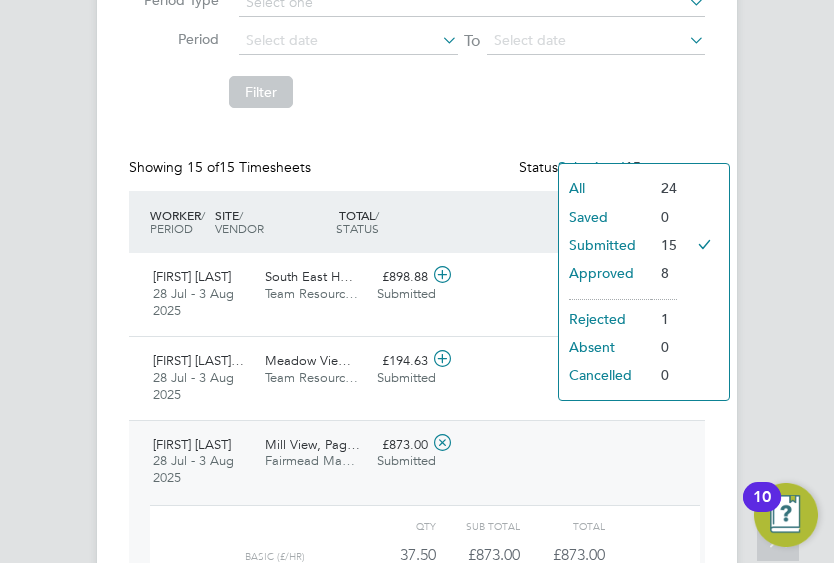 click on "Timesheets Timesheets I Follow All Timesheets Client Config   Vendor   Site   Position   Timesheet ID   Approved On
Select date
To
Select date
Approver     Period Type   Period
Select date
To
Select date
Filter Showing   15 of  15 Timesheets Status  Submitted  15  WORKER  / ROLE WORKER  / PERIOD PERIOD  / TYPE SITE  / VENDOR TOTAL   TOTAL  / STATUS STATUS APPROVER Susan Davies Sales Consultant   28 Jul - 3 Aug 2025 28 Jul - 3 Aug 2025 Manual South East H… Team Resourc… £898.88 Submitted Submitted Donna Cole Jason Edmon… Sales Consultant   28 Jul - 3 Aug 2025 28 Jul - 3 Aug 2025 Manual Meadow Vie… Team Resourc… £194.63 Submitted Submitted Hannah Moore Michael Pickett Handy Person (Zone 3)   28 Jul - 3 Aug 2025 28 Jul - 3 Aug 2025 Manual Mill View, Pag… Fairmead Ma… £873.00 Submitted Submitted Donna Cole   Charge rate QTY Sub Total Total Basic (£/HR)     £23.28 37.5 37.50 38 £873.00 £873.00 Placement ID: 295590 Timesheet ID: TS1793740 Reject" 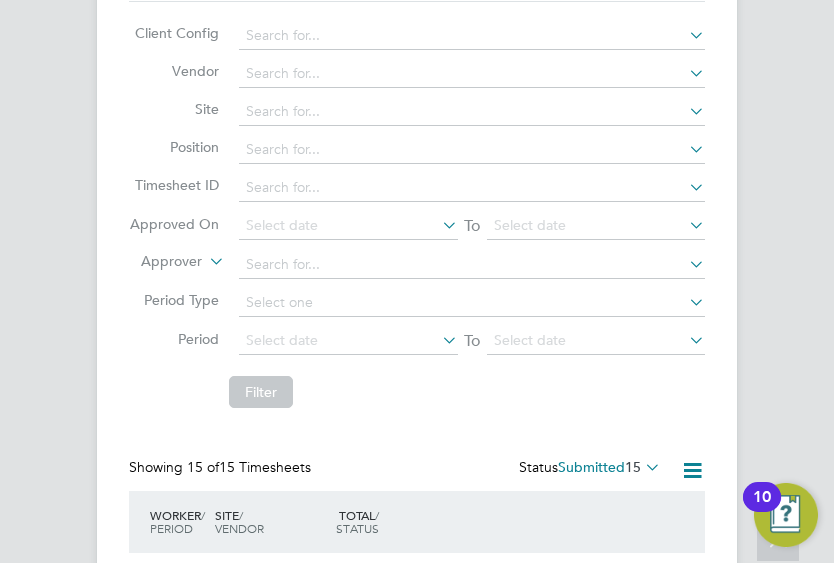 scroll, scrollTop: 80, scrollLeft: 0, axis: vertical 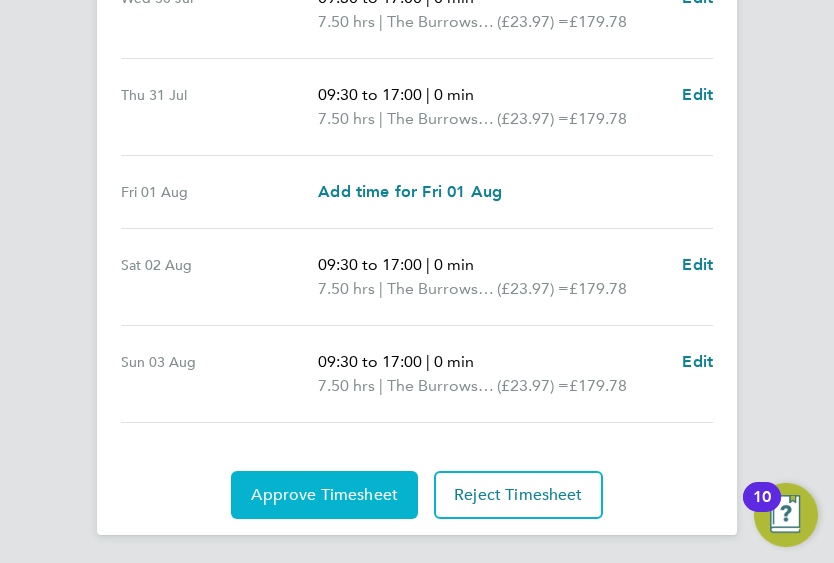 click on "Approve Timesheet" 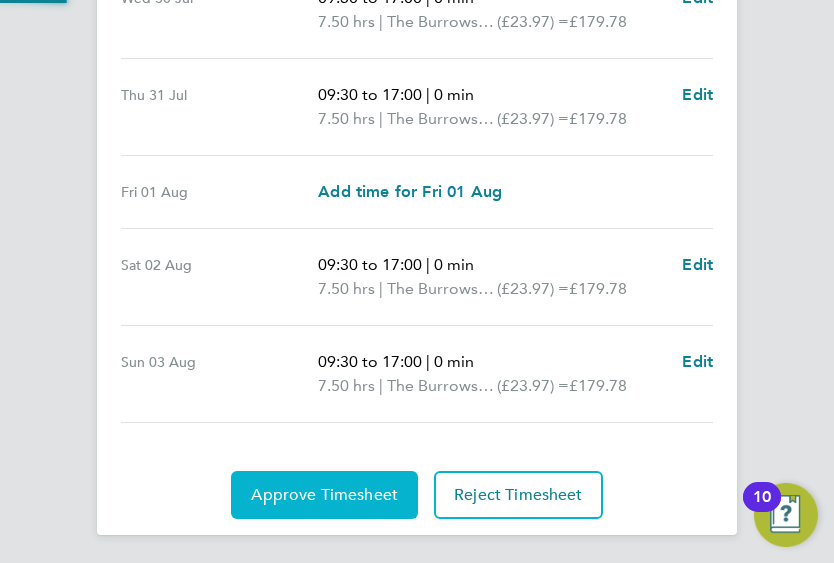 scroll, scrollTop: 0, scrollLeft: 0, axis: both 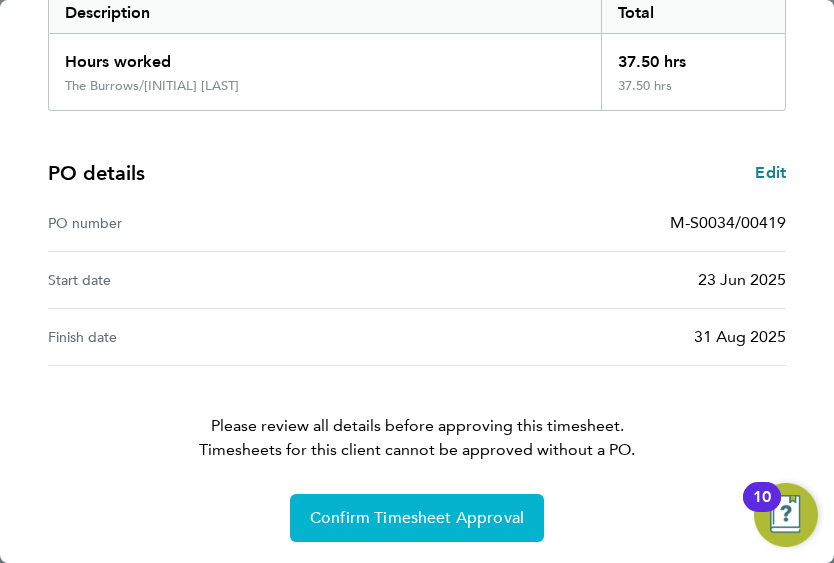 click on "Confirm Timesheet Approval" 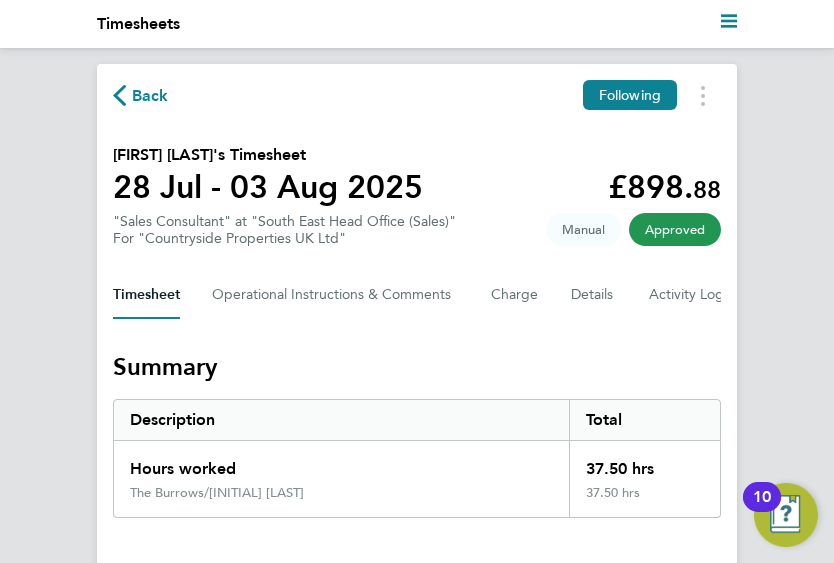 drag, startPoint x: 153, startPoint y: 95, endPoint x: 300, endPoint y: 133, distance: 151.83214 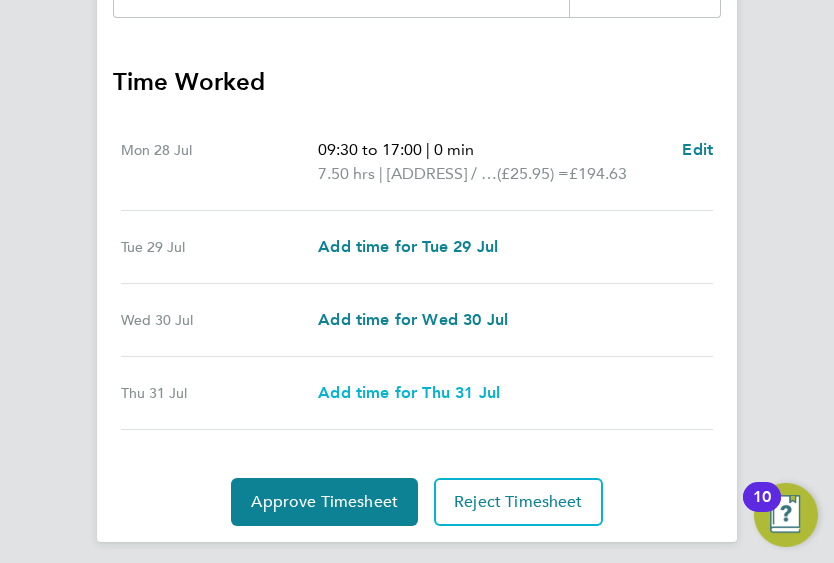 scroll, scrollTop: 508, scrollLeft: 0, axis: vertical 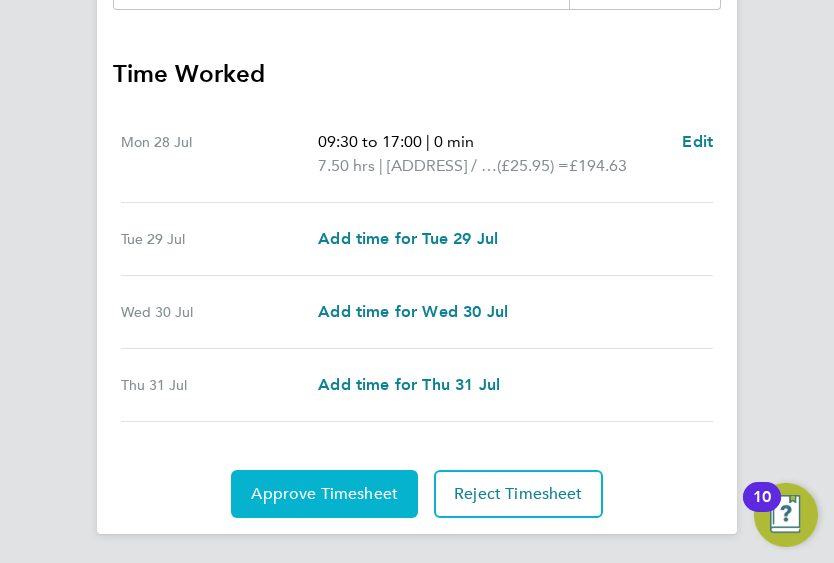 click on "Approve Timesheet" 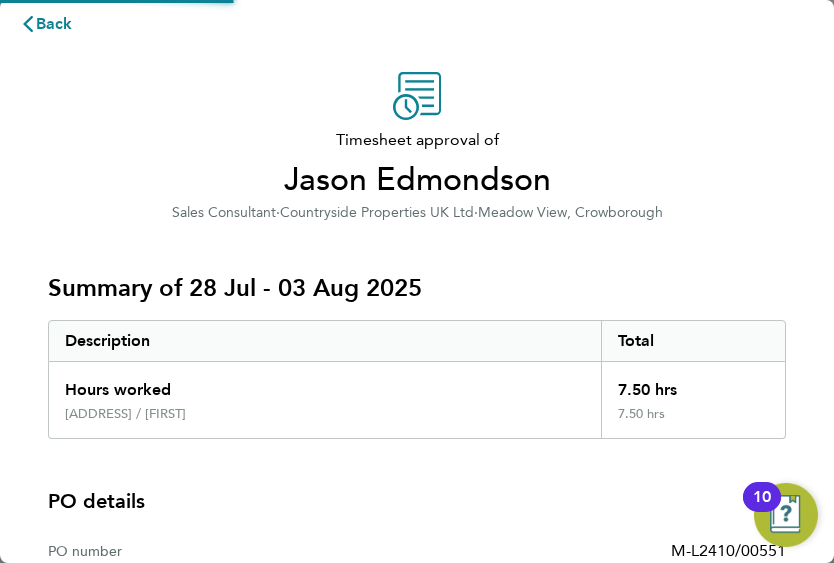 scroll, scrollTop: 0, scrollLeft: 0, axis: both 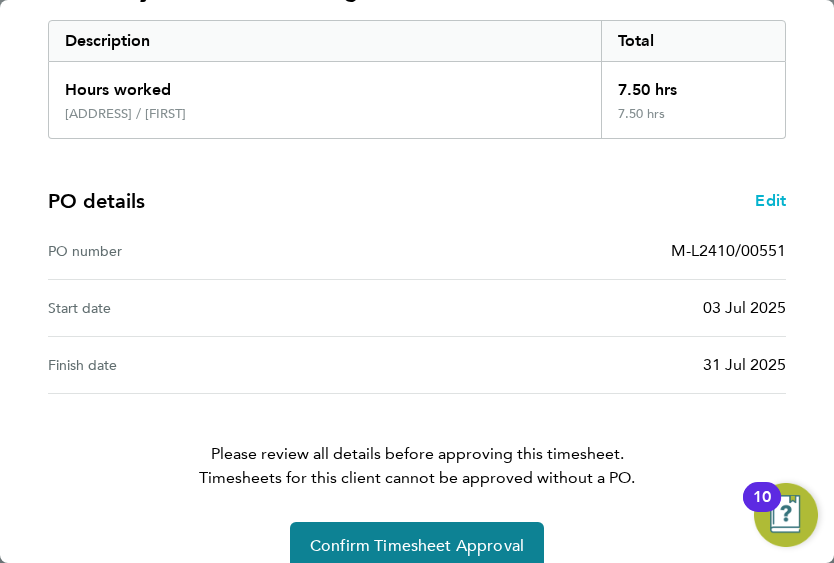 click on "Edit" 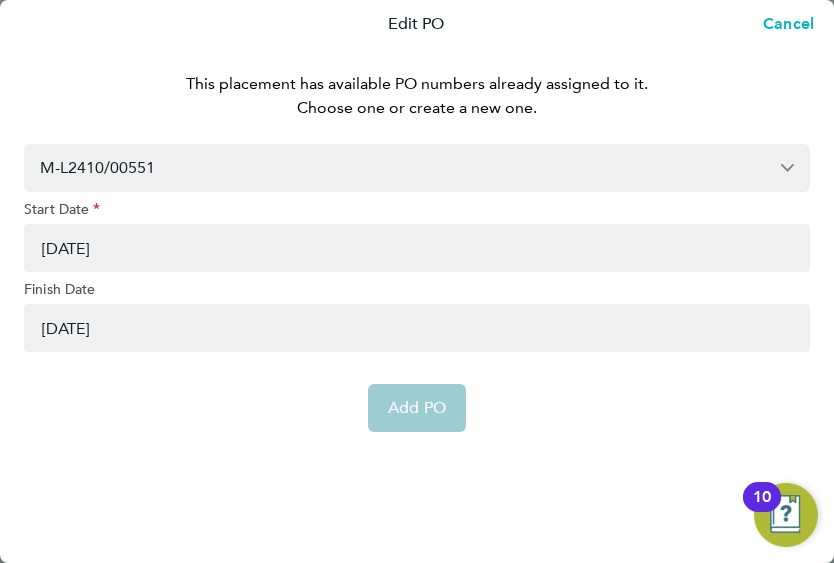 click on "Cancel" 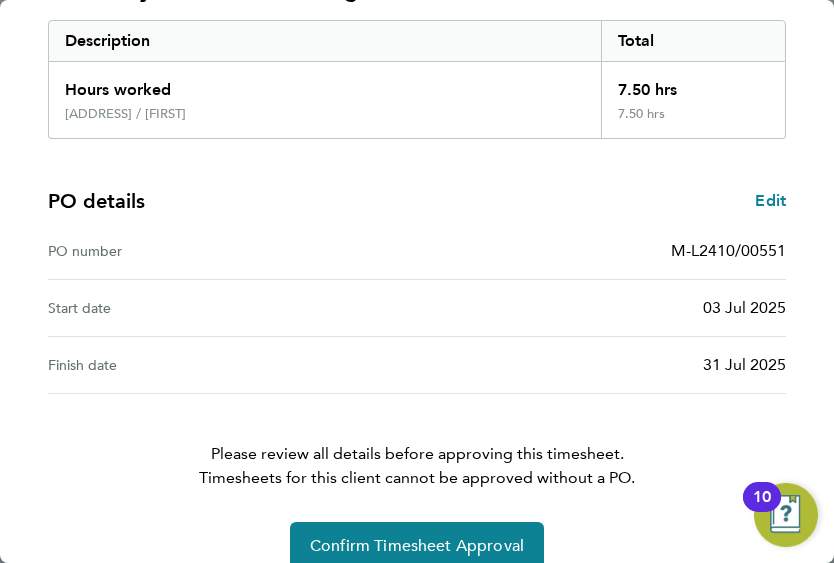 scroll, scrollTop: 328, scrollLeft: 0, axis: vertical 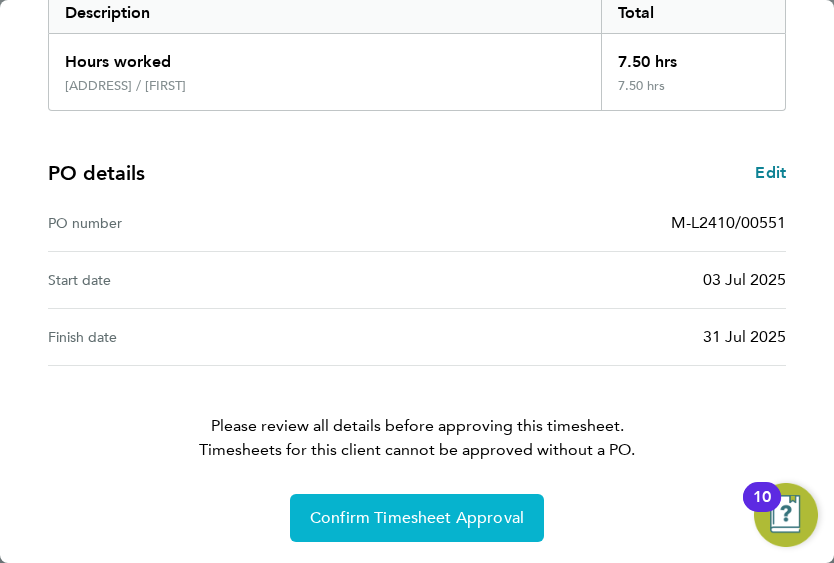 click on "Confirm Timesheet Approval" 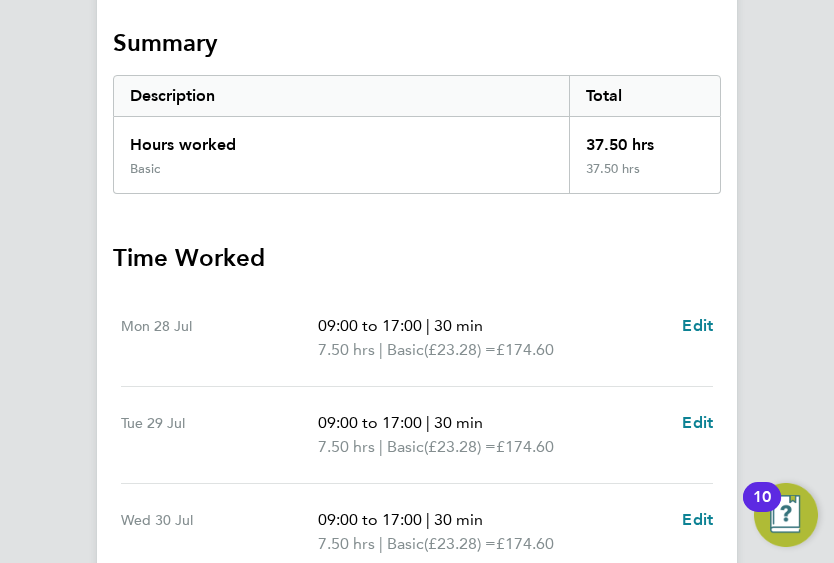 scroll, scrollTop: 322, scrollLeft: 0, axis: vertical 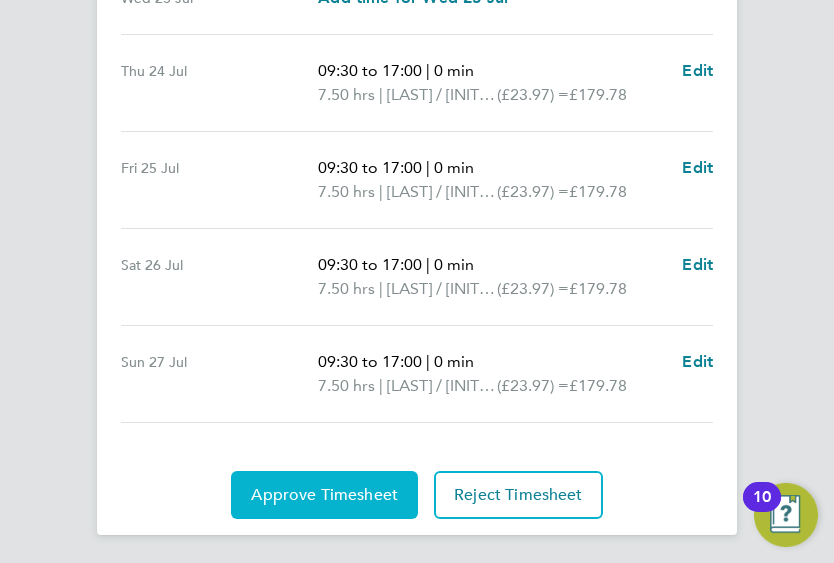 click on "Approve Timesheet" 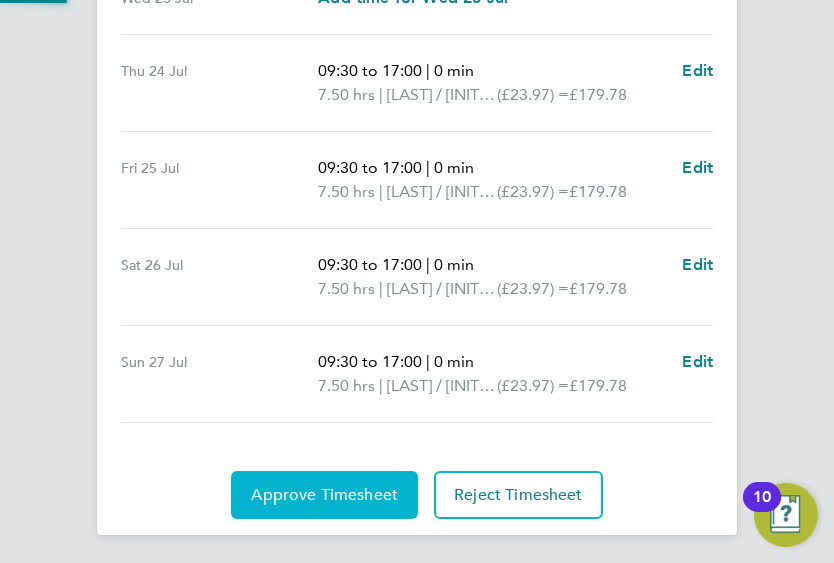 scroll, scrollTop: 0, scrollLeft: 0, axis: both 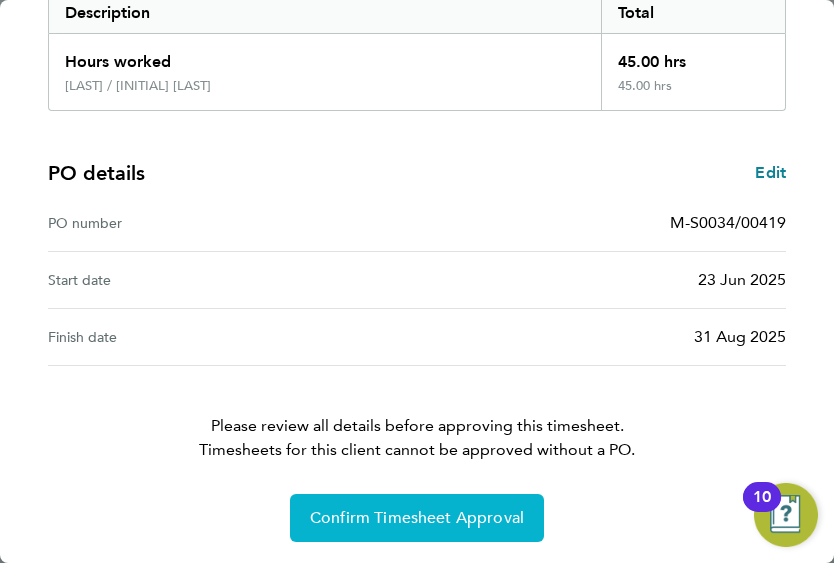 click on "Confirm Timesheet Approval" 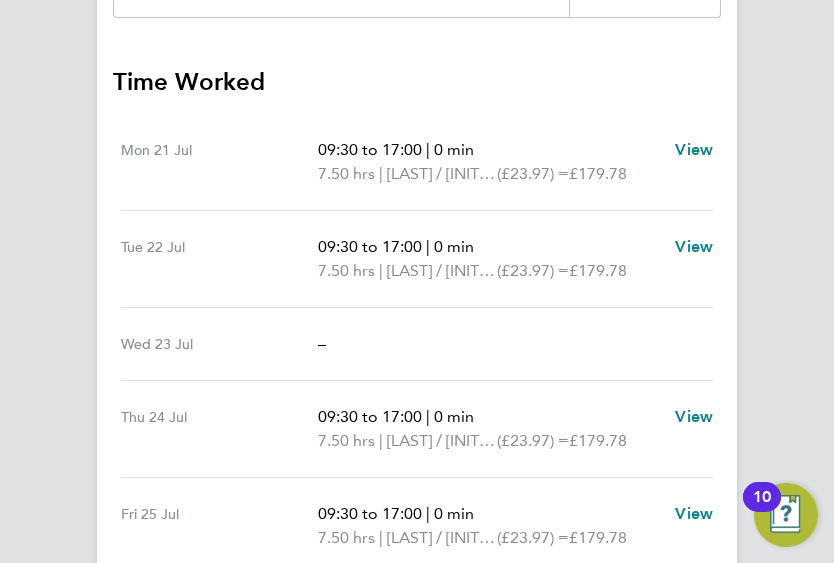 scroll, scrollTop: 100, scrollLeft: 0, axis: vertical 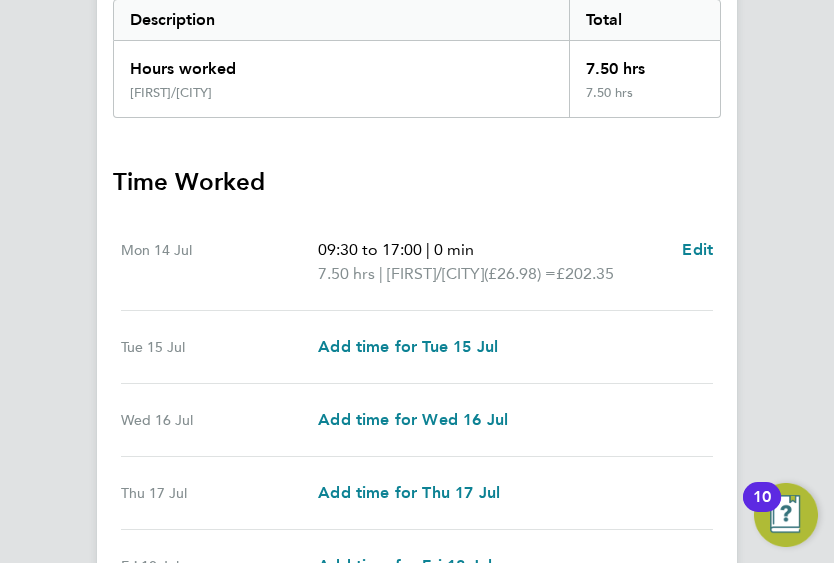 click on "Mon 14 Jul" at bounding box center (219, 262) 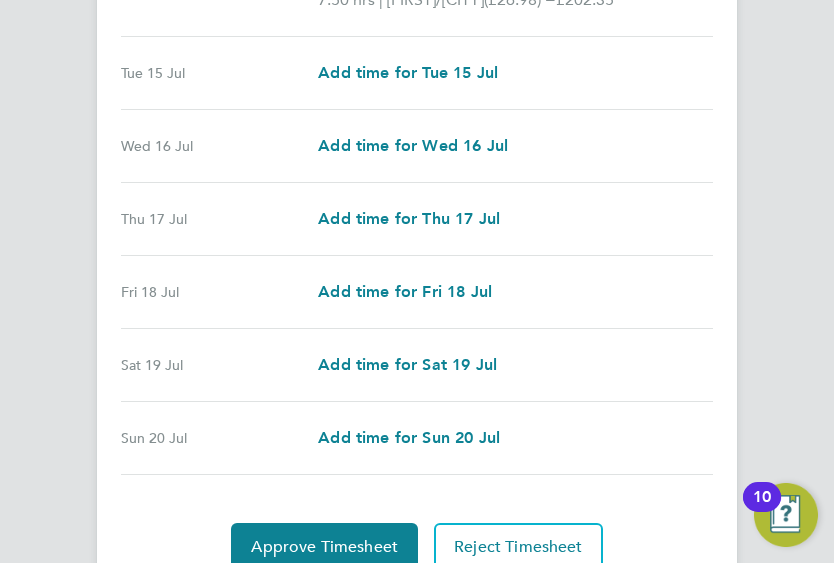 scroll, scrollTop: 726, scrollLeft: 0, axis: vertical 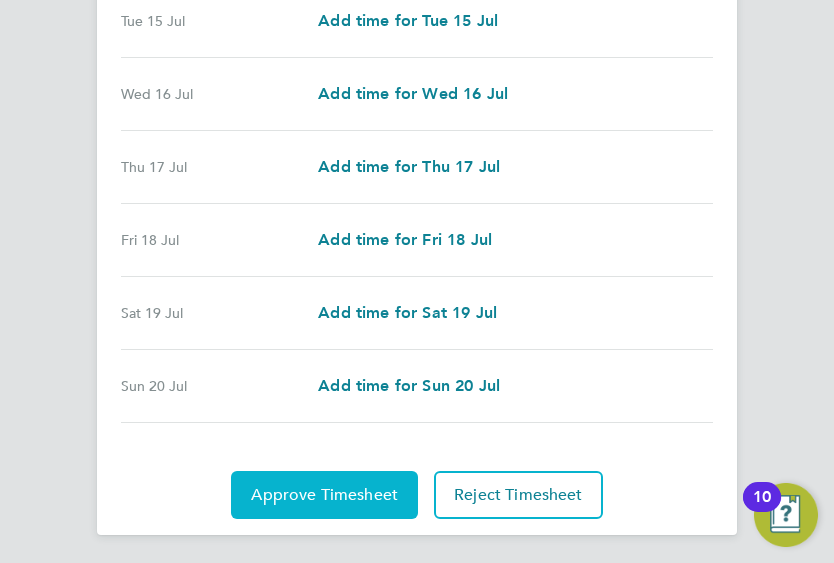 click on "Approve Timesheet" 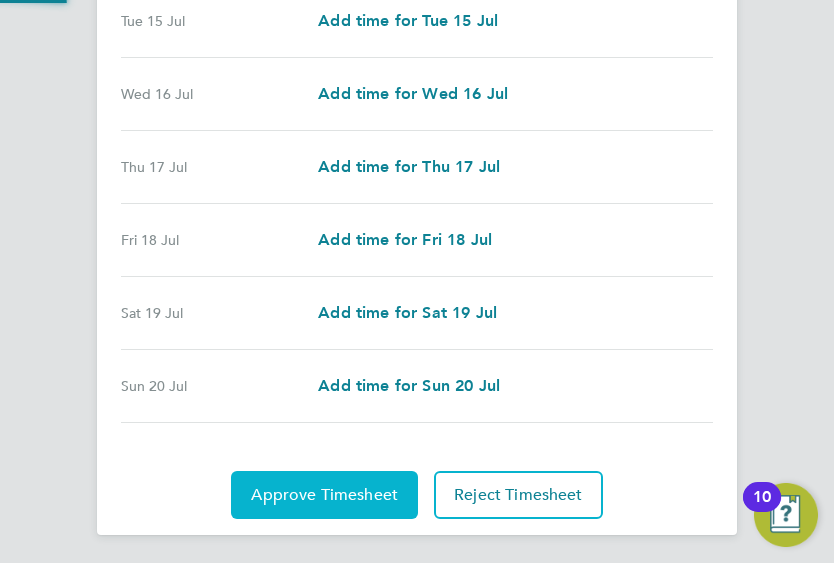 scroll, scrollTop: 0, scrollLeft: 0, axis: both 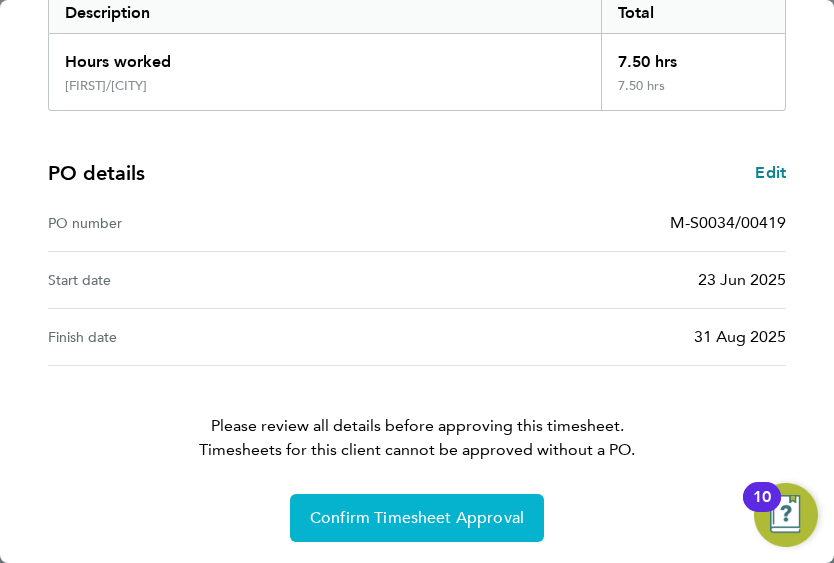 click on "Confirm Timesheet Approval" 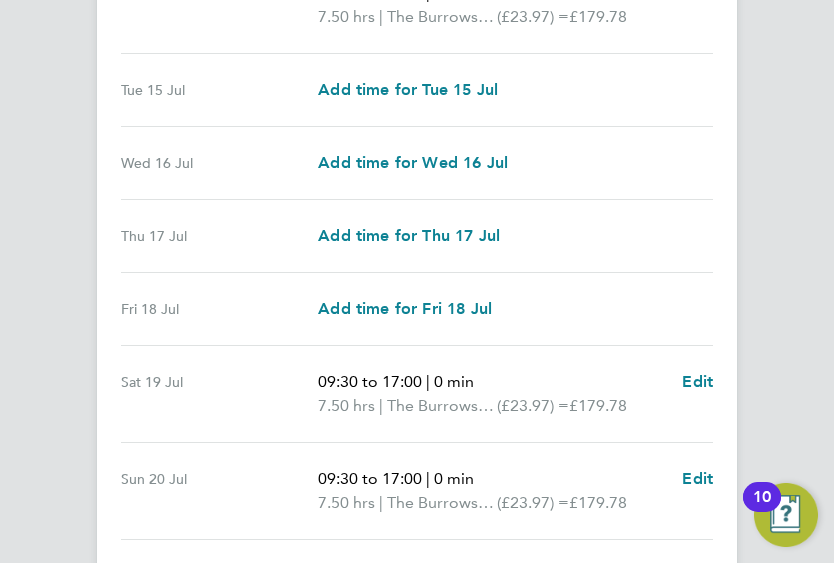scroll, scrollTop: 700, scrollLeft: 0, axis: vertical 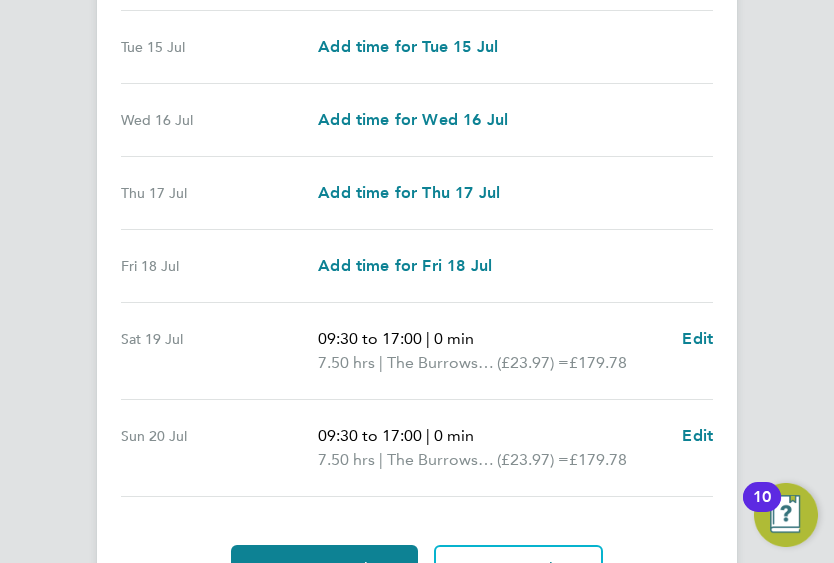 click on "Sat 19 Jul" at bounding box center (219, 351) 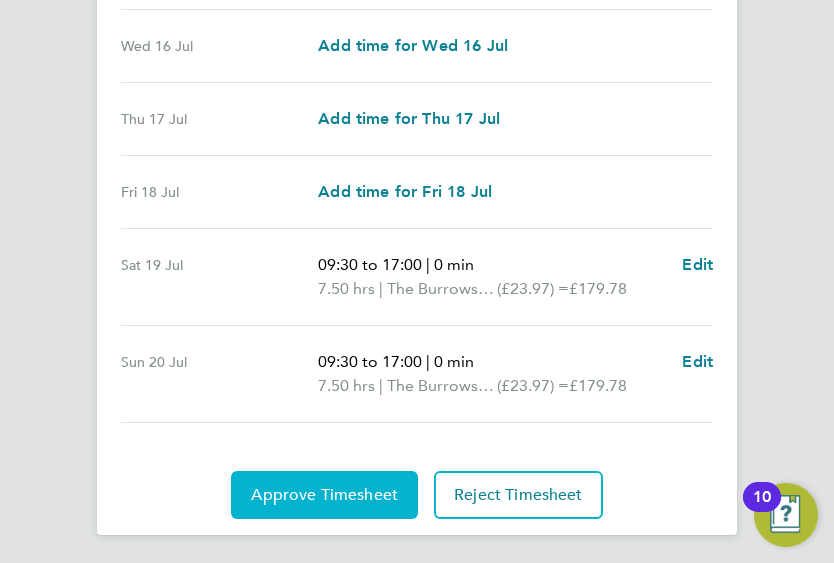click on "Approve Timesheet" 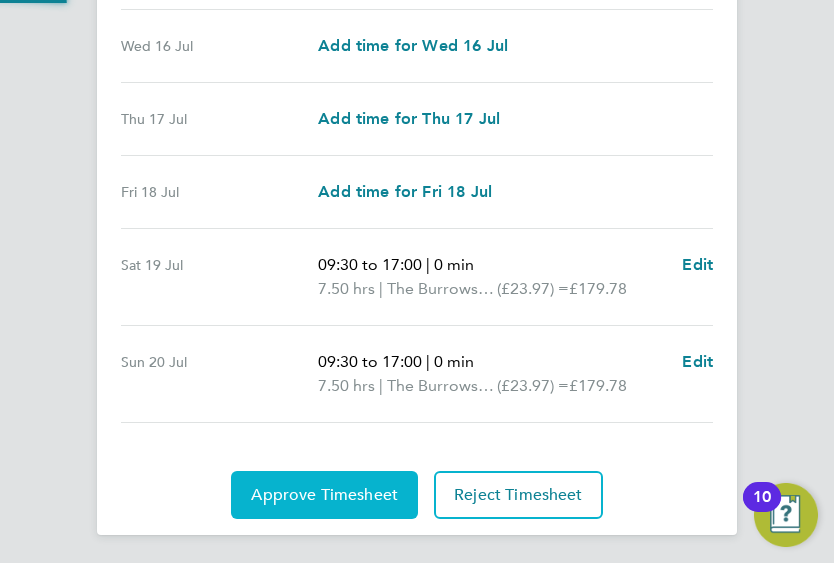 scroll, scrollTop: 0, scrollLeft: 0, axis: both 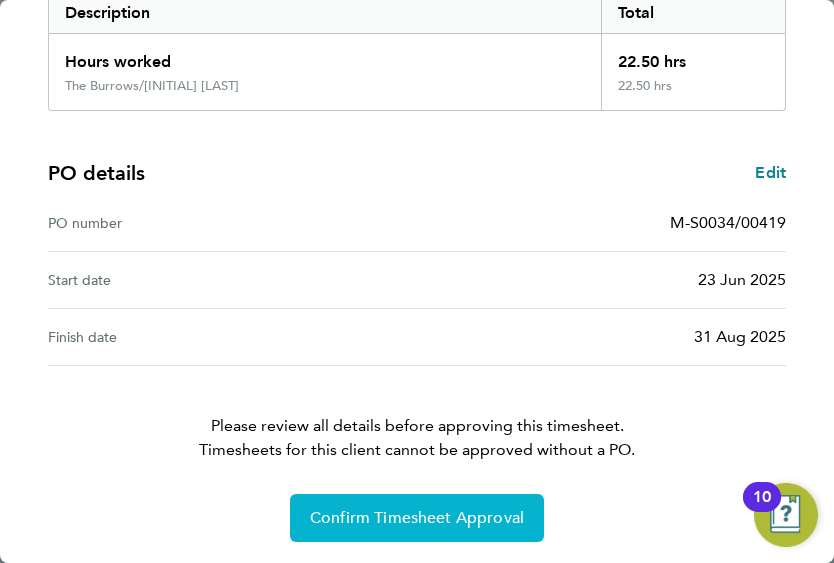 click on "Confirm Timesheet Approval" 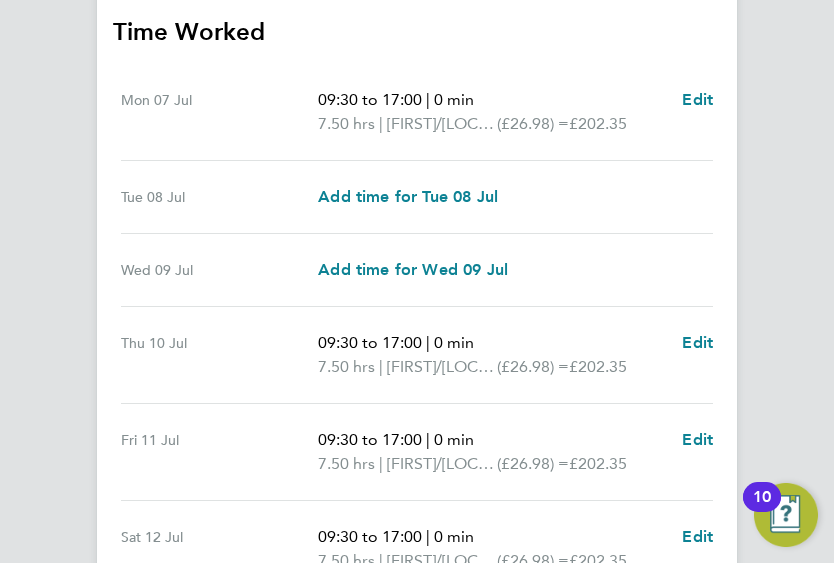 scroll, scrollTop: 522, scrollLeft: 0, axis: vertical 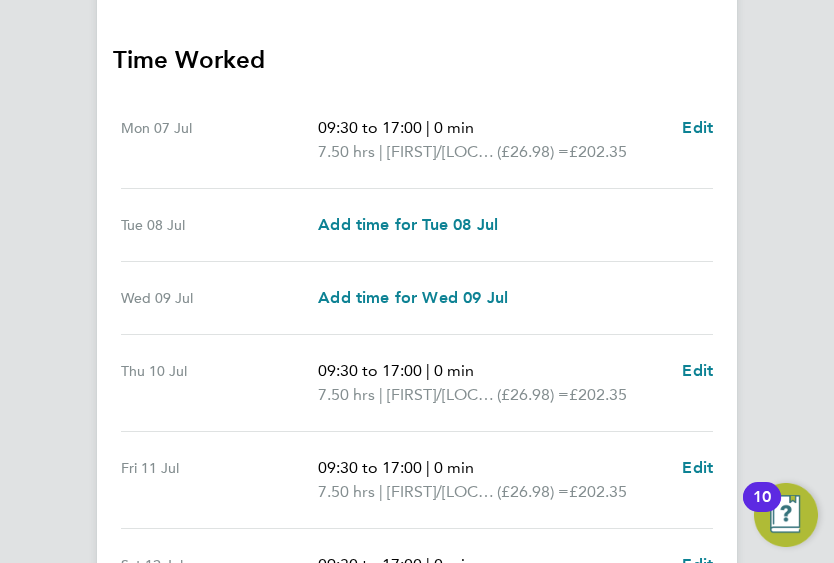 click on "Sat 12 Jul   09:30 to 17:00   |   0 min   7.50 hrs   |   [FIRST]/[LOCATION]   (£26.98) =   £202.35   Edit" at bounding box center (417, 577) 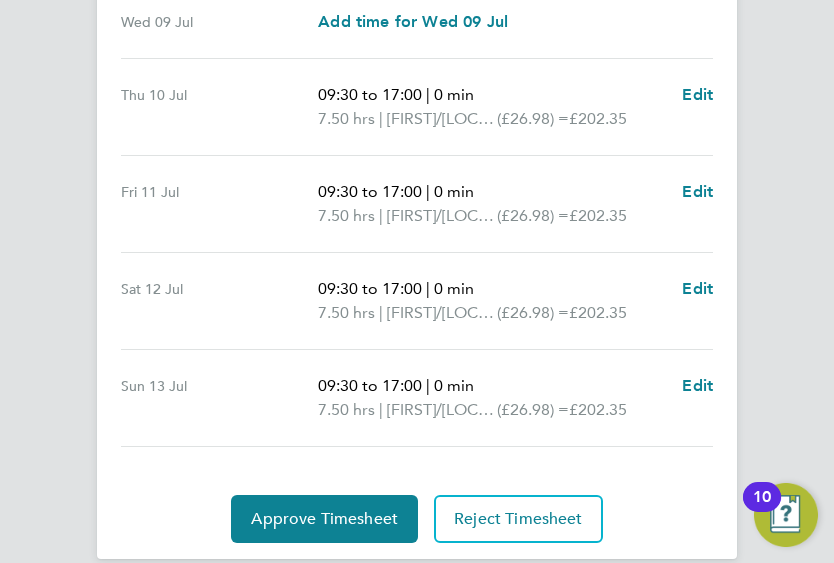 scroll, scrollTop: 822, scrollLeft: 0, axis: vertical 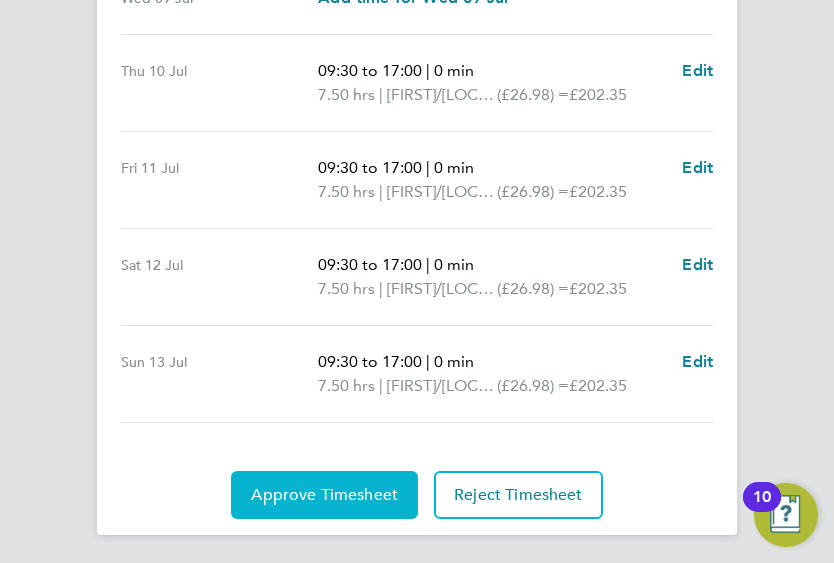 click on "Approve Timesheet" 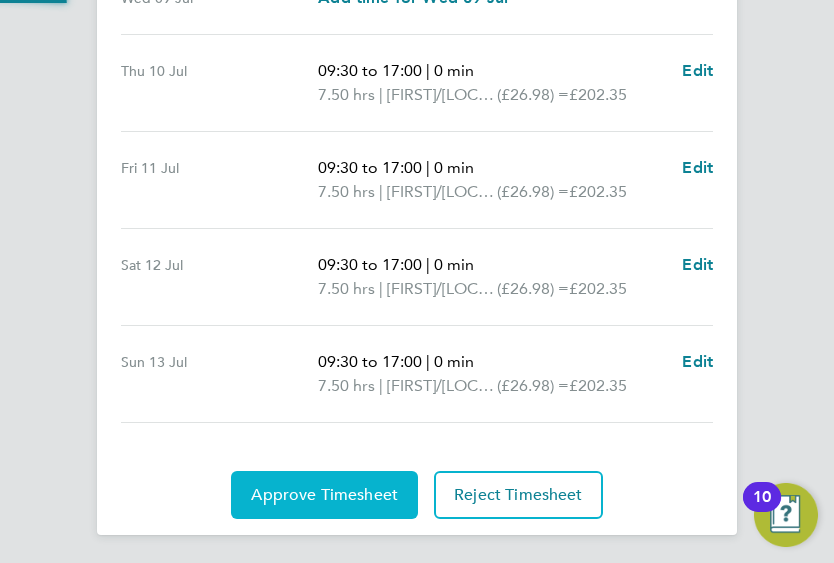 scroll, scrollTop: 0, scrollLeft: 0, axis: both 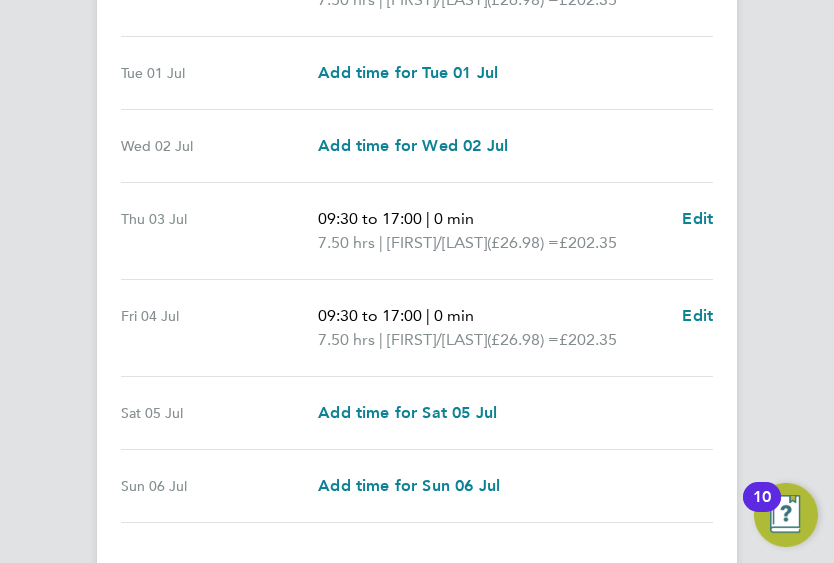 click on "Tue 01 Jul" at bounding box center (219, 73) 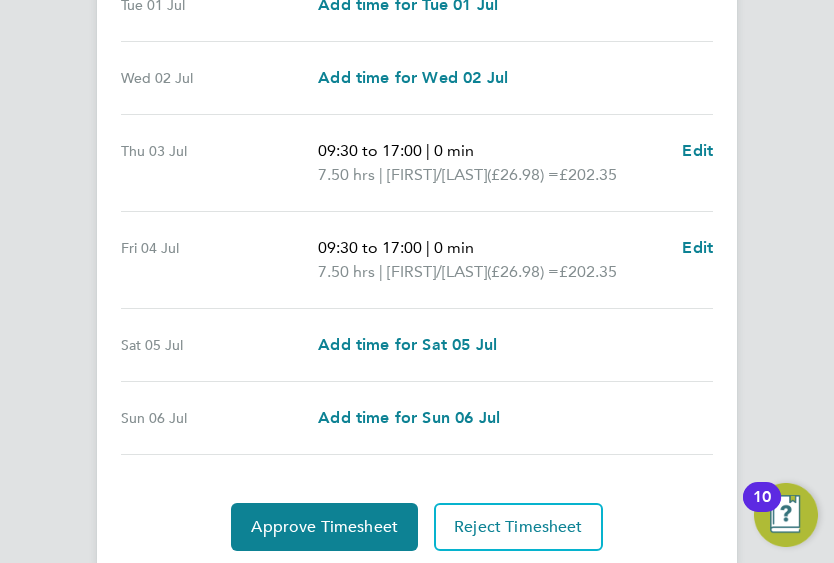 scroll, scrollTop: 774, scrollLeft: 0, axis: vertical 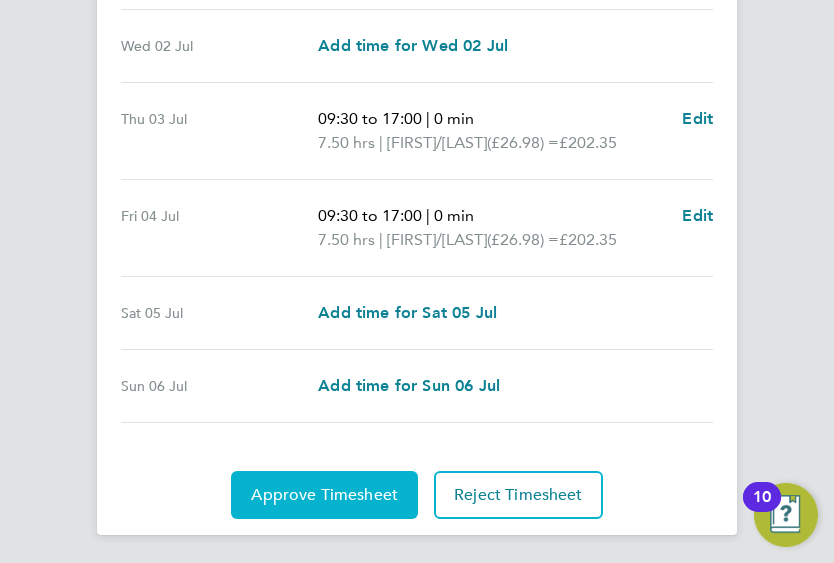 click on "Approve Timesheet" 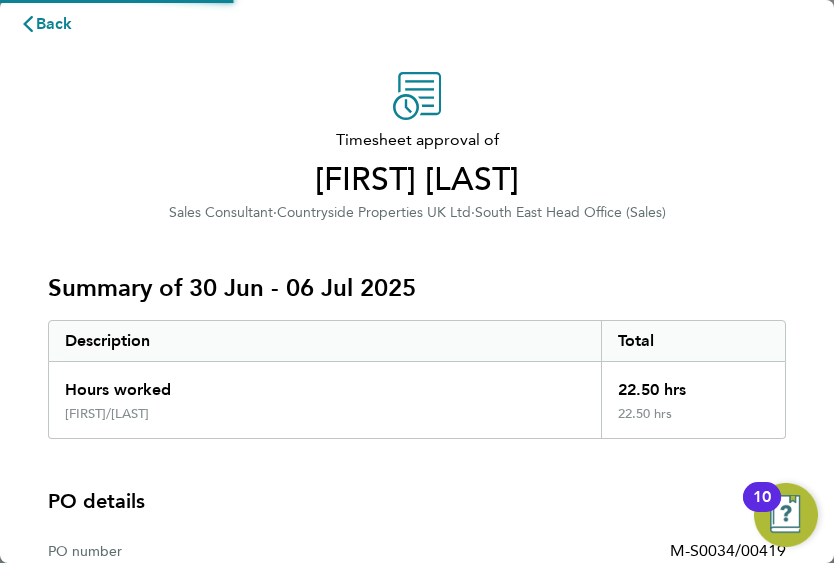 scroll, scrollTop: 0, scrollLeft: 0, axis: both 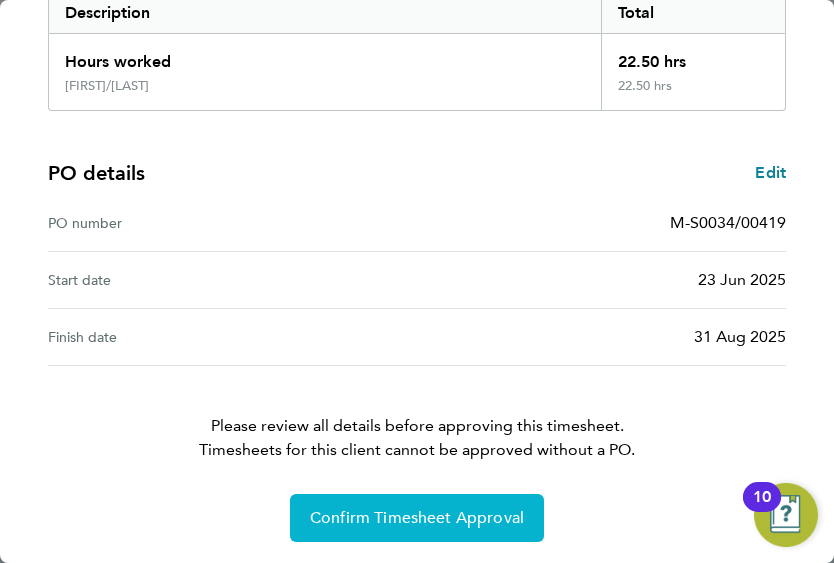 click on "Confirm Timesheet Approval" 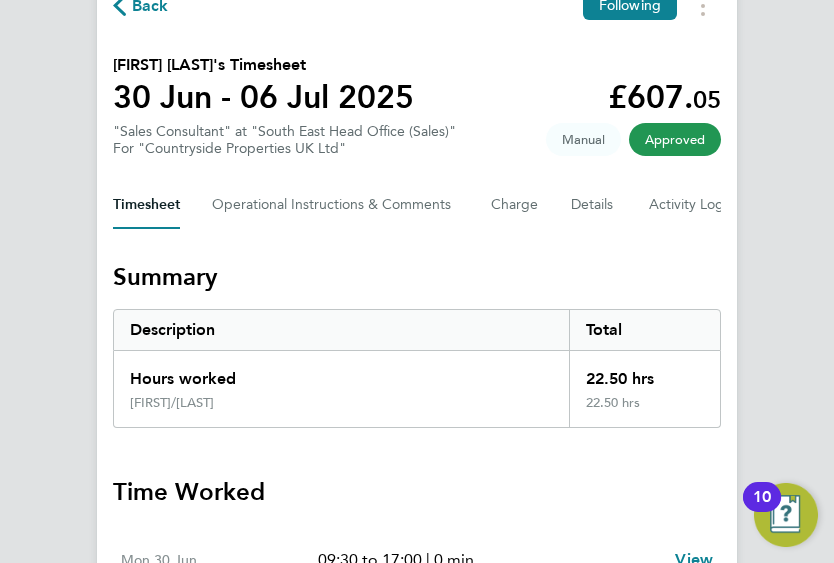 scroll, scrollTop: 0, scrollLeft: 0, axis: both 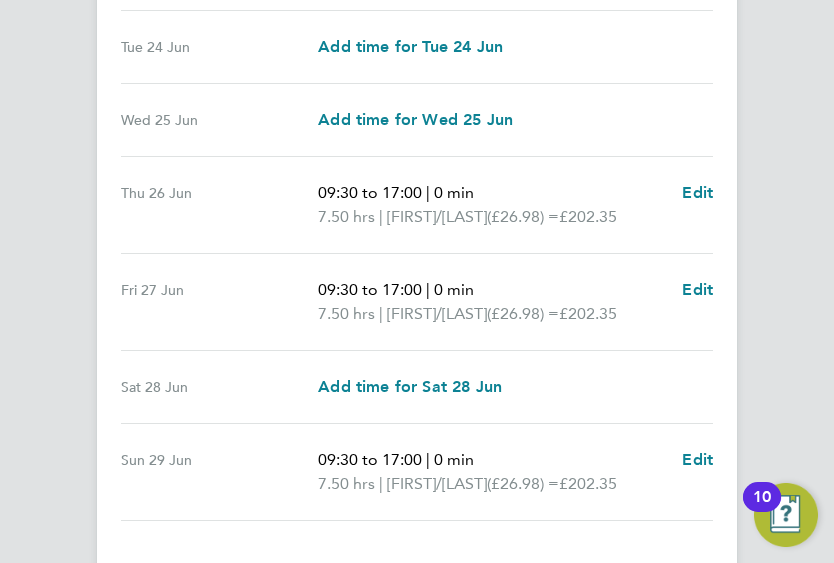 click on "Tue 24 Jun   Add time for Tue 24 Jun   Add time for Tue 24 Jun" at bounding box center (417, 47) 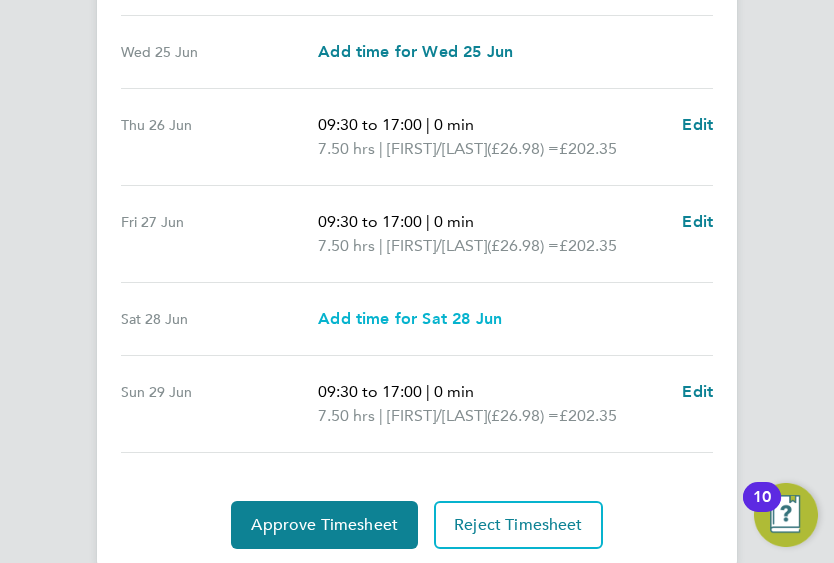 scroll, scrollTop: 798, scrollLeft: 0, axis: vertical 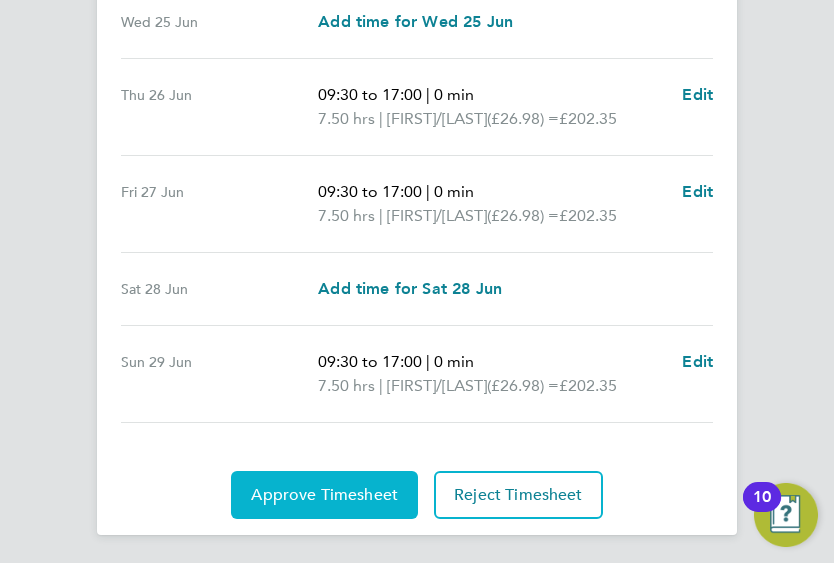 click on "Approve Timesheet" 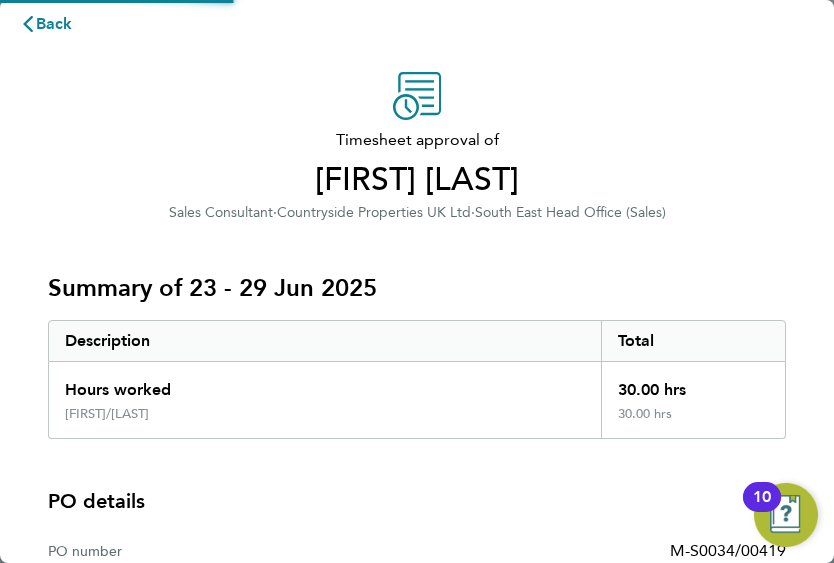 scroll, scrollTop: 0, scrollLeft: 0, axis: both 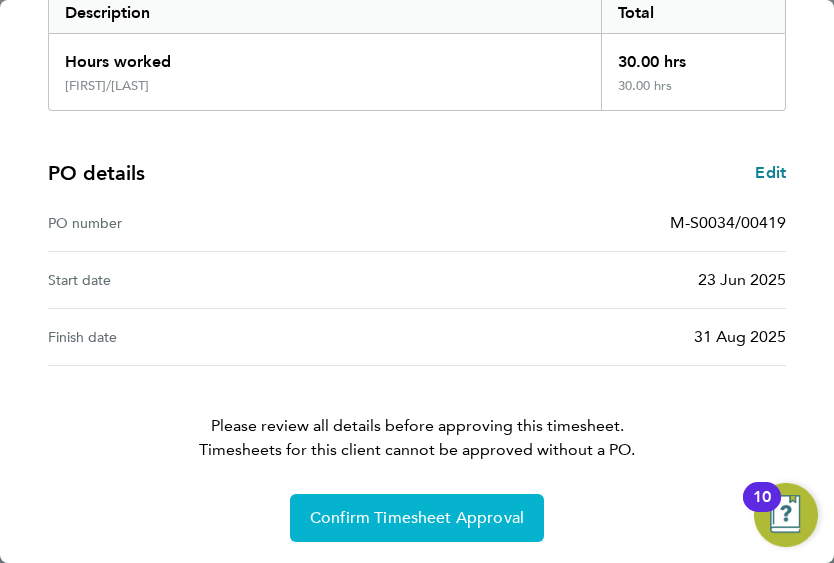 click on "Confirm Timesheet Approval" 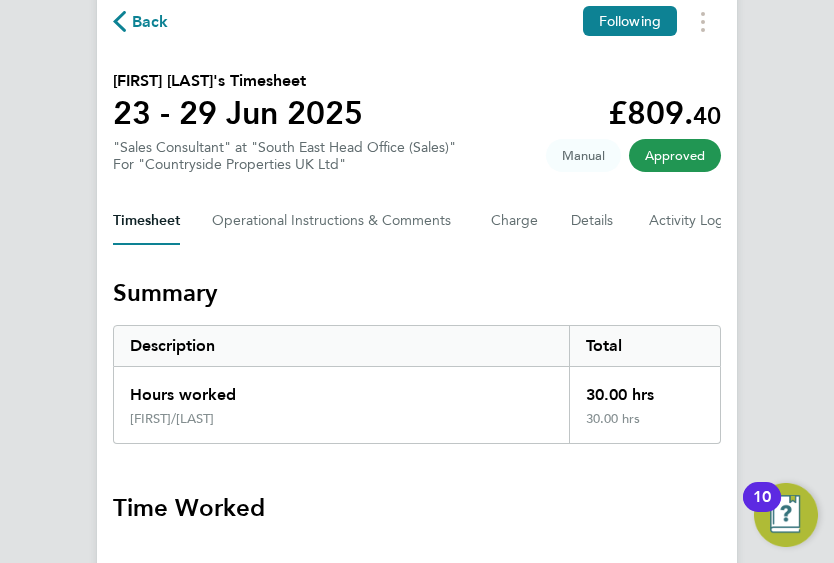 scroll, scrollTop: 0, scrollLeft: 0, axis: both 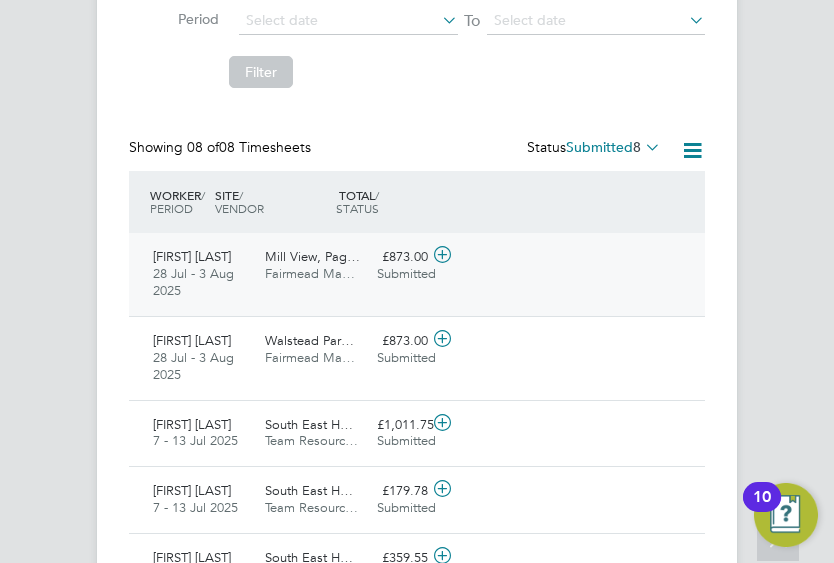 click 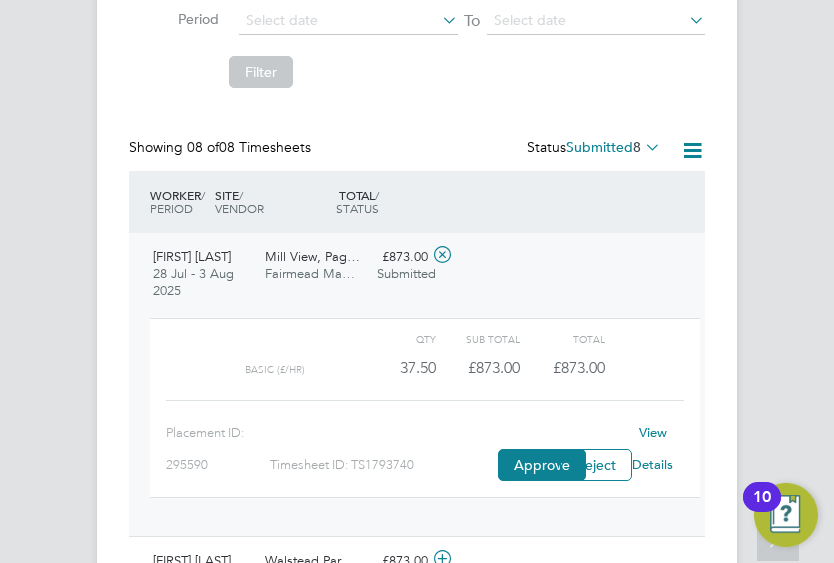 click on "28 Jul - 3 Aug 2025" 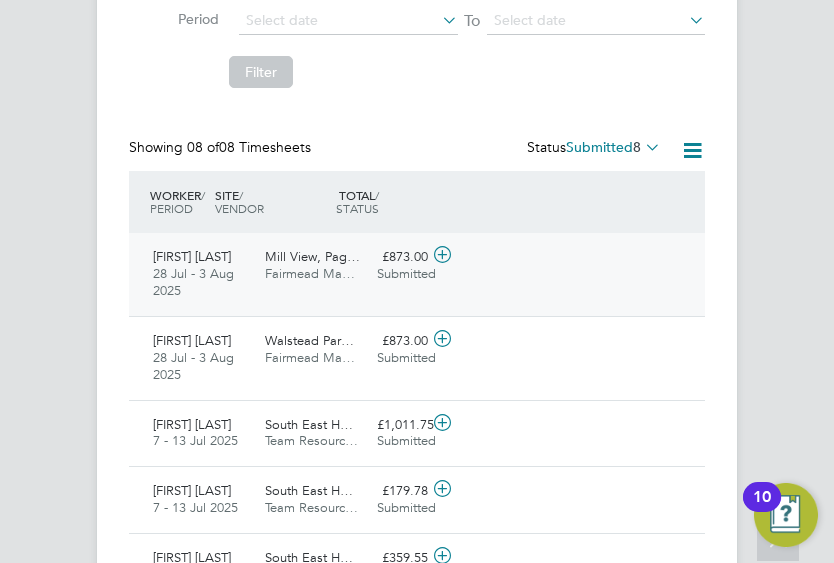 click 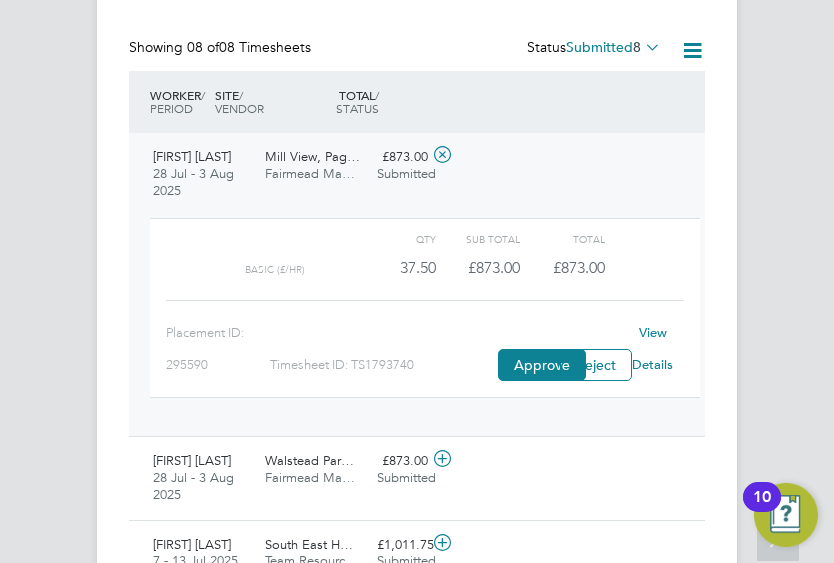 click on "View Details" 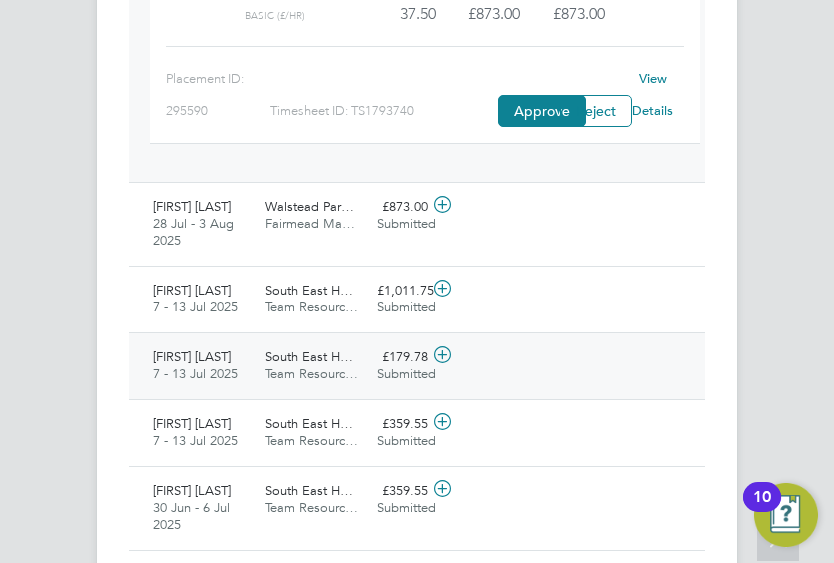 scroll, scrollTop: 900, scrollLeft: 0, axis: vertical 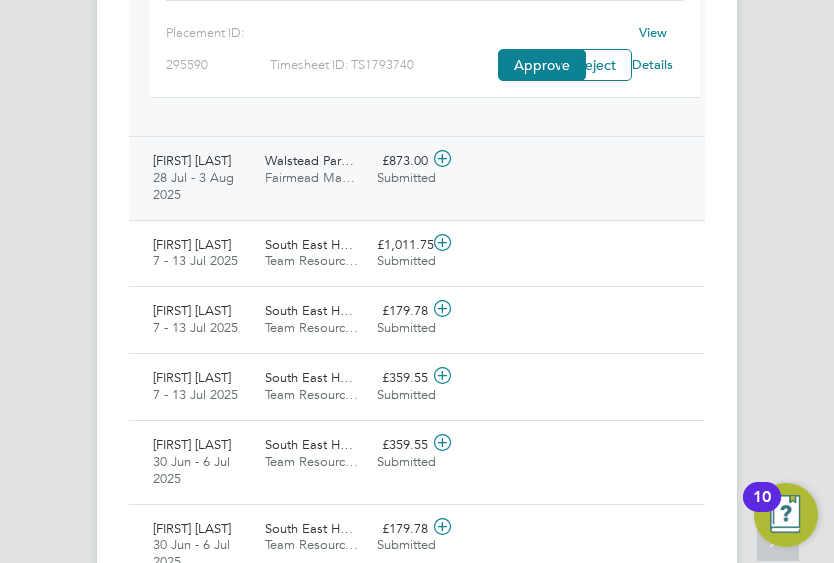 click on "28 Jul - 3 Aug 2025" 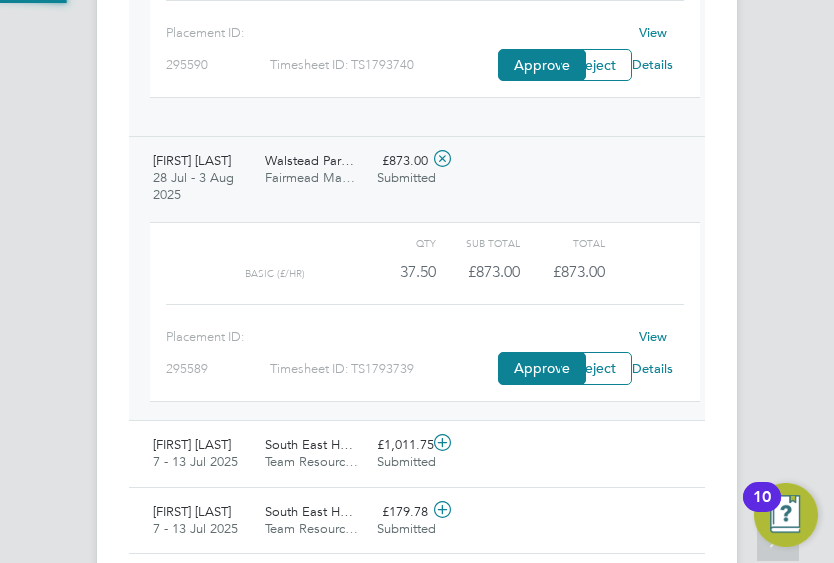 scroll, scrollTop: 10, scrollLeft: 10, axis: both 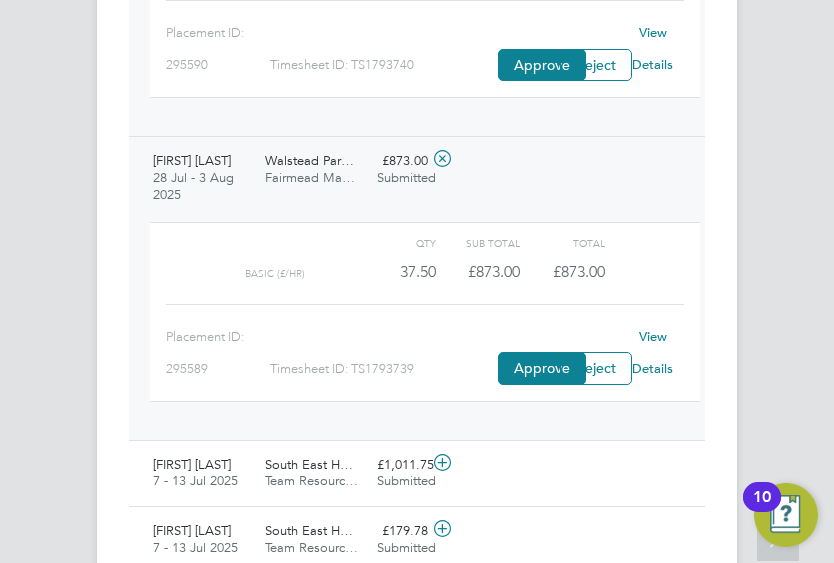 click on "View Details" 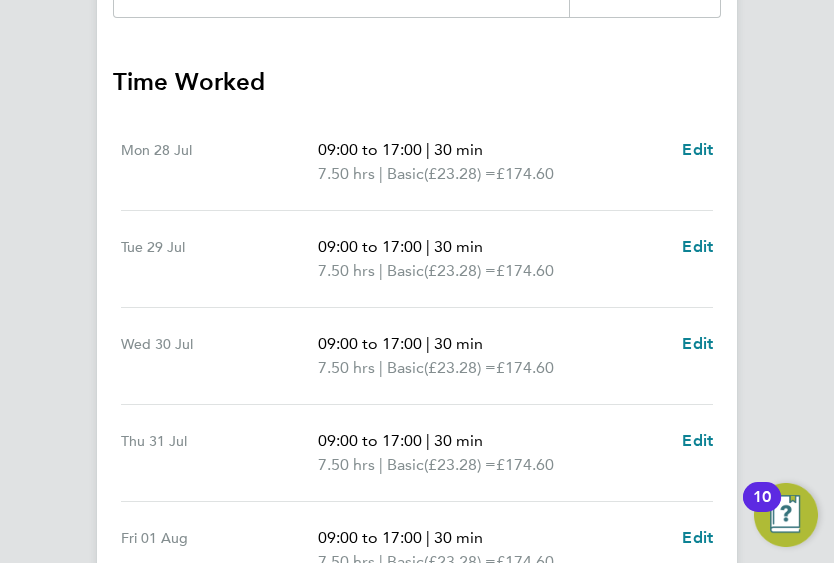 scroll, scrollTop: 800, scrollLeft: 0, axis: vertical 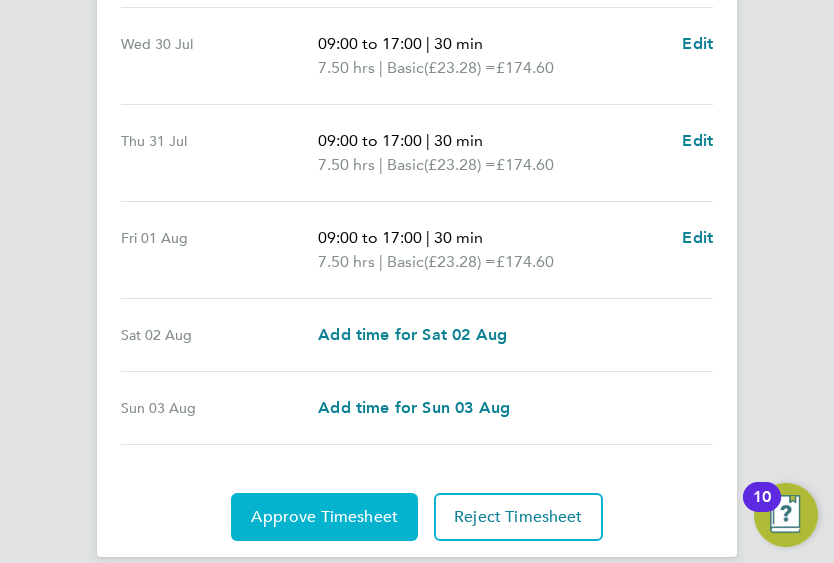 click on "Approve Timesheet" 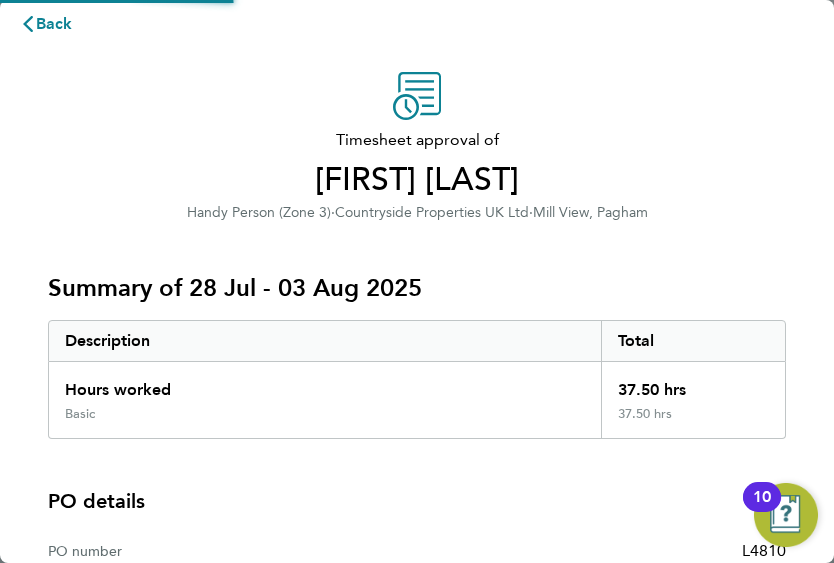 scroll, scrollTop: 0, scrollLeft: 0, axis: both 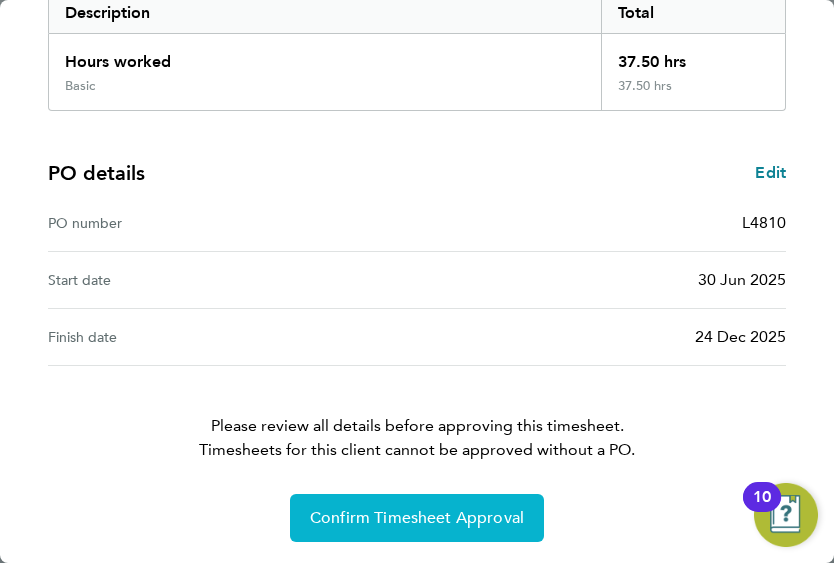 click on "Confirm Timesheet Approval" 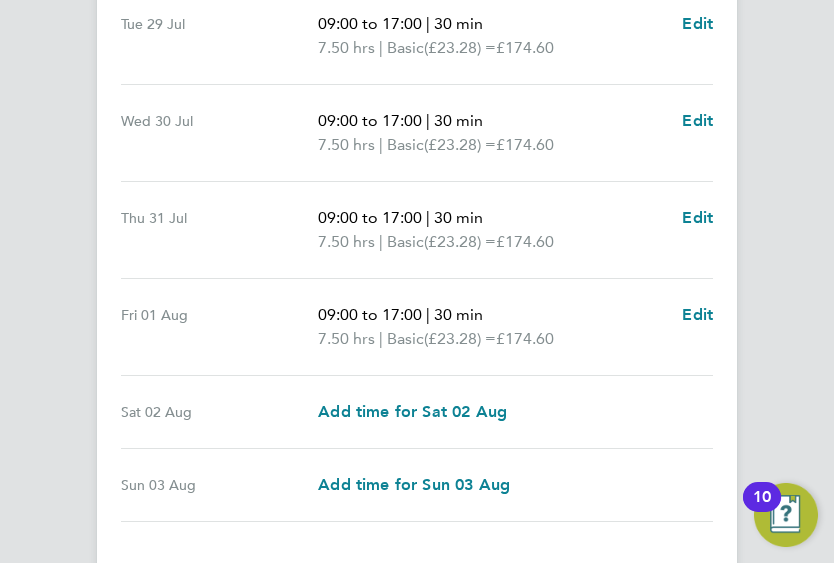 scroll, scrollTop: 822, scrollLeft: 0, axis: vertical 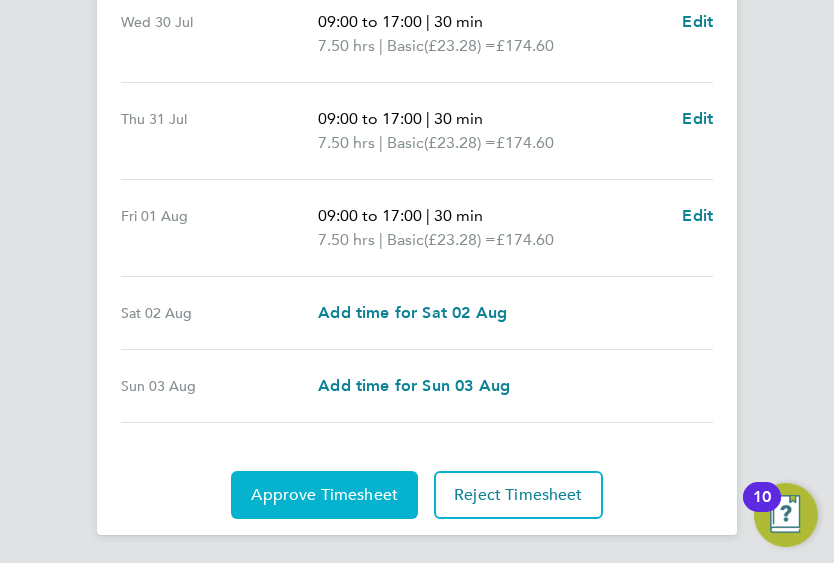 click on "Approve Timesheet" 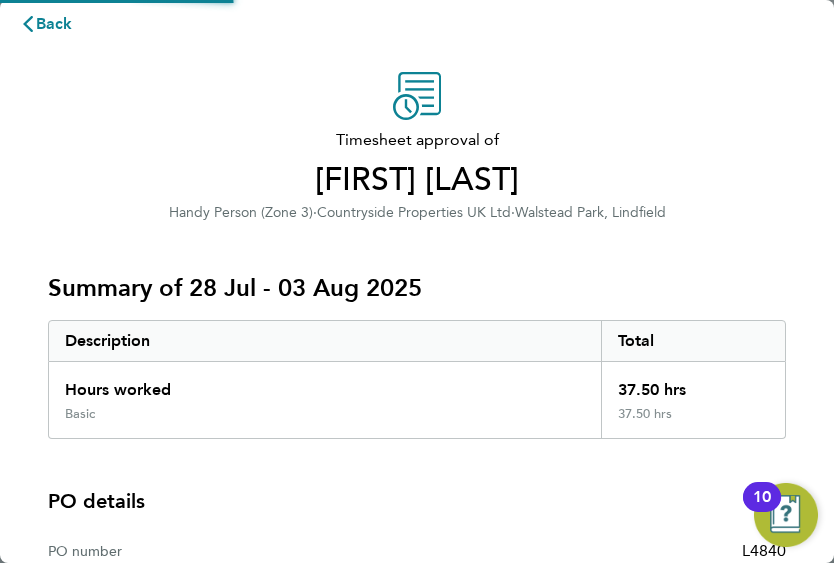 scroll, scrollTop: 0, scrollLeft: 0, axis: both 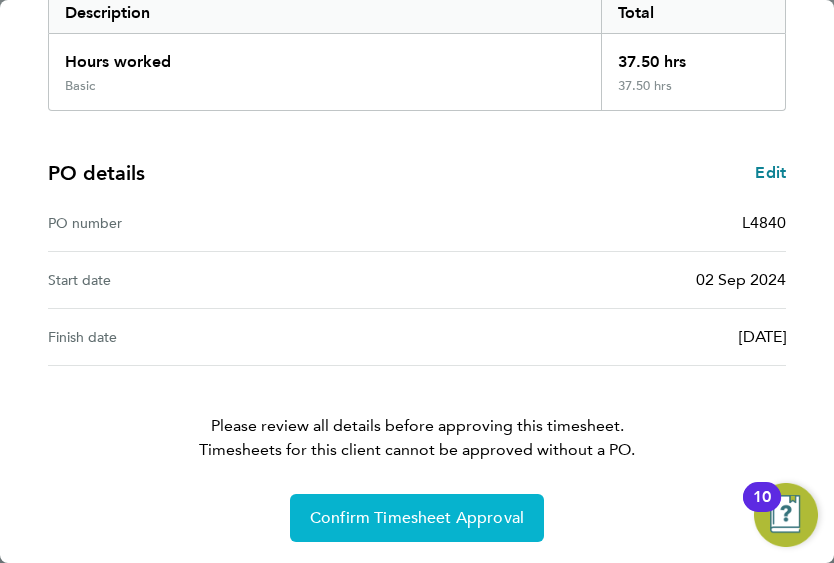 click on "Confirm Timesheet Approval" 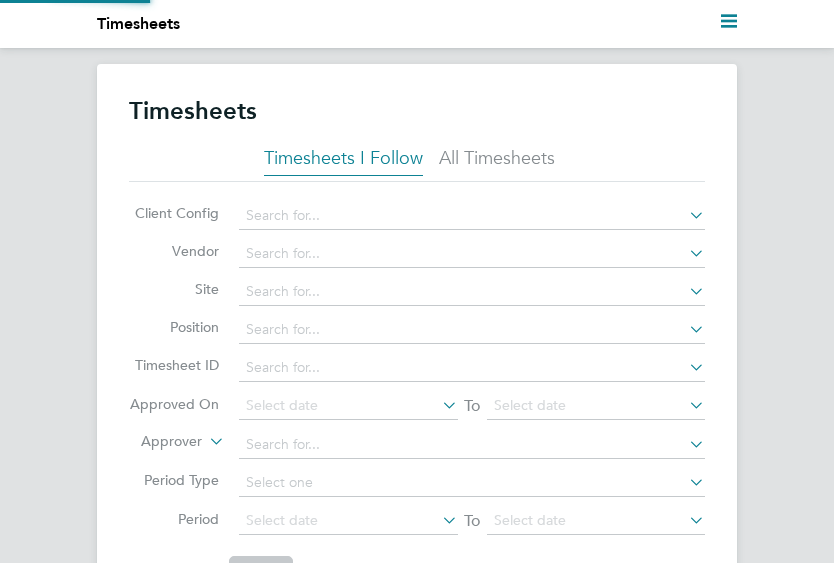 scroll, scrollTop: 0, scrollLeft: 0, axis: both 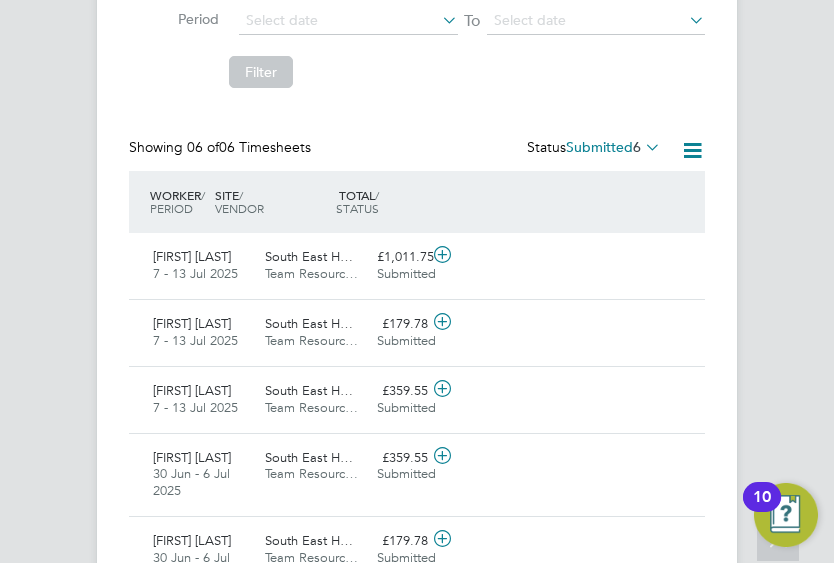 click on "Submitted  6" 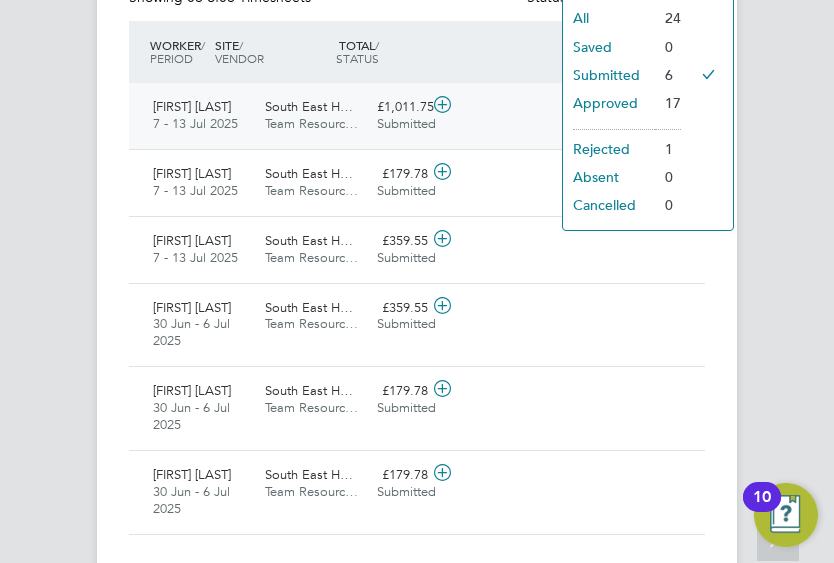 scroll, scrollTop: 678, scrollLeft: 0, axis: vertical 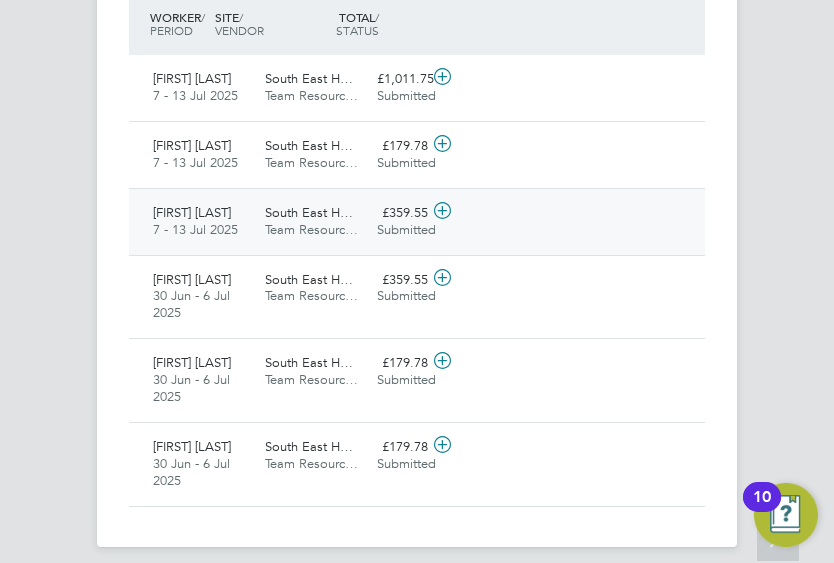click 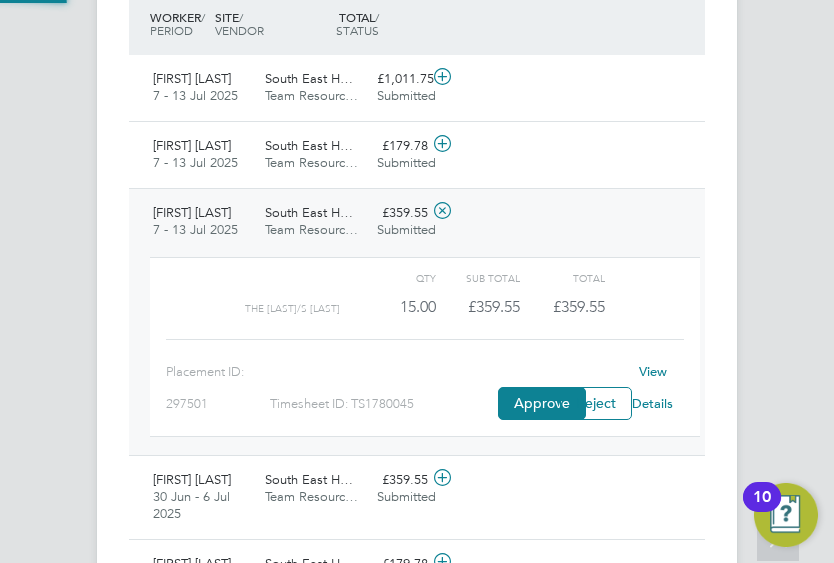 scroll, scrollTop: 10, scrollLeft: 10, axis: both 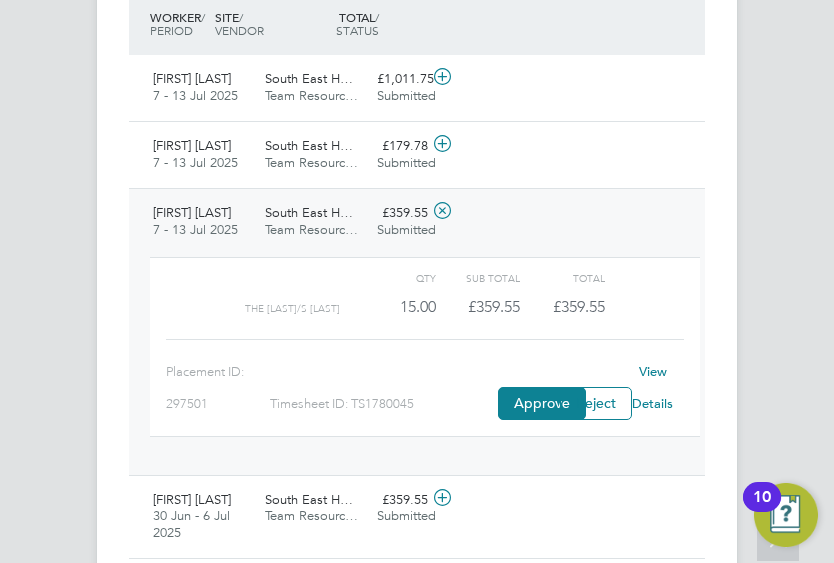 click on "View Details" 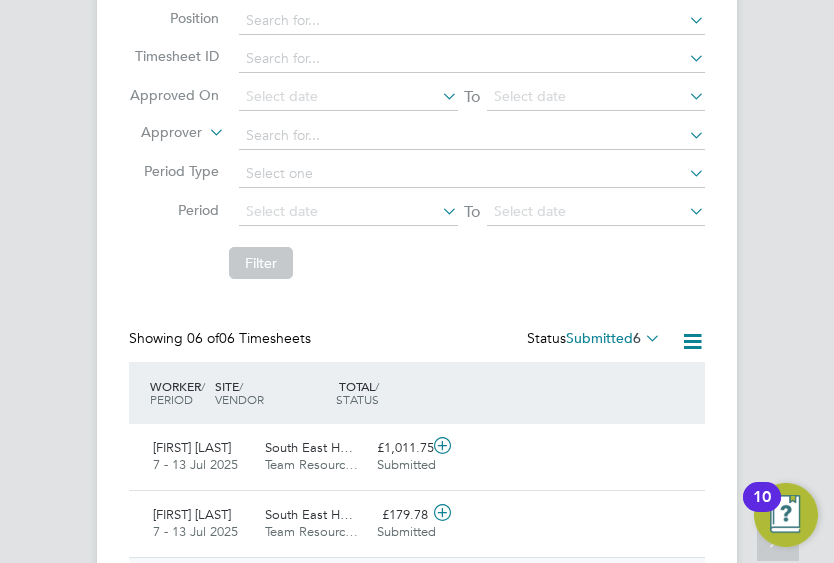 scroll, scrollTop: 278, scrollLeft: 0, axis: vertical 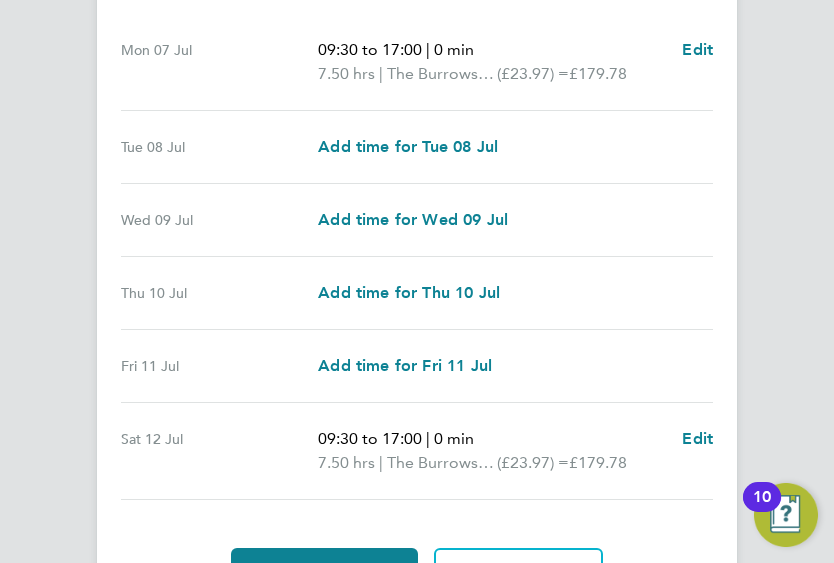 click on "Mon 07 Jul" at bounding box center [219, 62] 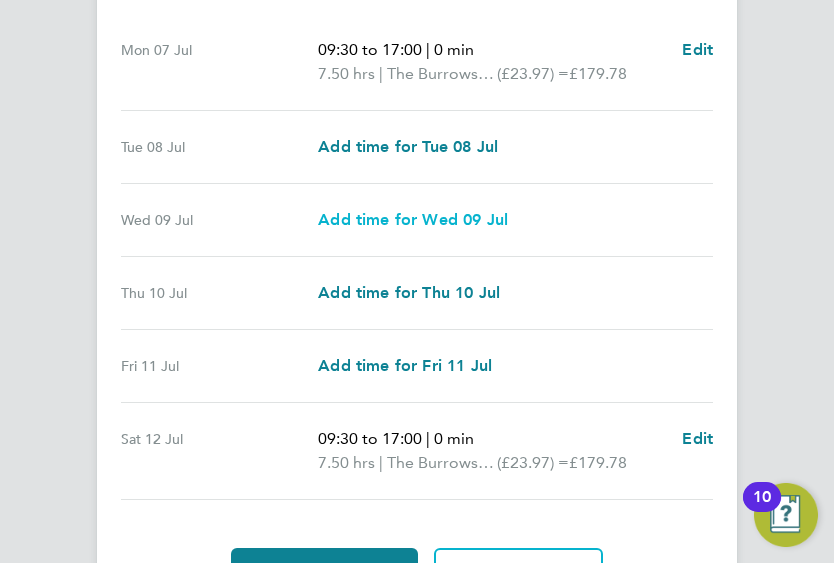 scroll, scrollTop: 677, scrollLeft: 0, axis: vertical 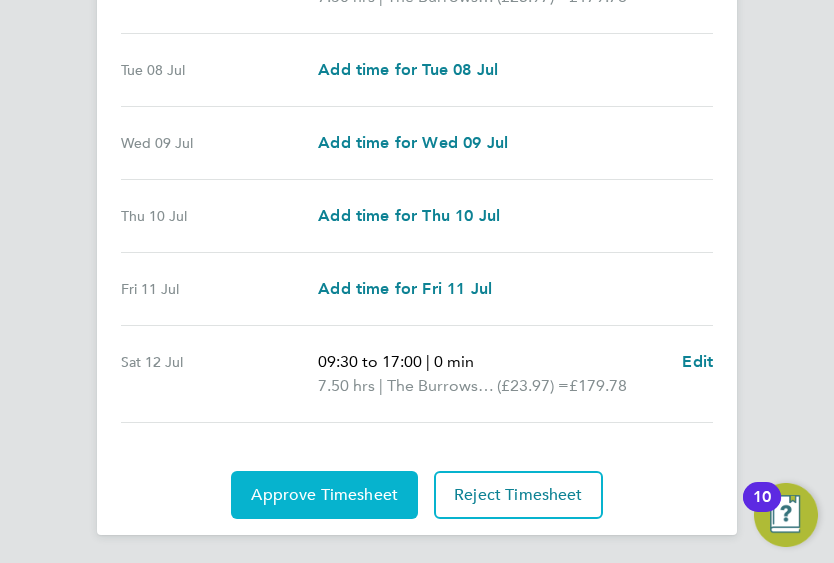 click on "Approve Timesheet" 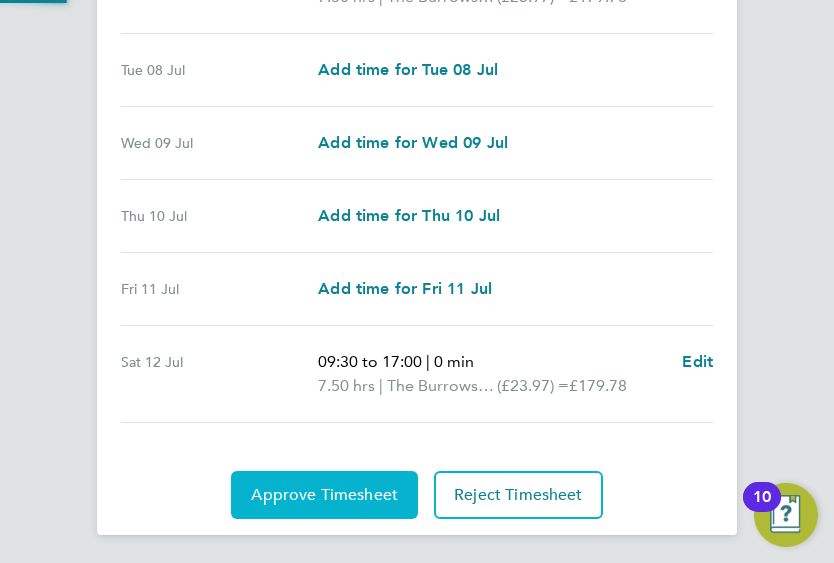 scroll, scrollTop: 0, scrollLeft: 0, axis: both 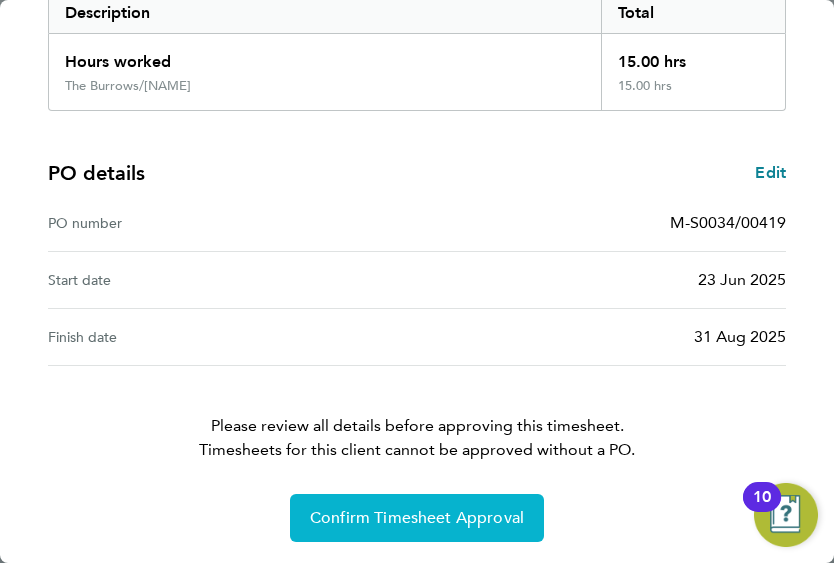 click on "Confirm Timesheet Approval" 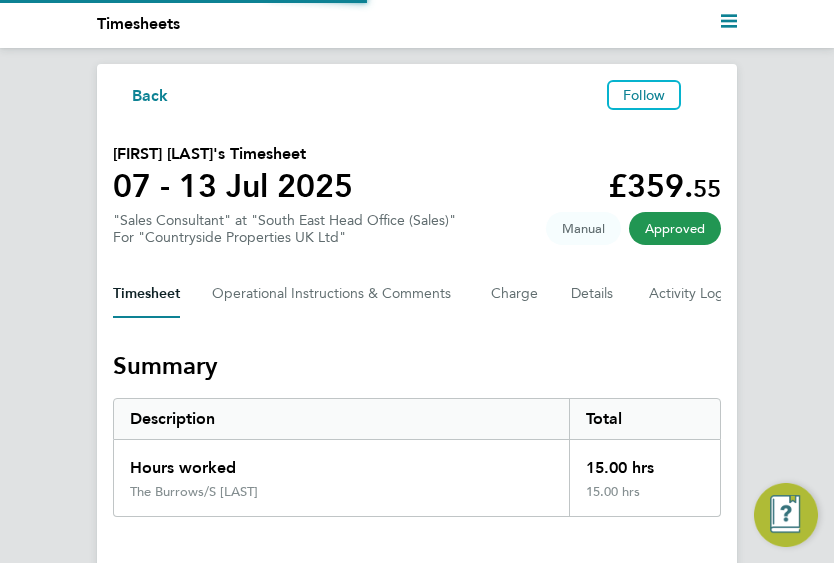 scroll, scrollTop: 0, scrollLeft: 0, axis: both 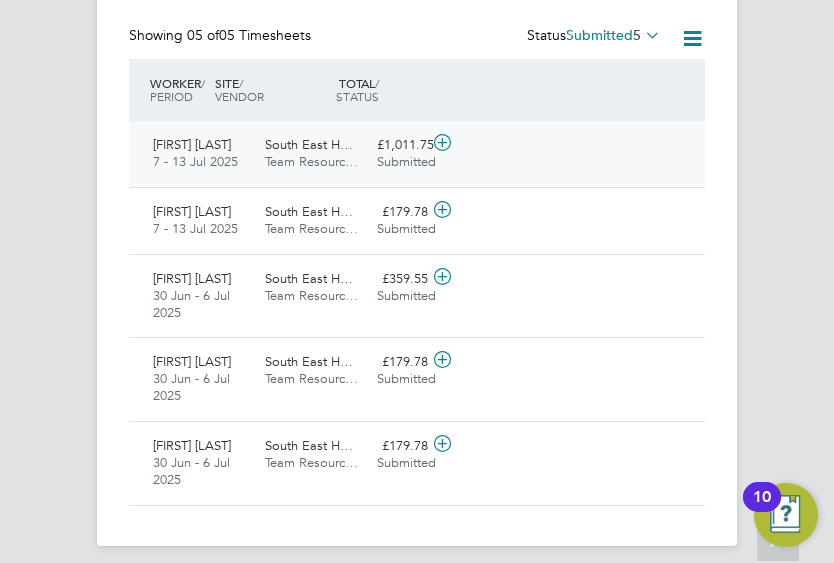 click 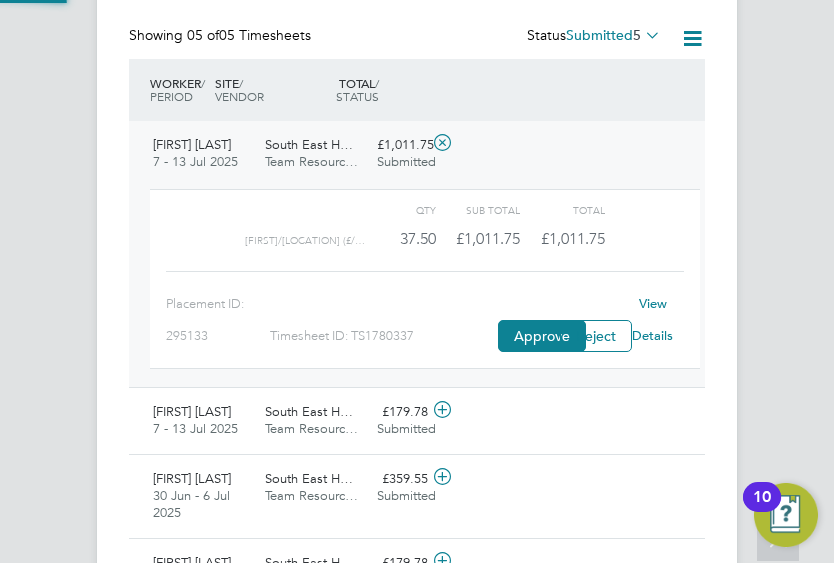 scroll, scrollTop: 10, scrollLeft: 10, axis: both 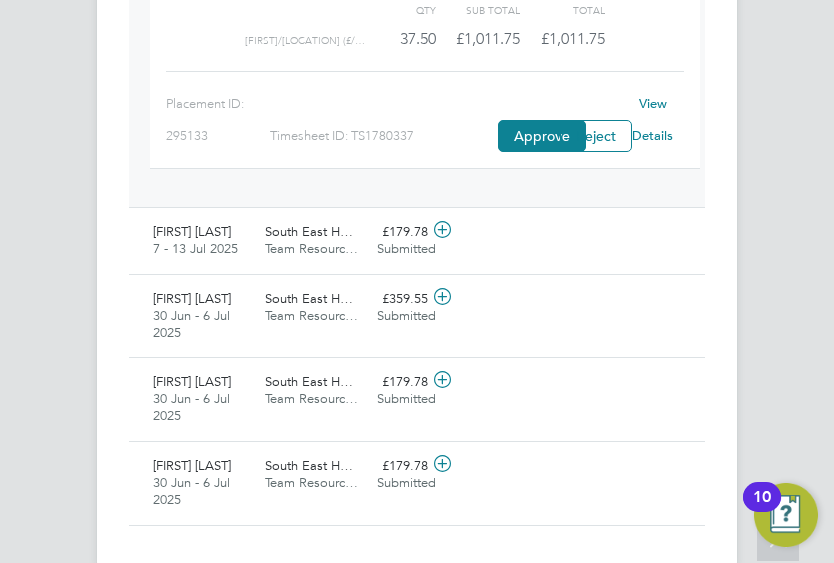 click on "View Details" 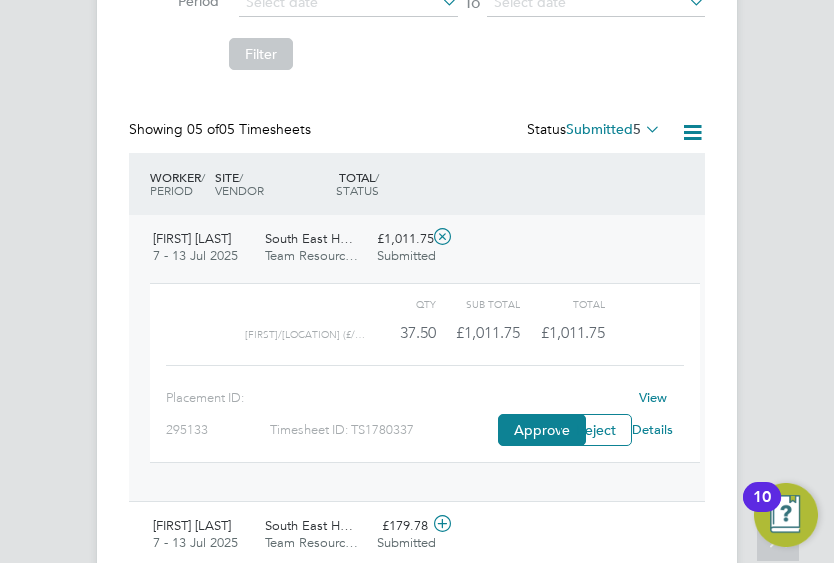 scroll, scrollTop: 512, scrollLeft: 0, axis: vertical 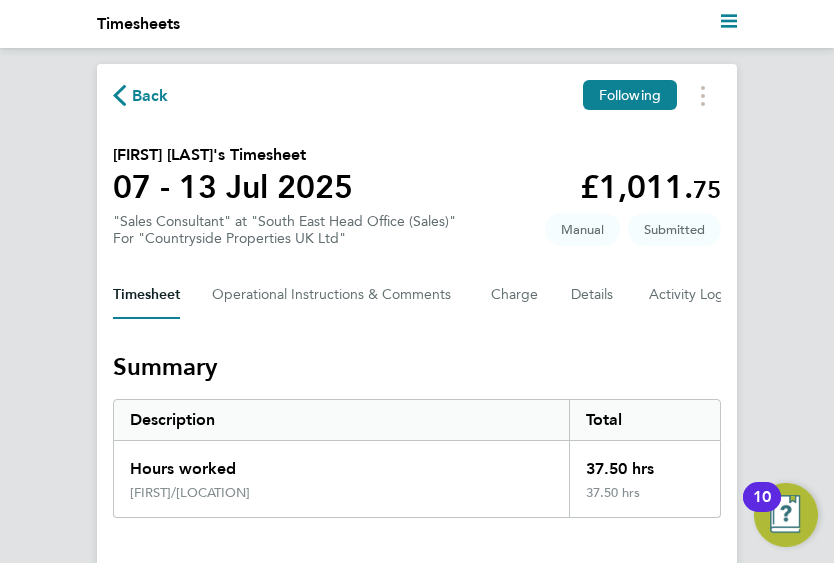 click on "Hours worked" at bounding box center [341, 463] 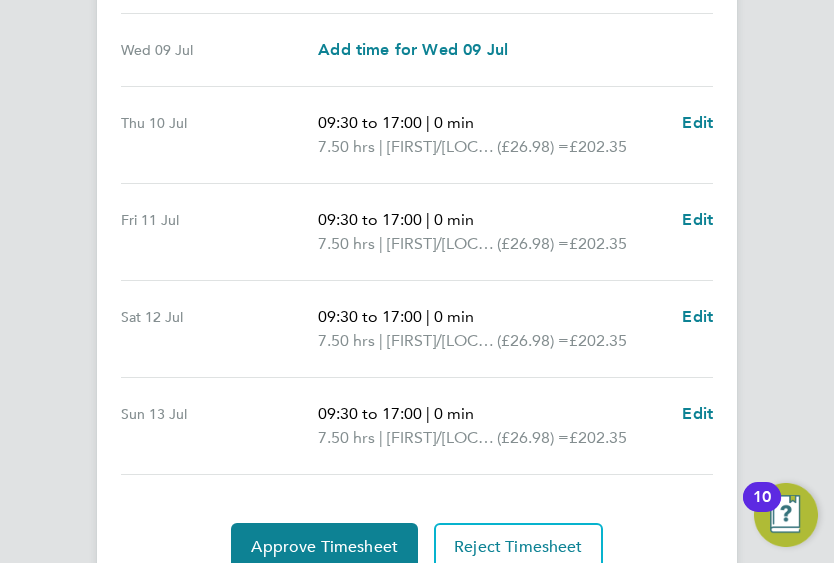 scroll, scrollTop: 822, scrollLeft: 0, axis: vertical 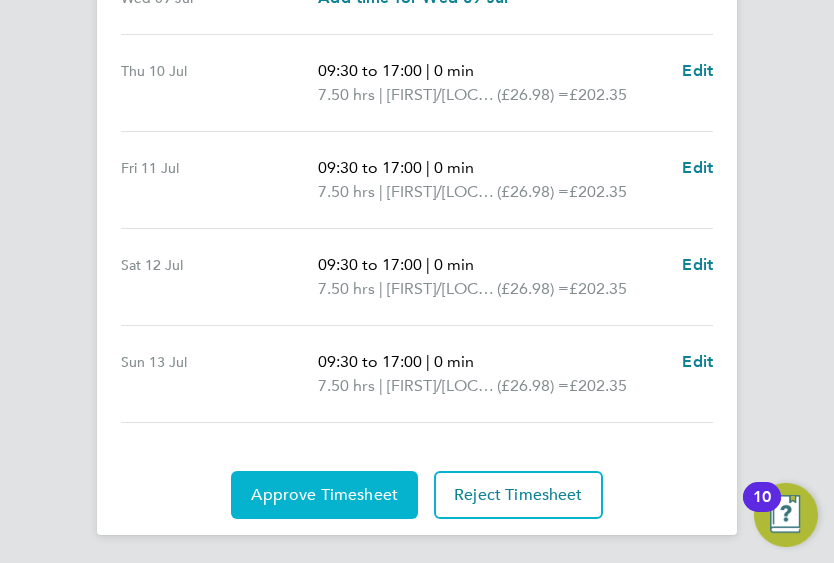 click on "Approve Timesheet" 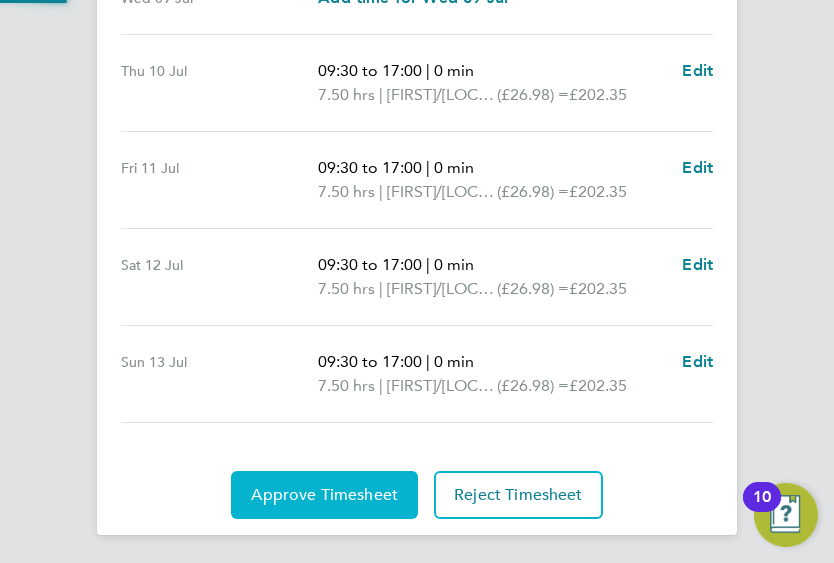 scroll, scrollTop: 0, scrollLeft: 0, axis: both 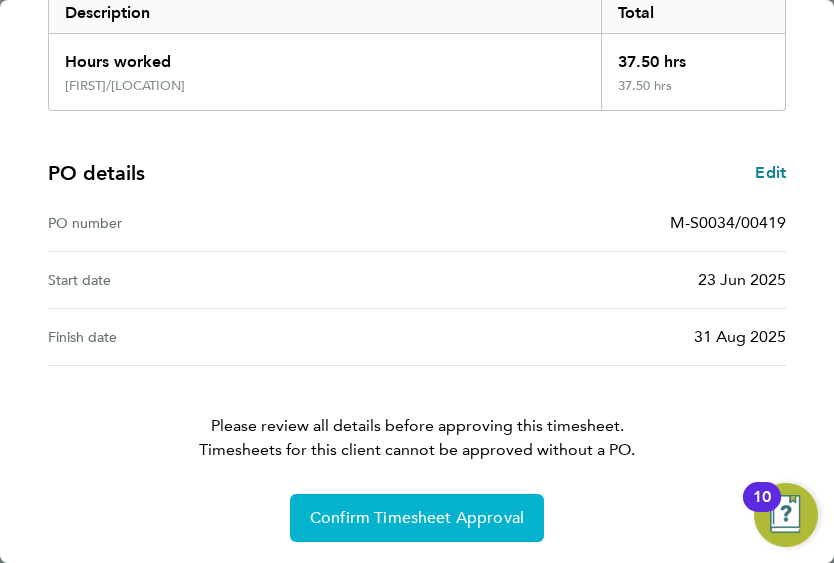 click on "Confirm Timesheet Approval" 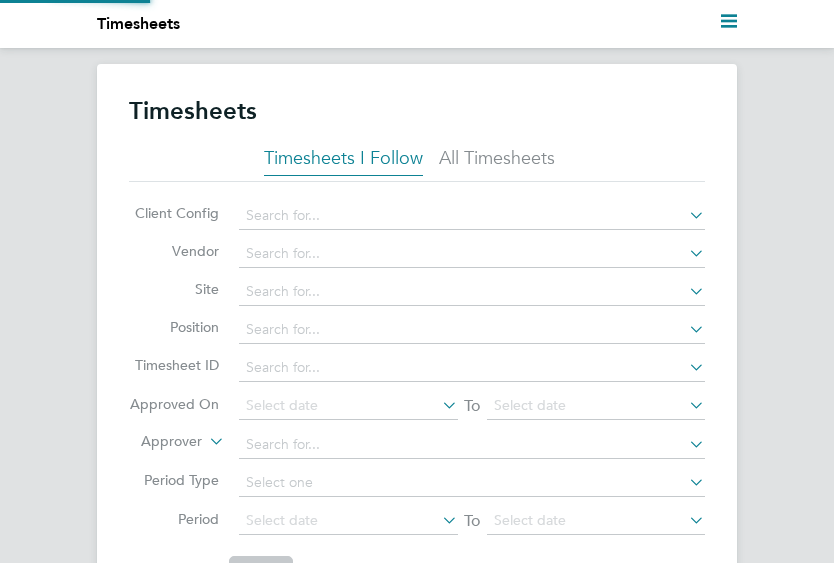 scroll, scrollTop: 0, scrollLeft: 0, axis: both 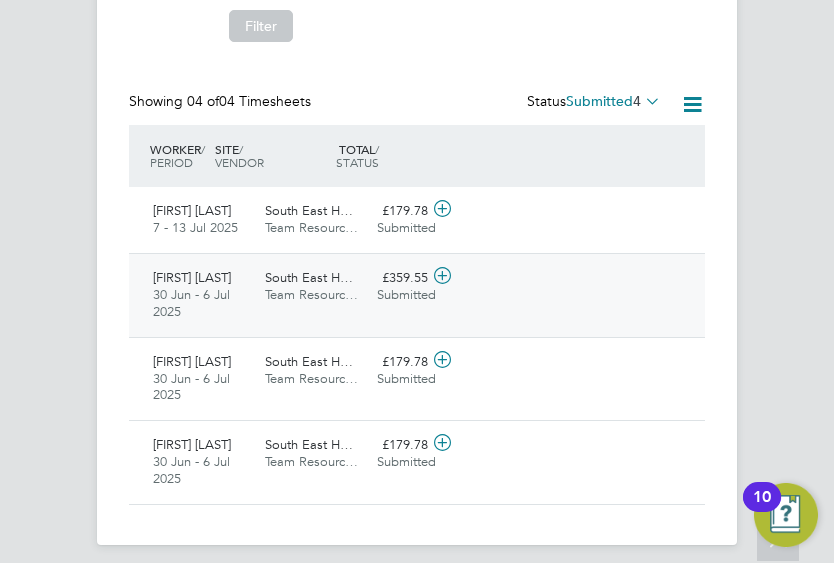 click 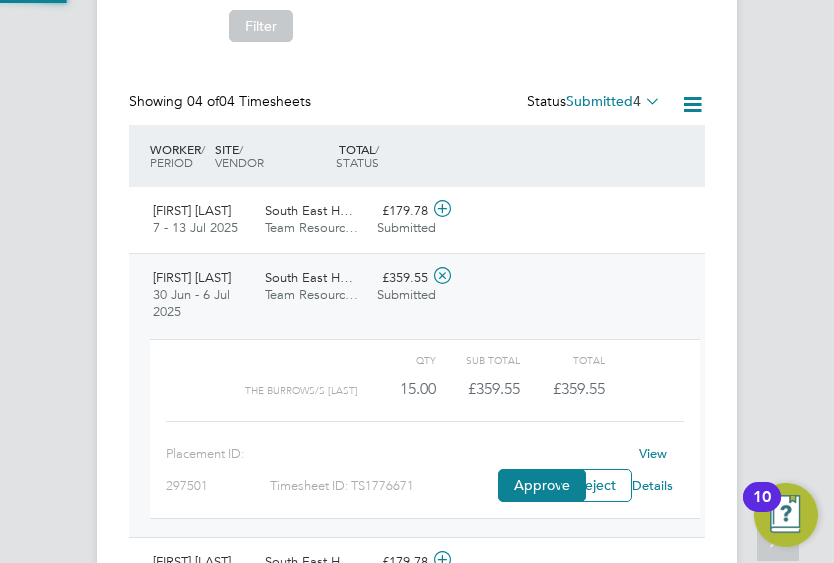 scroll, scrollTop: 10, scrollLeft: 10, axis: both 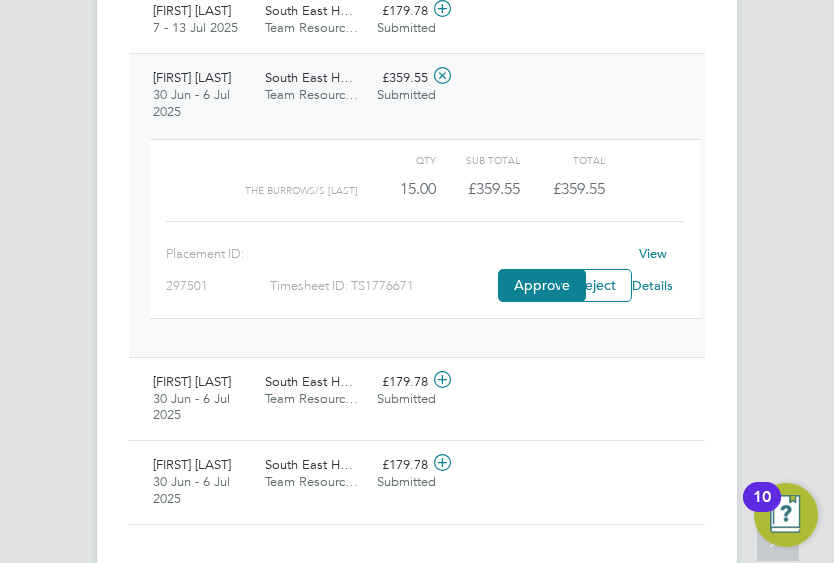 click on "View Details" 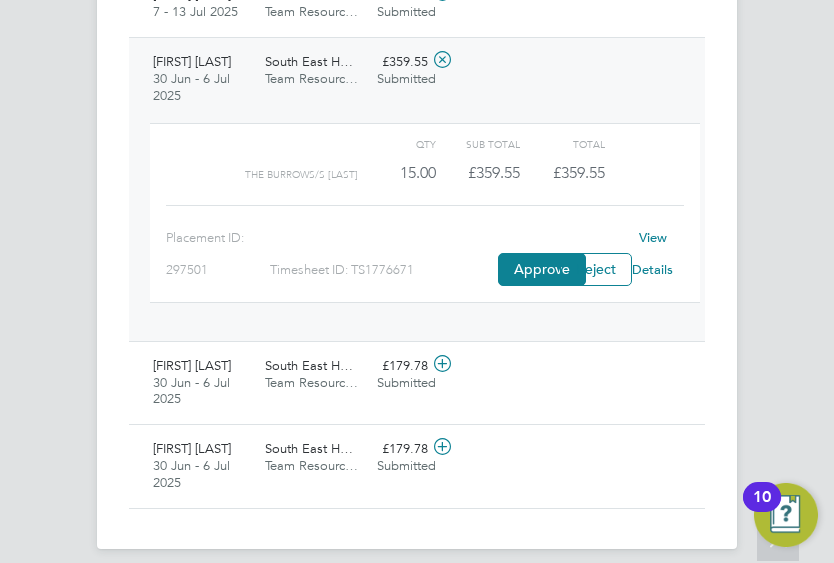 scroll, scrollTop: 766, scrollLeft: 0, axis: vertical 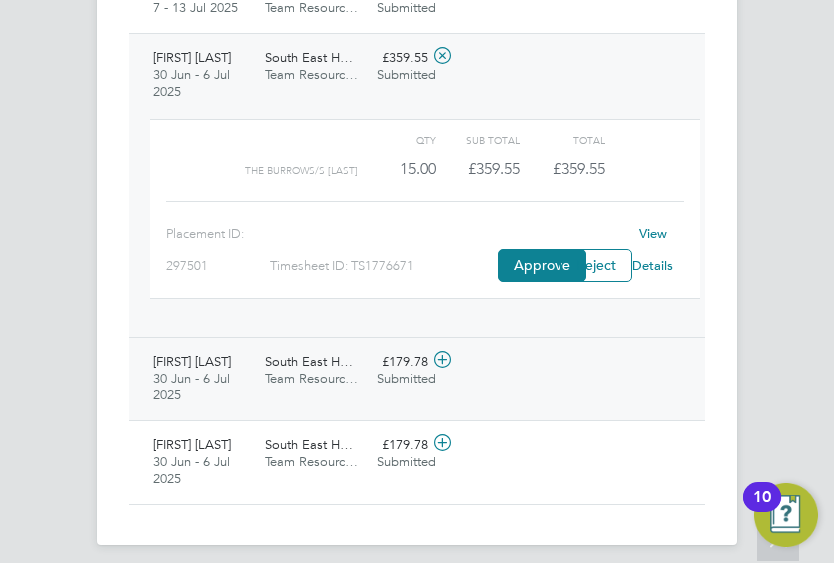 click 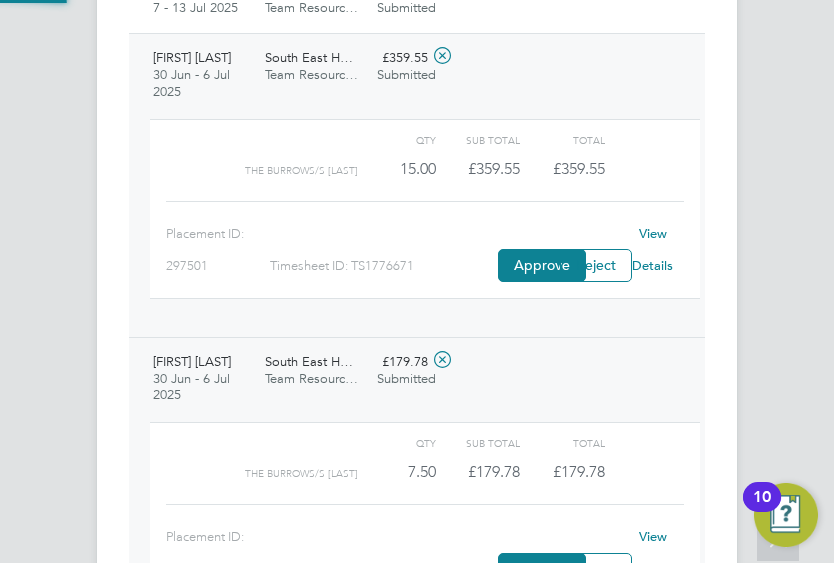 scroll, scrollTop: 10, scrollLeft: 10, axis: both 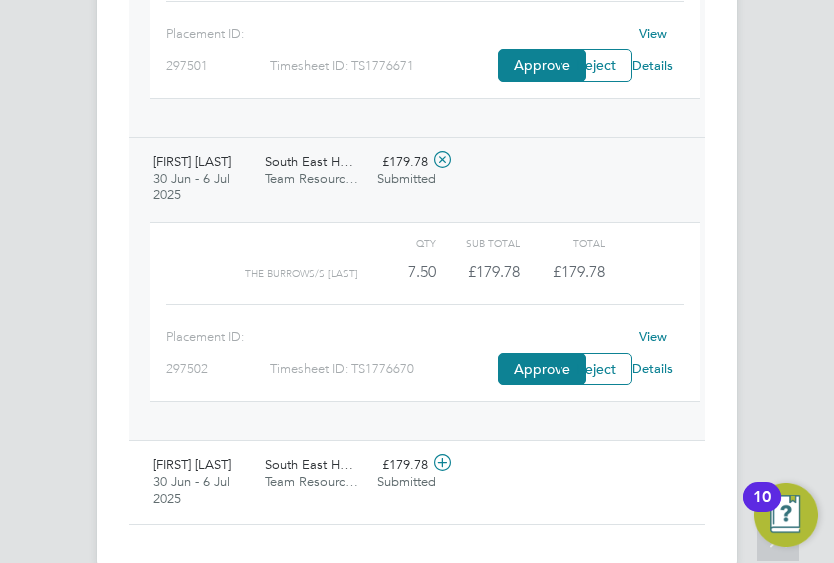 click on "View Details" 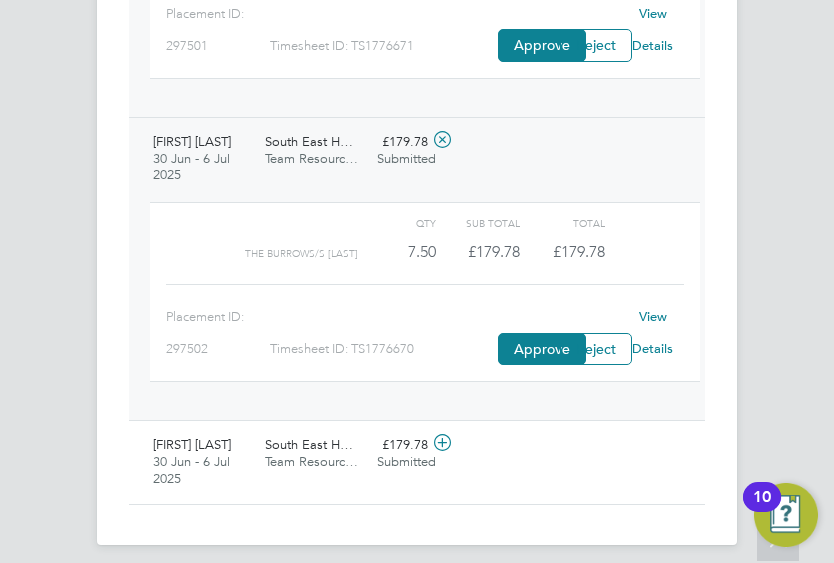 click 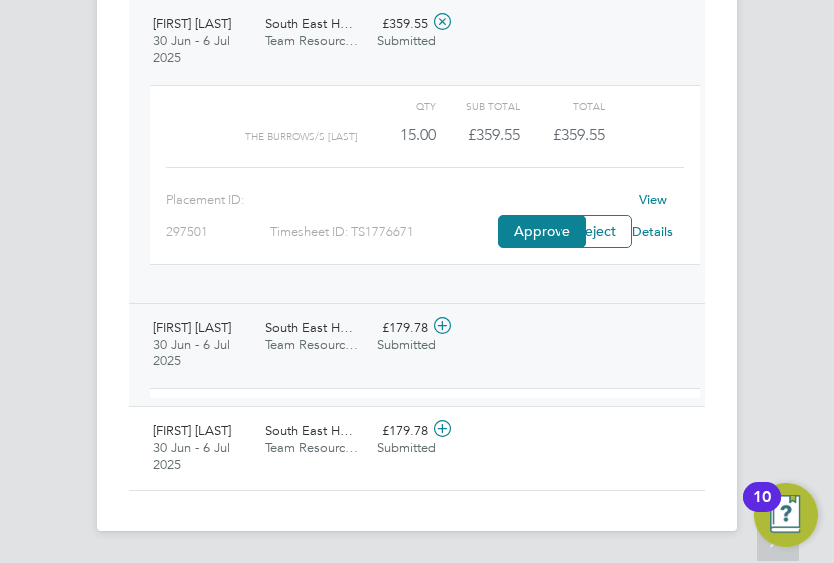 scroll, scrollTop: 766, scrollLeft: 0, axis: vertical 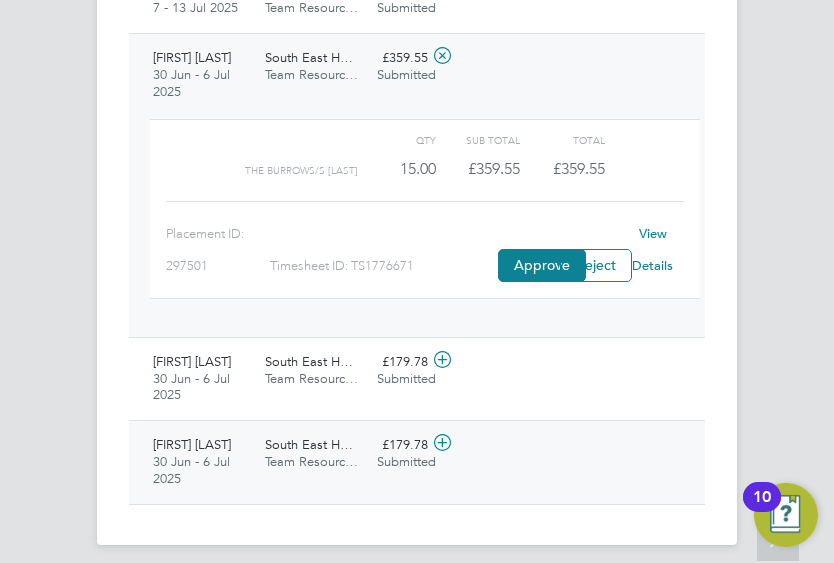 click 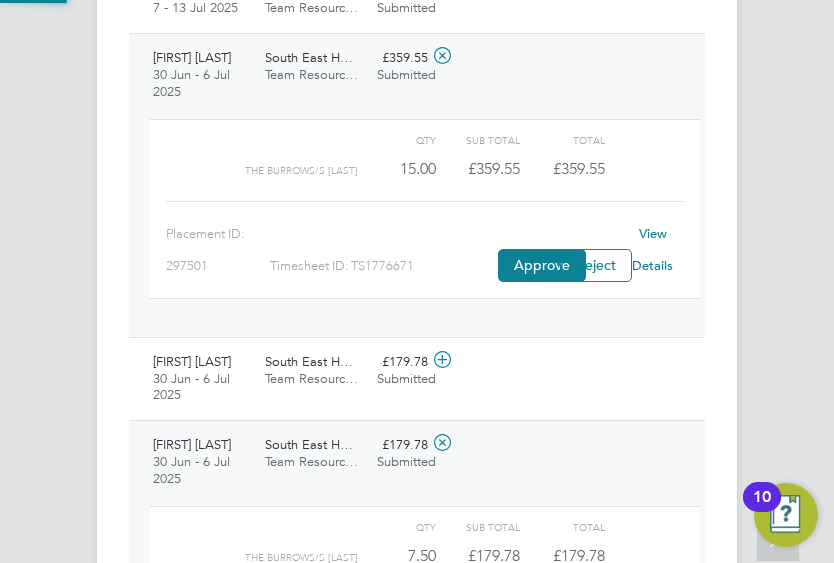 scroll, scrollTop: 786, scrollLeft: 0, axis: vertical 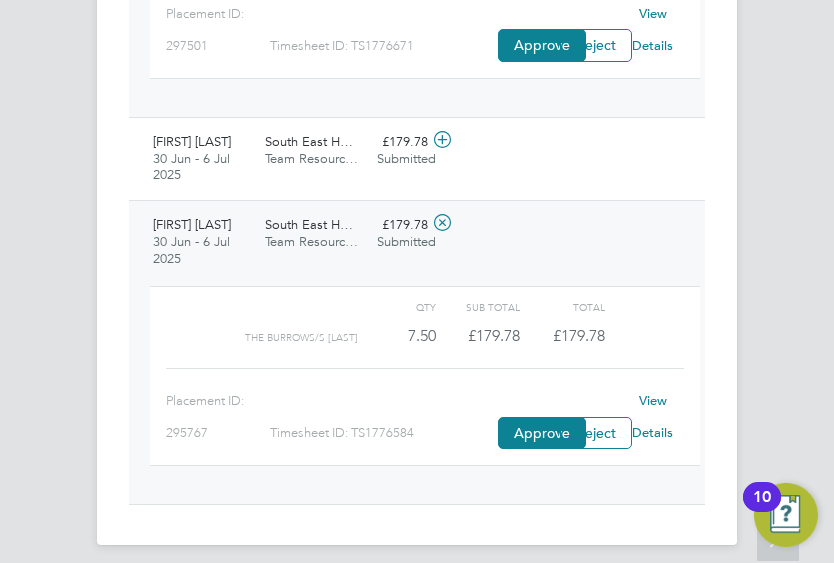 click on "View Details" 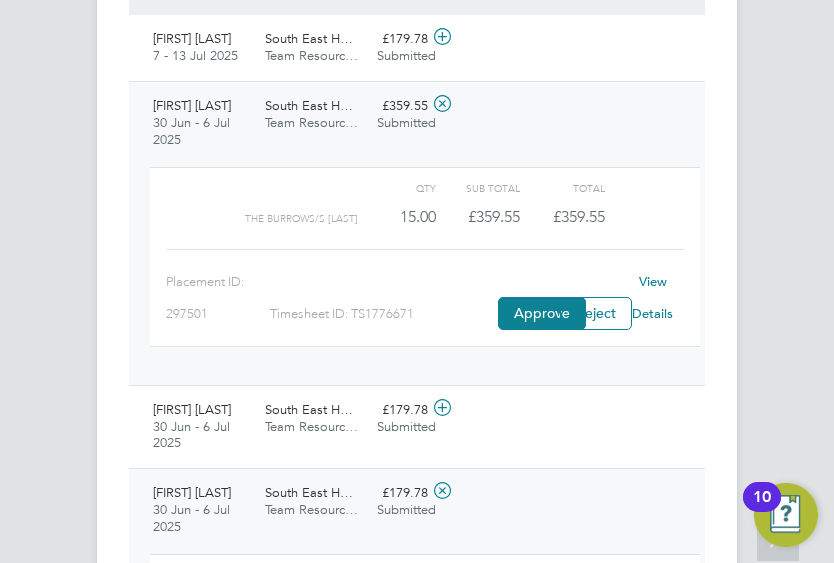 scroll, scrollTop: 686, scrollLeft: 0, axis: vertical 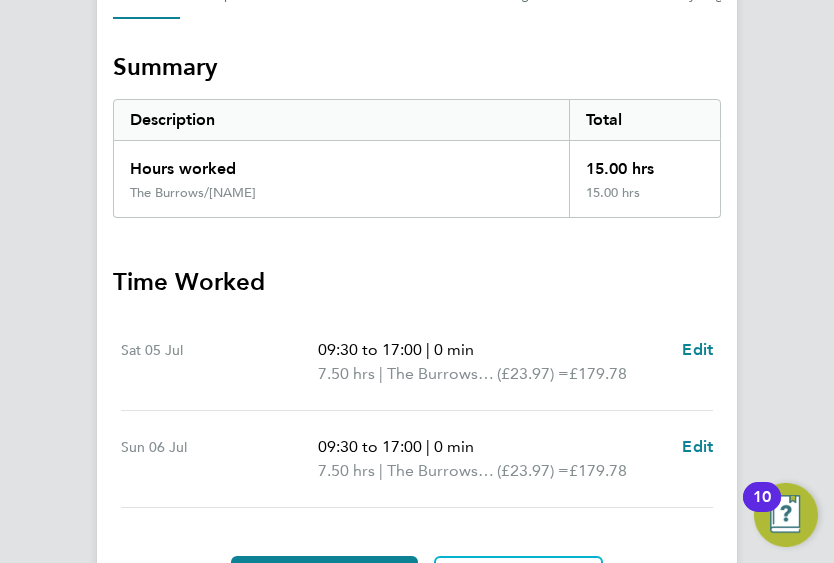 click on "Sat 05 Jul   09:30 to 17:00   |   0 min   7.50 hrs   |   The Burrows/[NAME]   (£23.97) =   £179.78   Edit" at bounding box center [417, 362] 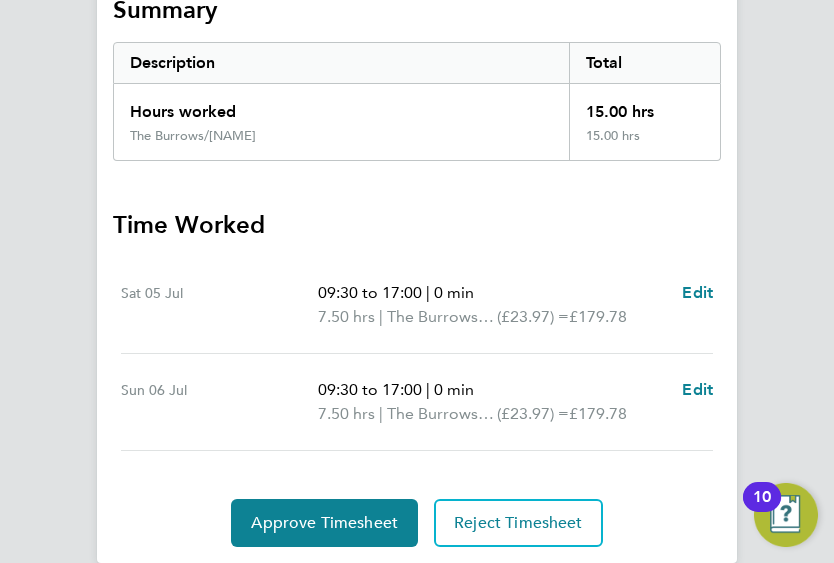 scroll, scrollTop: 386, scrollLeft: 0, axis: vertical 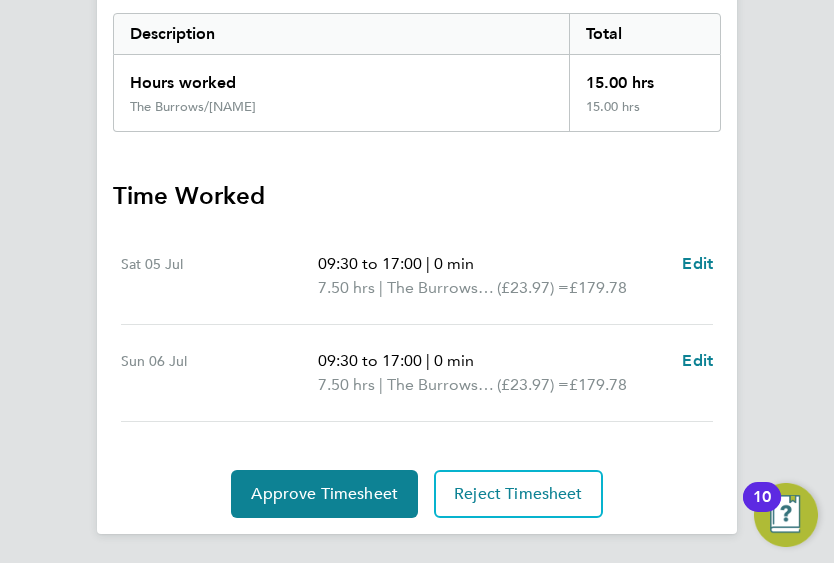 click on "Sat 05 Jul" at bounding box center [219, 276] 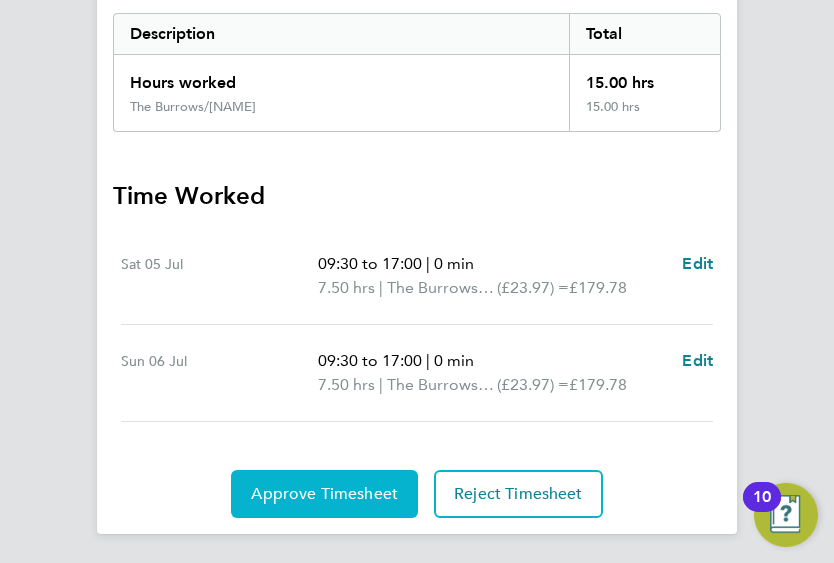 click on "Approve Timesheet" 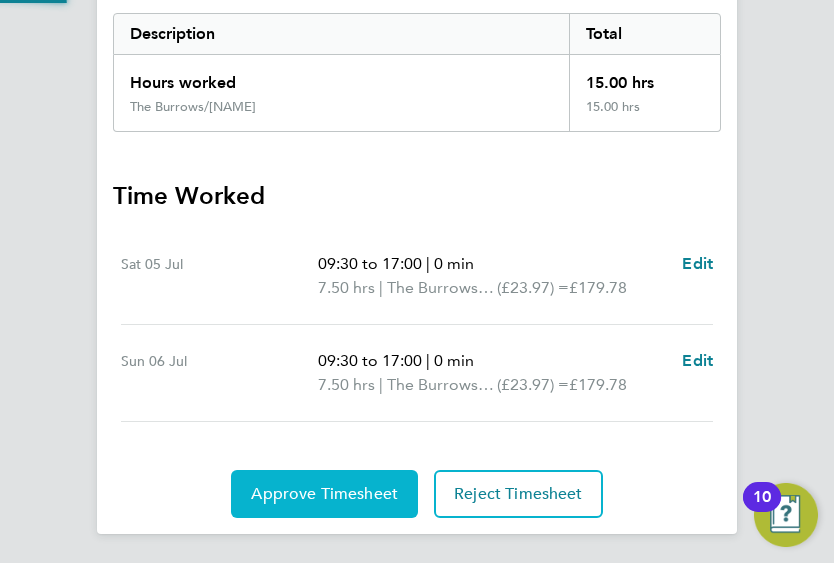 scroll, scrollTop: 0, scrollLeft: 0, axis: both 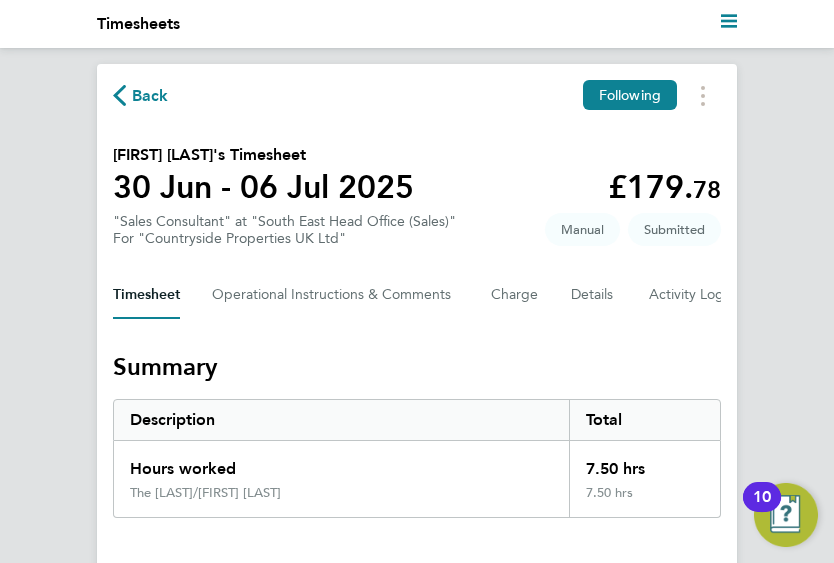 click on "Back" 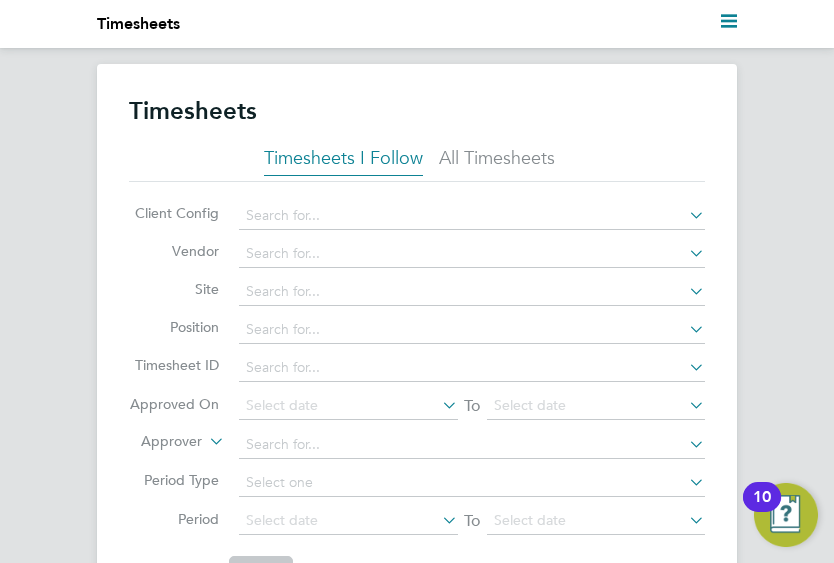 scroll, scrollTop: 10, scrollLeft: 10, axis: both 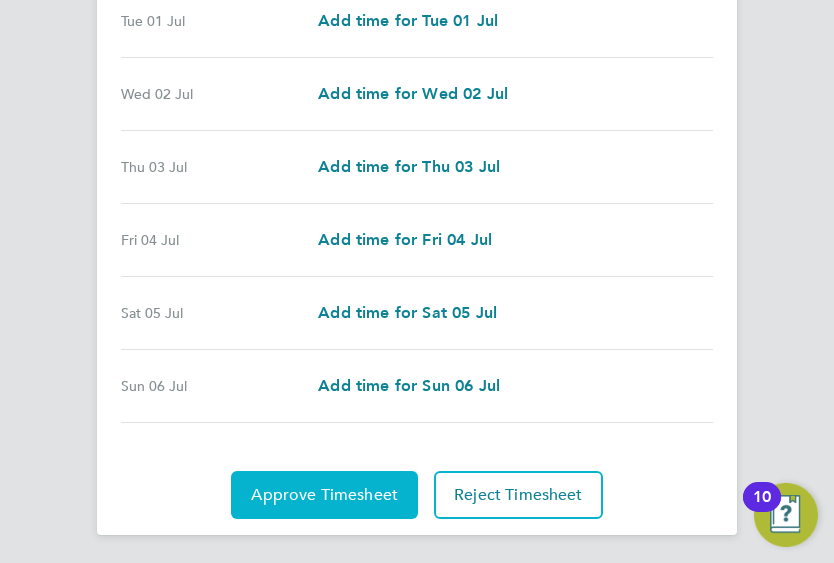 click on "Approve Timesheet" 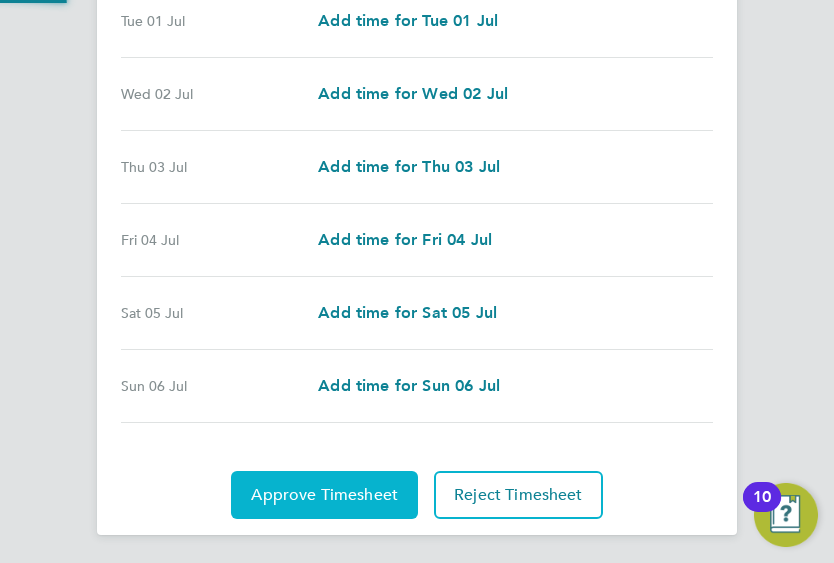 scroll, scrollTop: 0, scrollLeft: 0, axis: both 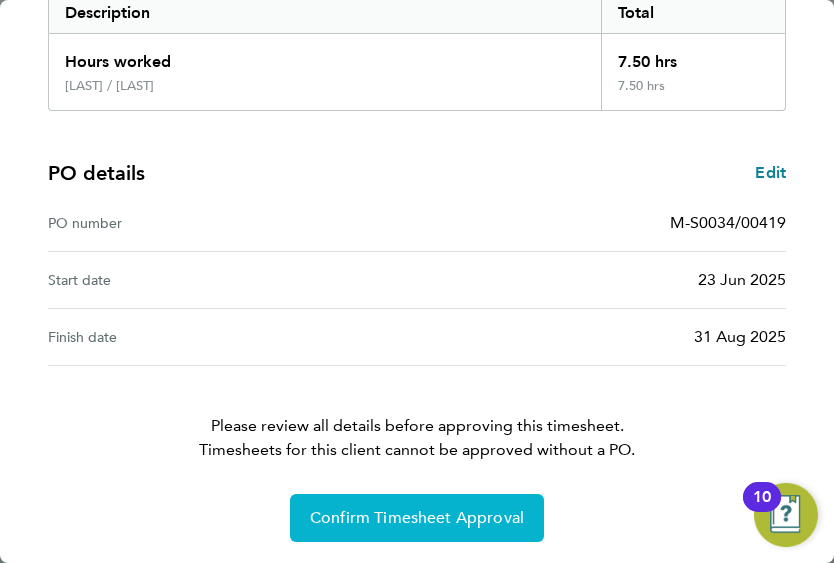 click on "Confirm Timesheet Approval" 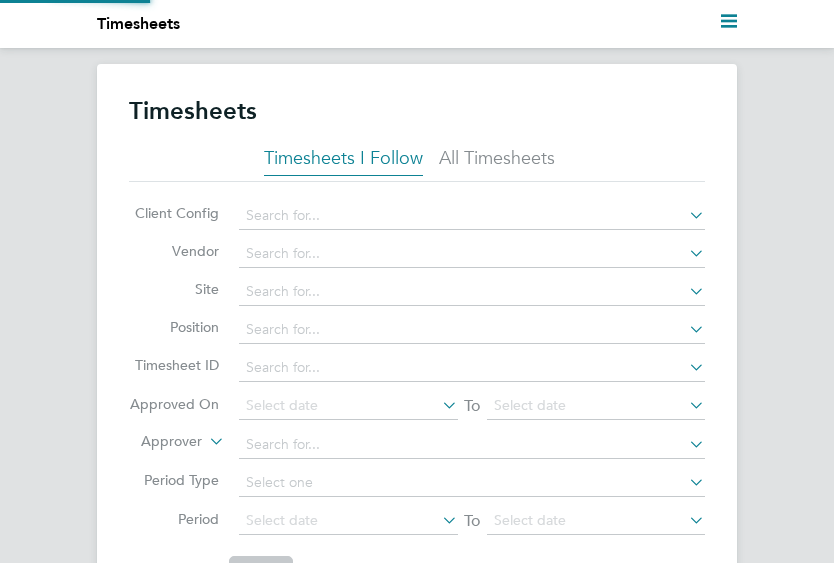scroll, scrollTop: 0, scrollLeft: 0, axis: both 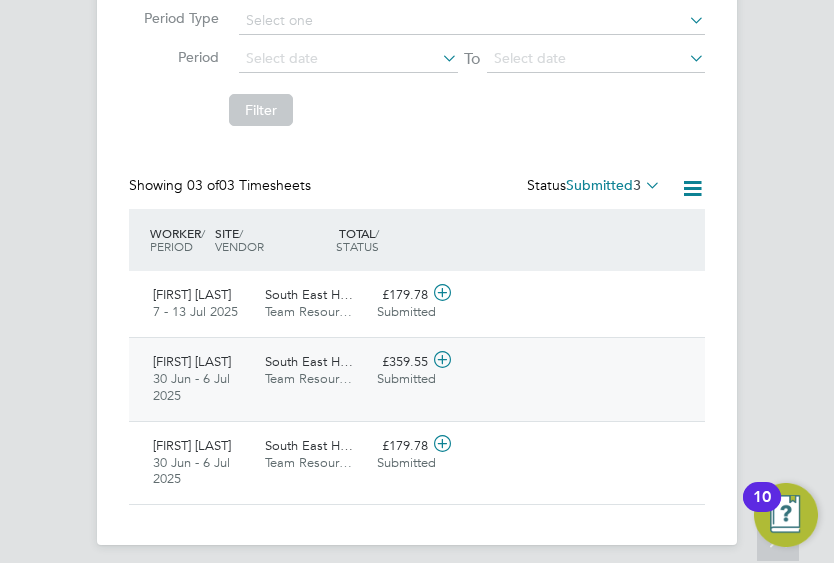 click 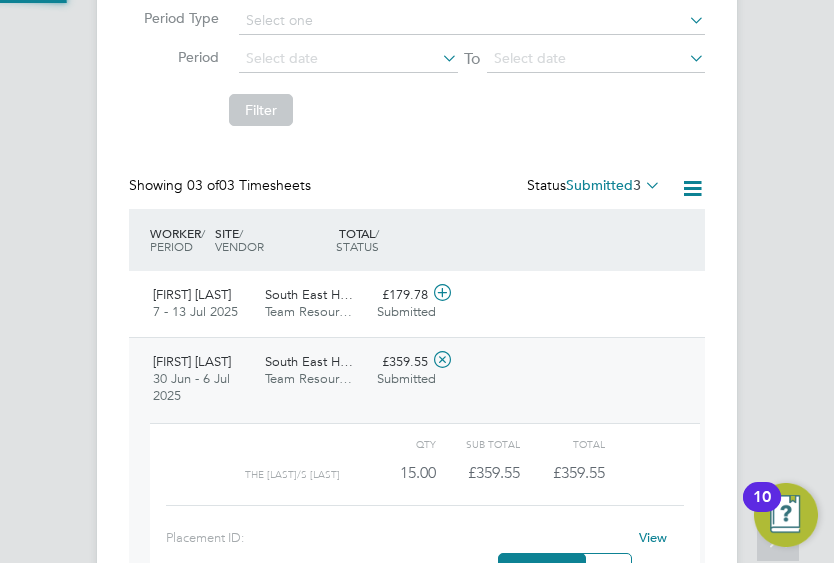 scroll, scrollTop: 10, scrollLeft: 10, axis: both 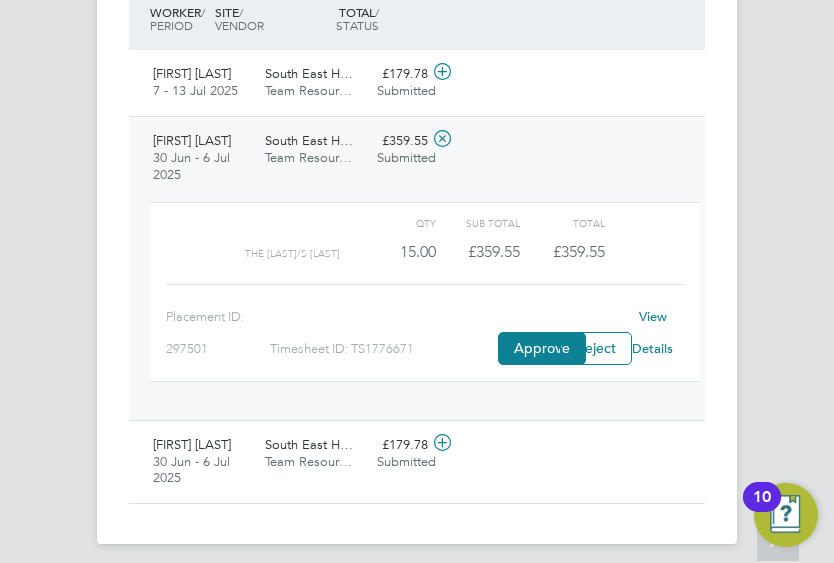 click on "View Details" 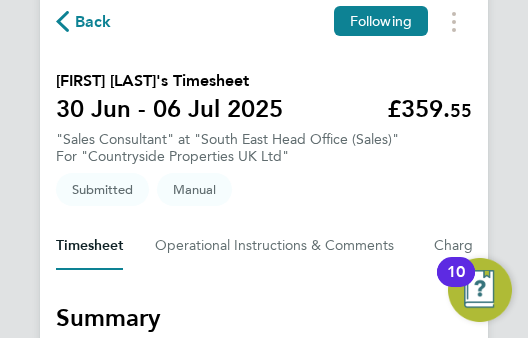 scroll, scrollTop: 200, scrollLeft: 0, axis: vertical 